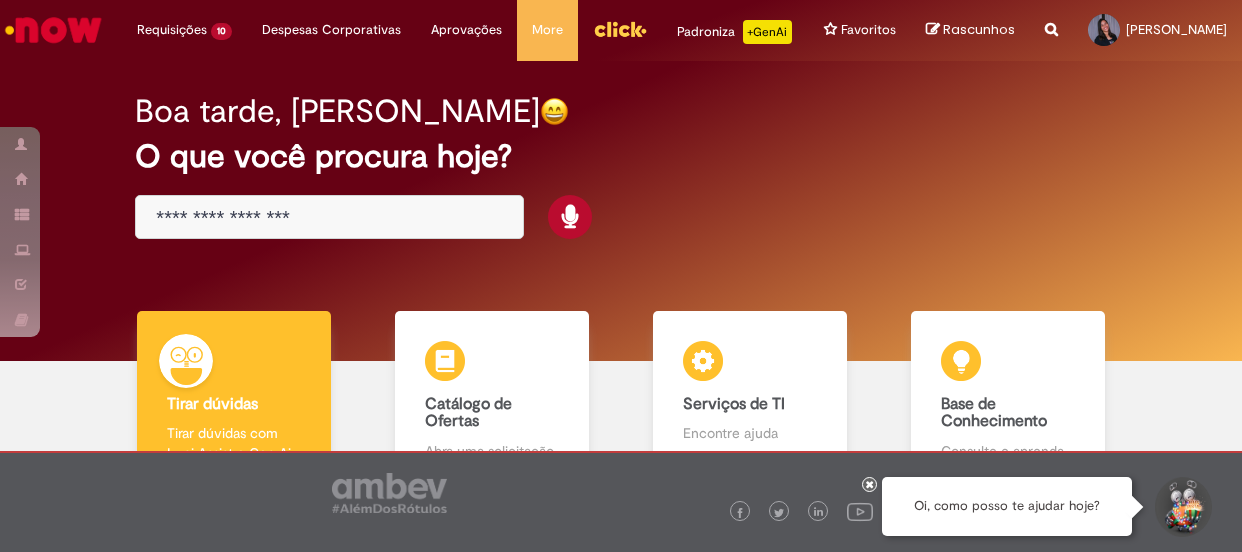 scroll, scrollTop: 0, scrollLeft: 0, axis: both 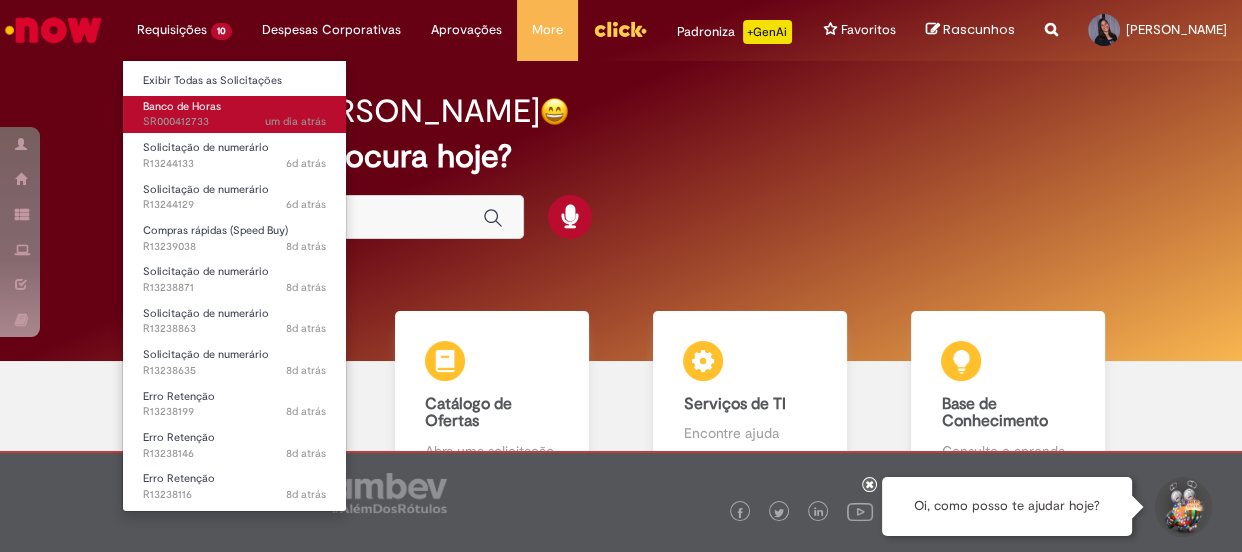 click on "Banco de Horas" at bounding box center [182, 106] 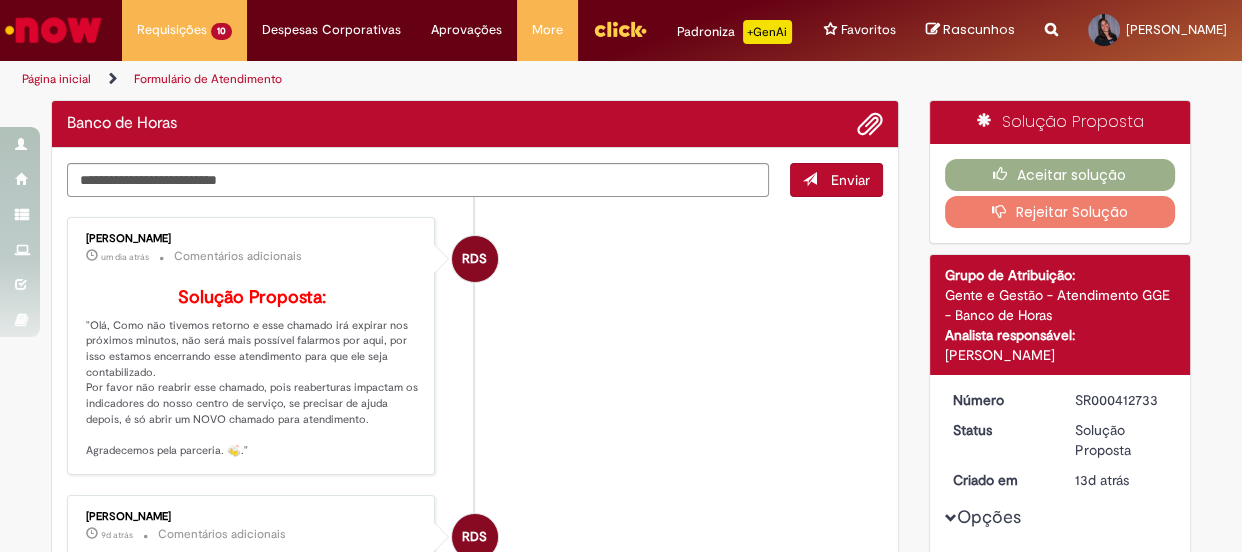 click on "RDS
[PERSON_NAME]
um dia atrás um dia atrás     Comentários adicionais
Solução Proposta: "Olá, Como não tivemos retorno e esse chamado irá expirar nos próximos minutos, não será mais possível falarmos por aqui, por isso estamos encerrando esse atendimento para que ele seja contabilizado.
Por favor não reabrir esse chamado, pois reaberturas impactam os indicadores do nosso centro de serviço, se precisar de ajuda depois, é só abrir um NOVO chamado para atendimento.
Agradecemos pela parceria. 🍻."" at bounding box center [475, 346] 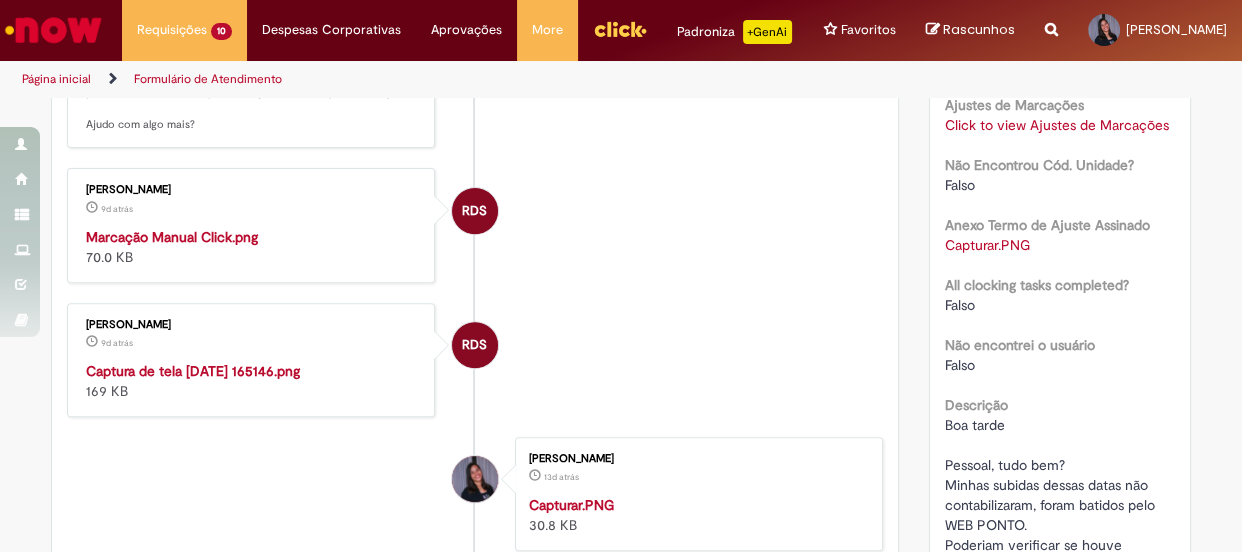 scroll, scrollTop: 545, scrollLeft: 0, axis: vertical 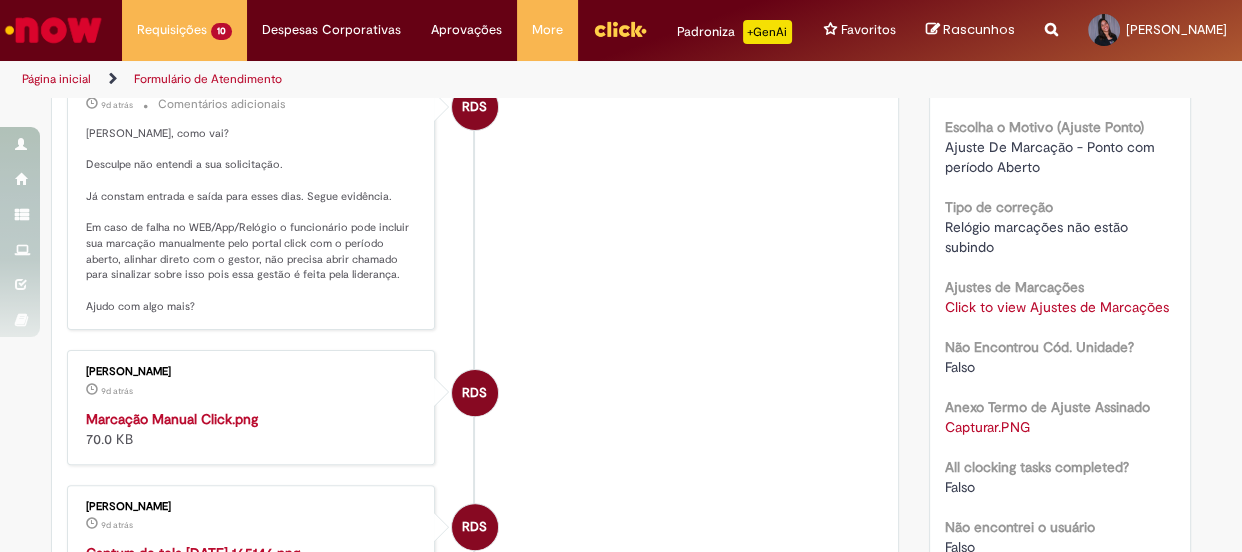 click on "[PERSON_NAME], como vai?
Desculpe não entendi a sua solicitação.
Já constam entrada e saída para esses dias. Segue evidência.
Em caso de falha no WEB/App/Relógio o funcionário pode incluir sua marcação manualmente pelo portal click com o período aberto, alinhar direto com o gestor, não precisa abrir chamado para sinalizar sobre isso pois essa gestão é feita pela liderança.
Ajudo com algo mais?" at bounding box center [252, 220] 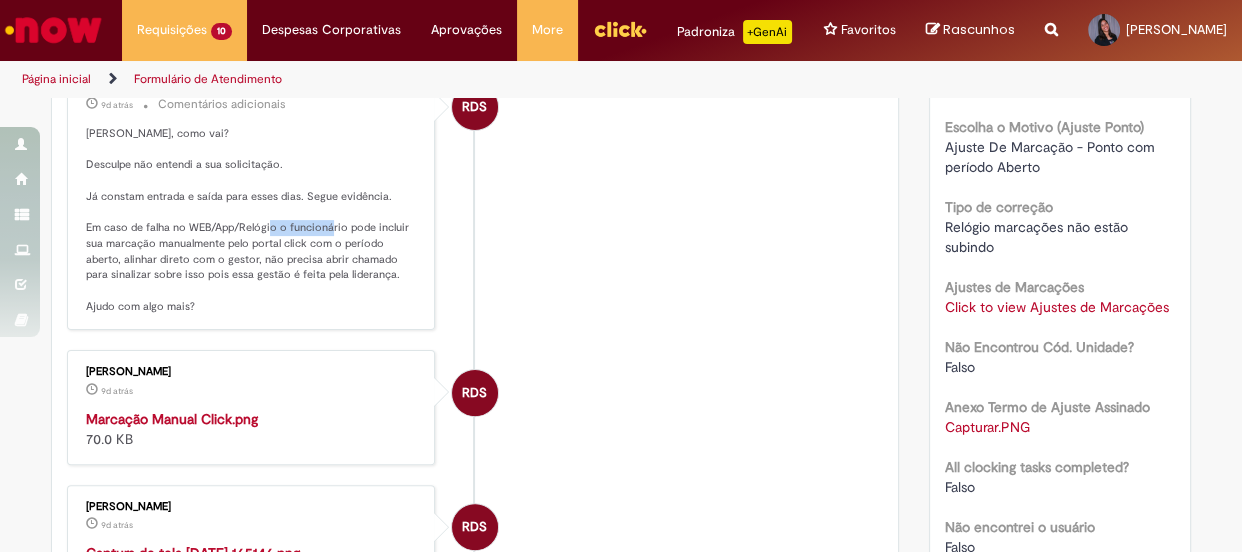click on "[PERSON_NAME], como vai?
Desculpe não entendi a sua solicitação.
Já constam entrada e saída para esses dias. Segue evidência.
Em caso de falha no WEB/App/Relógio o funcionário pode incluir sua marcação manualmente pelo portal click com o período aberto, alinhar direto com o gestor, não precisa abrir chamado para sinalizar sobre isso pois essa gestão é feita pela liderança.
Ajudo com algo mais?" at bounding box center [252, 220] 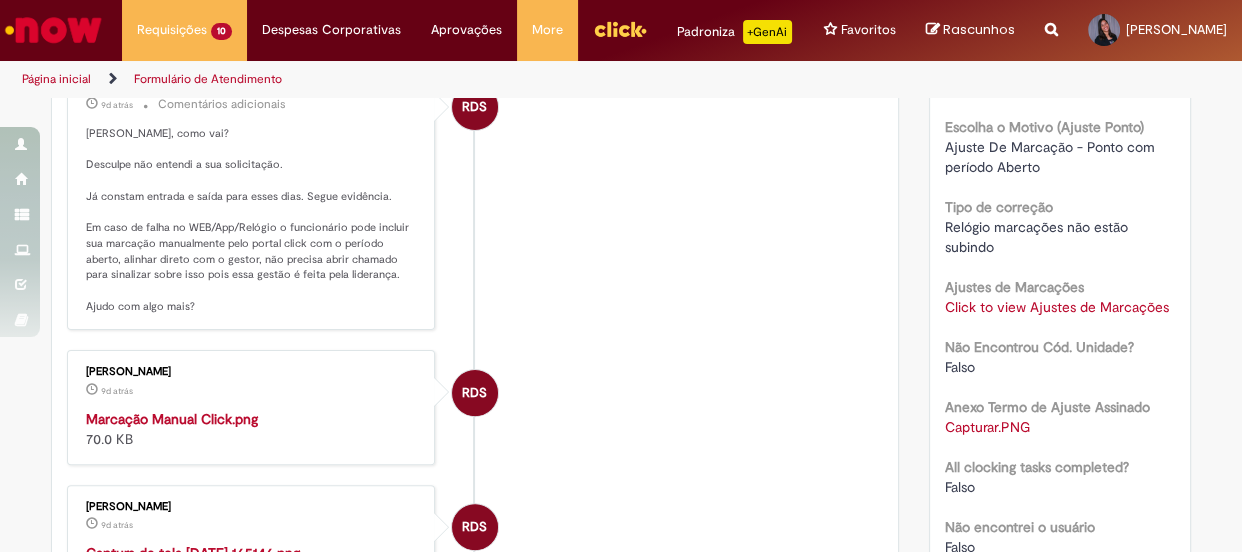click on "[PERSON_NAME], como vai?
Desculpe não entendi a sua solicitação.
Já constam entrada e saída para esses dias. Segue evidência.
Em caso de falha no WEB/App/Relógio o funcionário pode incluir sua marcação manualmente pelo portal click com o período aberto, alinhar direto com o gestor, não precisa abrir chamado para sinalizar sobre isso pois essa gestão é feita pela liderança.
Ajudo com algo mais?" at bounding box center (252, 220) 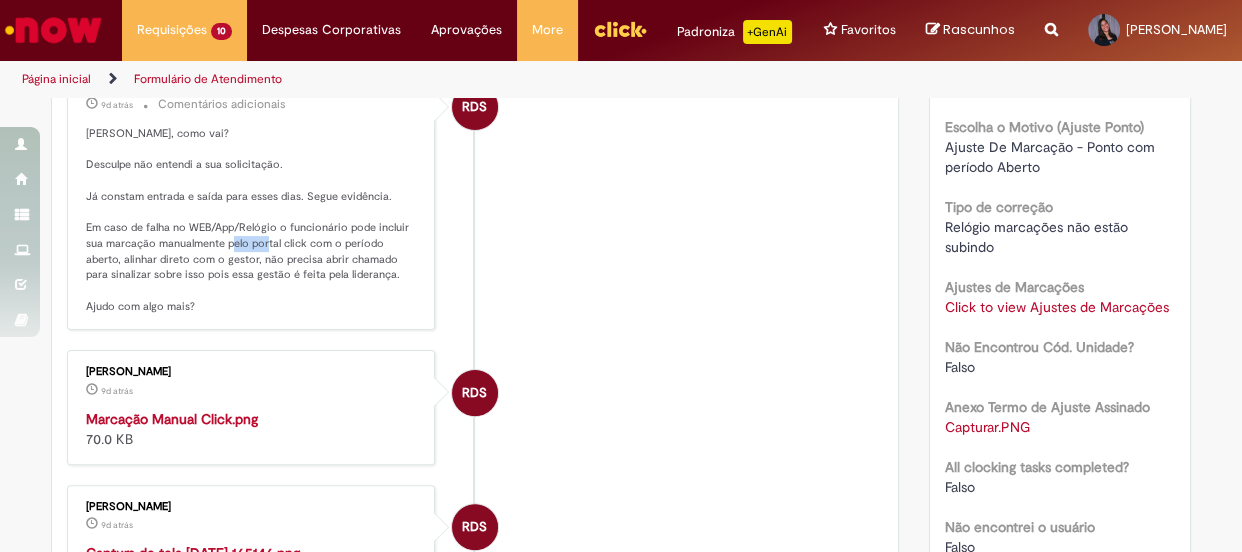 click on "[PERSON_NAME], como vai?
Desculpe não entendi a sua solicitação.
Já constam entrada e saída para esses dias. Segue evidência.
Em caso de falha no WEB/App/Relógio o funcionário pode incluir sua marcação manualmente pelo portal click com o período aberto, alinhar direto com o gestor, não precisa abrir chamado para sinalizar sobre isso pois essa gestão é feita pela liderança.
Ajudo com algo mais?" at bounding box center (252, 220) 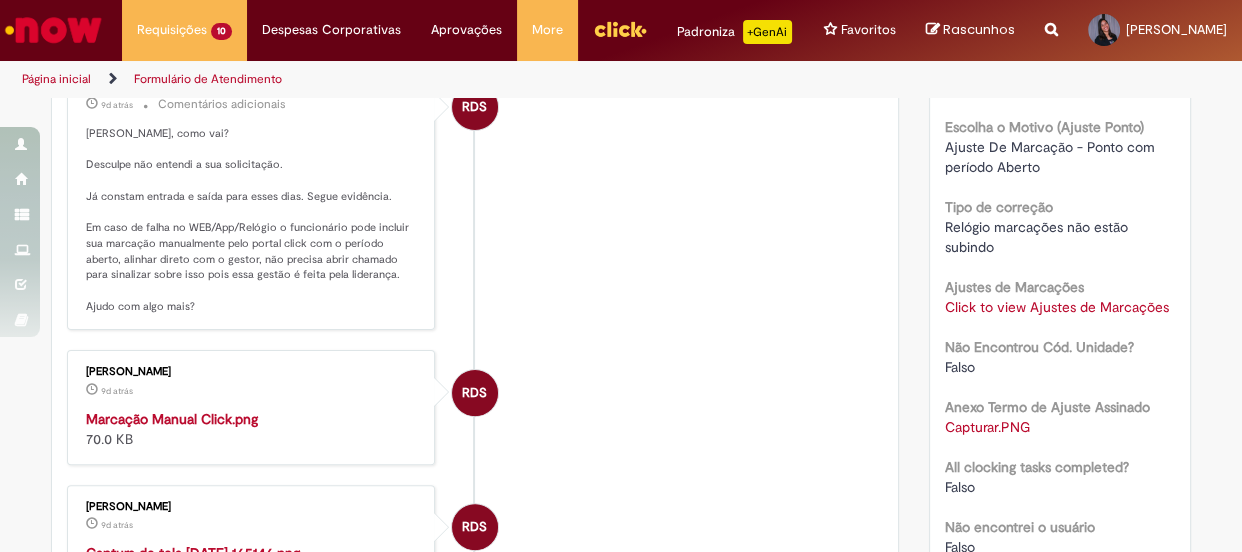 click on "[PERSON_NAME], como vai?
Desculpe não entendi a sua solicitação.
Já constam entrada e saída para esses dias. Segue evidência.
Em caso de falha no WEB/App/Relógio o funcionário pode incluir sua marcação manualmente pelo portal click com o período aberto, alinhar direto com o gestor, não precisa abrir chamado para sinalizar sobre isso pois essa gestão é feita pela liderança.
Ajudo com algo mais?" at bounding box center (252, 220) 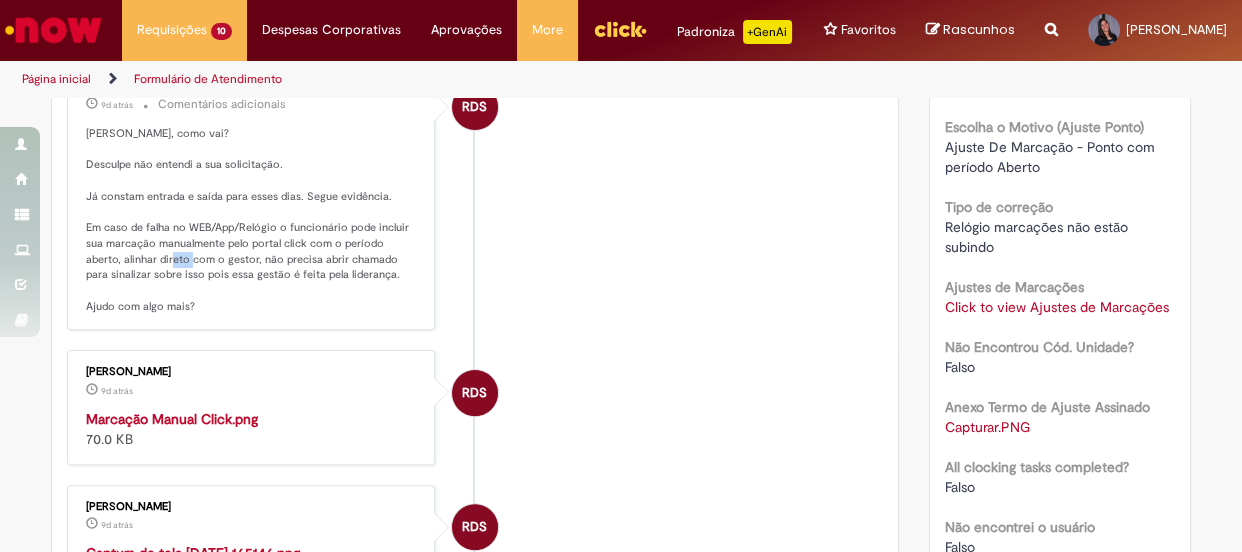 click on "[PERSON_NAME], como vai?
Desculpe não entendi a sua solicitação.
Já constam entrada e saída para esses dias. Segue evidência.
Em caso de falha no WEB/App/Relógio o funcionário pode incluir sua marcação manualmente pelo portal click com o período aberto, alinhar direto com o gestor, não precisa abrir chamado para sinalizar sobre isso pois essa gestão é feita pela liderança.
Ajudo com algo mais?" at bounding box center [252, 220] 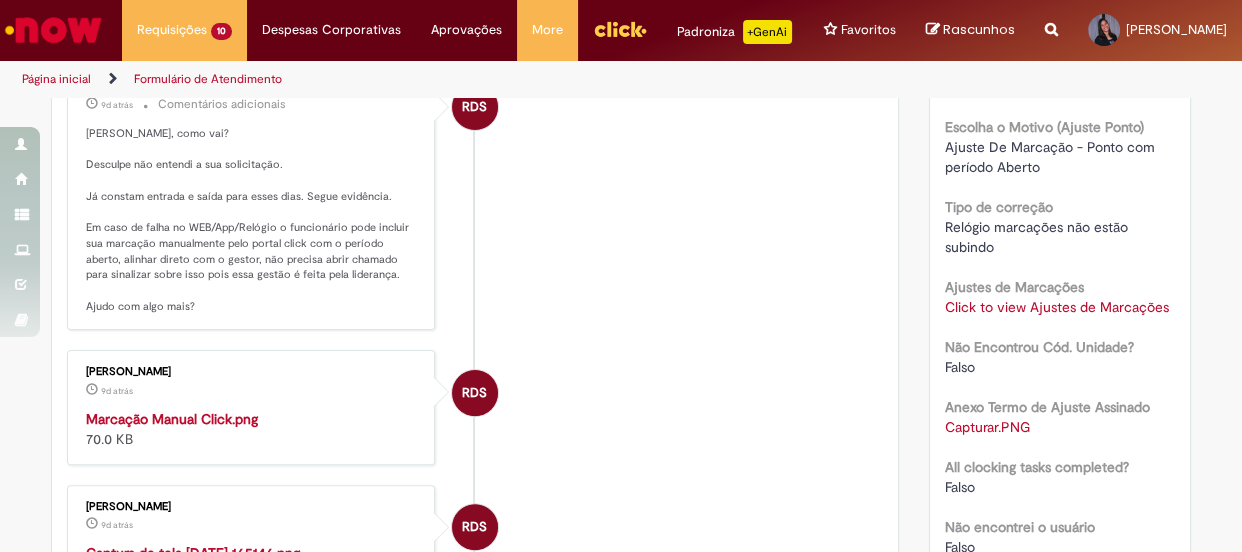click on "[PERSON_NAME], como vai?
Desculpe não entendi a sua solicitação.
Já constam entrada e saída para esses dias. Segue evidência.
Em caso de falha no WEB/App/Relógio o funcionário pode incluir sua marcação manualmente pelo portal click com o período aberto, alinhar direto com o gestor, não precisa abrir chamado para sinalizar sobre isso pois essa gestão é feita pela liderança.
Ajudo com algo mais?" at bounding box center [252, 220] 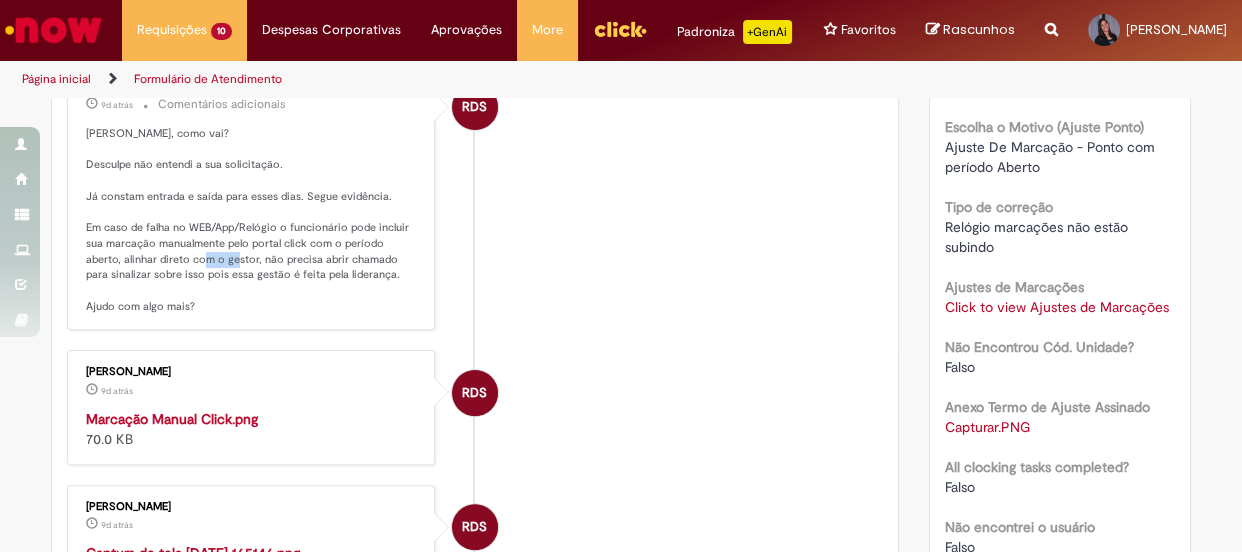 click on "[PERSON_NAME], como vai?
Desculpe não entendi a sua solicitação.
Já constam entrada e saída para esses dias. Segue evidência.
Em caso de falha no WEB/App/Relógio o funcionário pode incluir sua marcação manualmente pelo portal click com o período aberto, alinhar direto com o gestor, não precisa abrir chamado para sinalizar sobre isso pois essa gestão é feita pela liderança.
Ajudo com algo mais?" at bounding box center [252, 220] 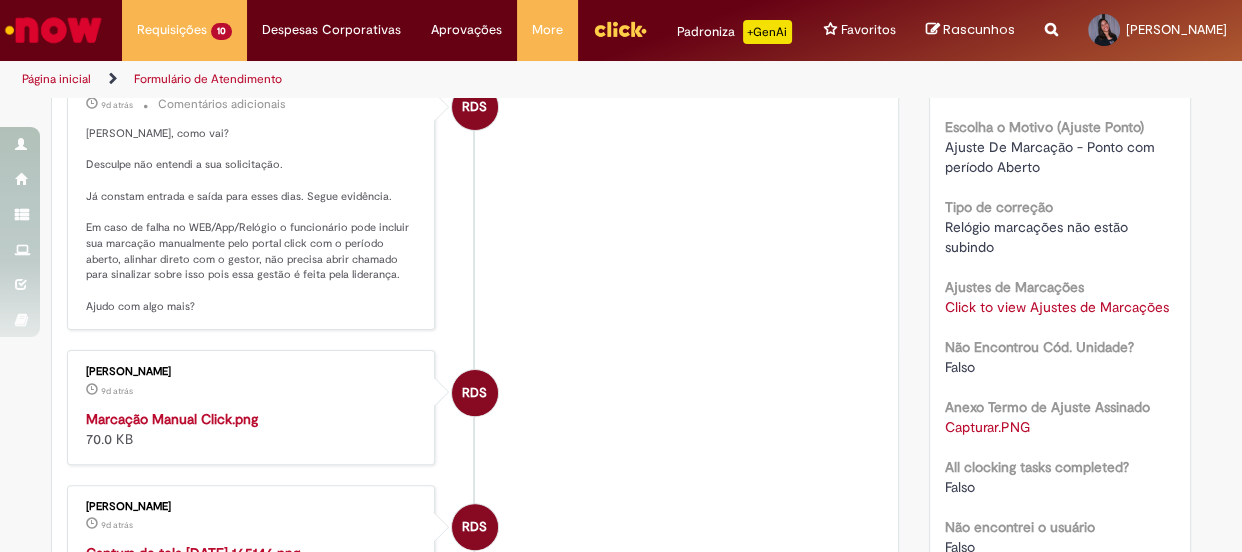 click on "[PERSON_NAME], como vai?
Desculpe não entendi a sua solicitação.
Já constam entrada e saída para esses dias. Segue evidência.
Em caso de falha no WEB/App/Relógio o funcionário pode incluir sua marcação manualmente pelo portal click com o período aberto, alinhar direto com o gestor, não precisa abrir chamado para sinalizar sobre isso pois essa gestão é feita pela liderança.
Ajudo com algo mais?" at bounding box center [252, 220] 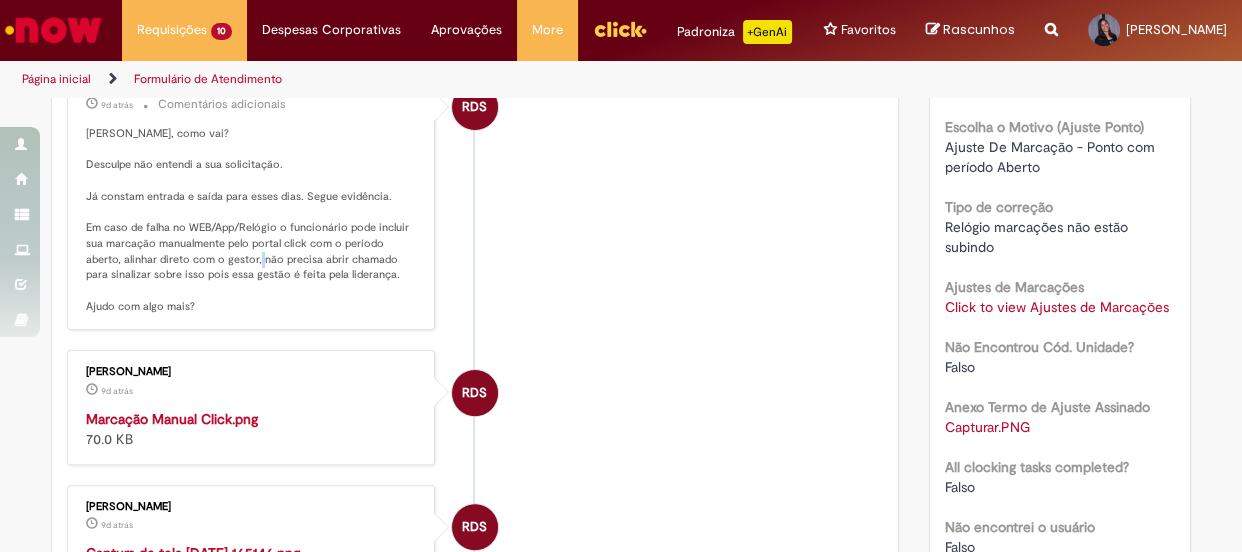 click on "[PERSON_NAME], como vai?
Desculpe não entendi a sua solicitação.
Já constam entrada e saída para esses dias. Segue evidência.
Em caso de falha no WEB/App/Relógio o funcionário pode incluir sua marcação manualmente pelo portal click com o período aberto, alinhar direto com o gestor, não precisa abrir chamado para sinalizar sobre isso pois essa gestão é feita pela liderança.
Ajudo com algo mais?" at bounding box center (252, 220) 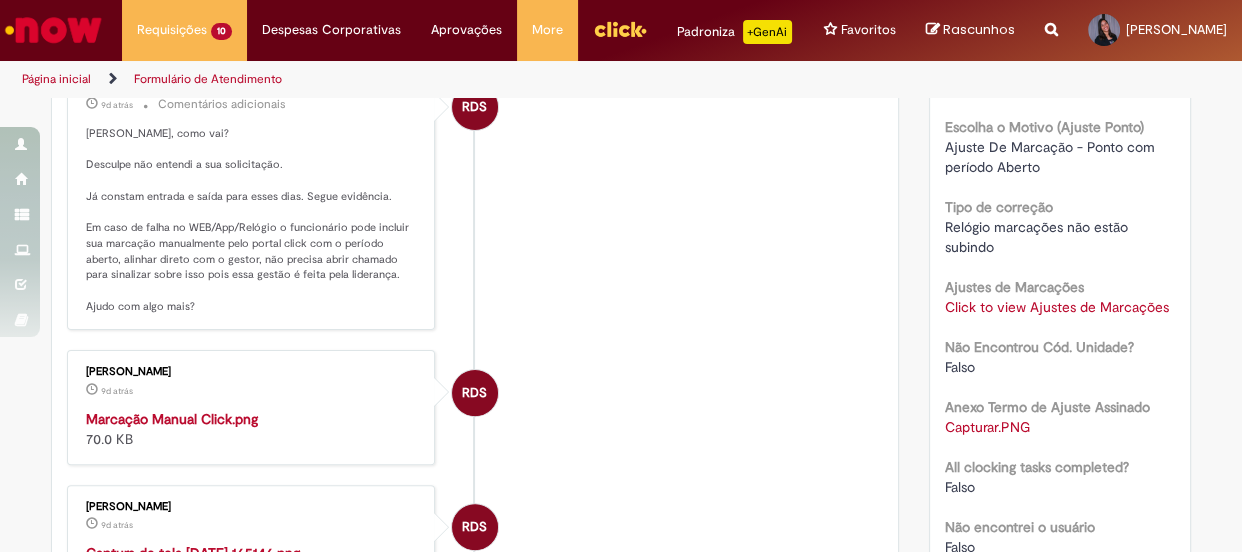 click on "[PERSON_NAME], como vai?
Desculpe não entendi a sua solicitação.
Já constam entrada e saída para esses dias. Segue evidência.
Em caso de falha no WEB/App/Relógio o funcionário pode incluir sua marcação manualmente pelo portal click com o período aberto, alinhar direto com o gestor, não precisa abrir chamado para sinalizar sobre isso pois essa gestão é feita pela liderança.
Ajudo com algo mais?" at bounding box center (252, 220) 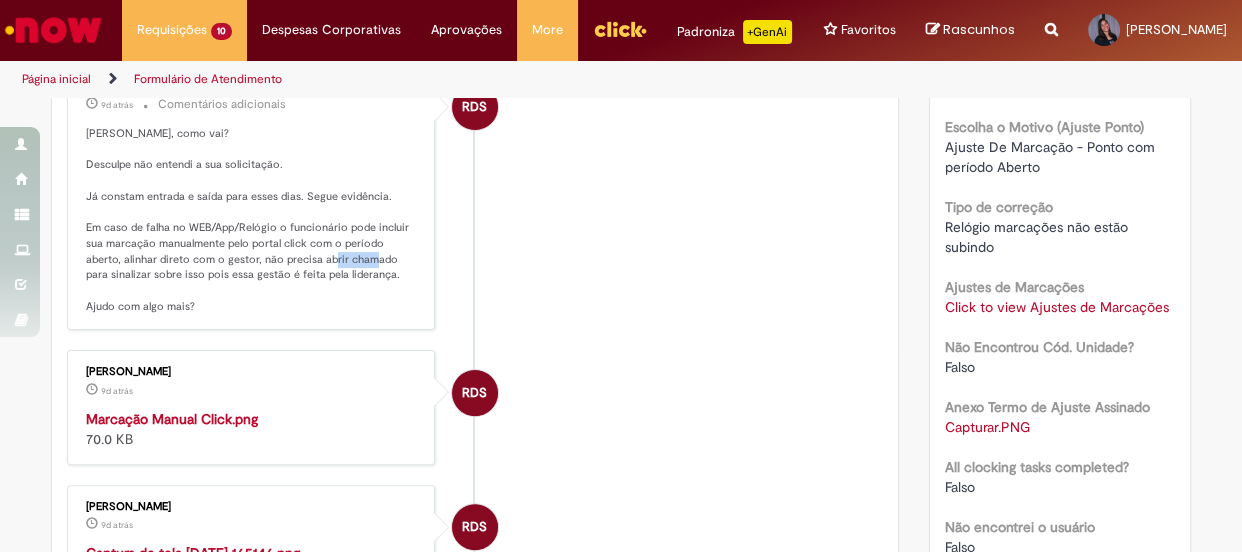 click on "[PERSON_NAME], como vai?
Desculpe não entendi a sua solicitação.
Já constam entrada e saída para esses dias. Segue evidência.
Em caso de falha no WEB/App/Relógio o funcionário pode incluir sua marcação manualmente pelo portal click com o período aberto, alinhar direto com o gestor, não precisa abrir chamado para sinalizar sobre isso pois essa gestão é feita pela liderança.
Ajudo com algo mais?" at bounding box center [252, 220] 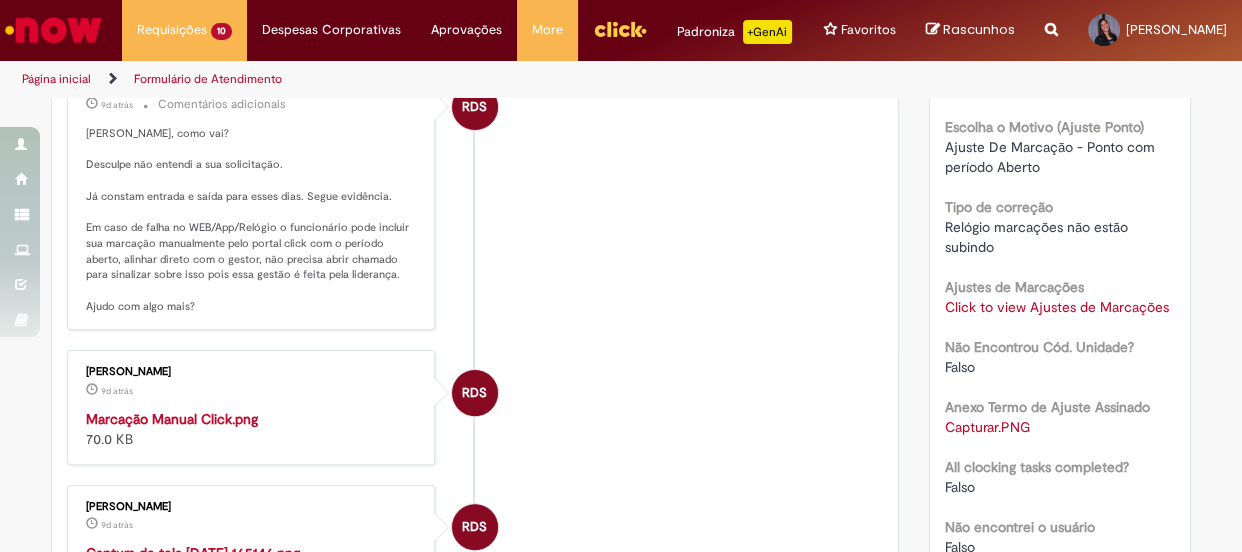 click on "[PERSON_NAME], como vai?
Desculpe não entendi a sua solicitação.
Já constam entrada e saída para esses dias. Segue evidência.
Em caso de falha no WEB/App/Relógio o funcionário pode incluir sua marcação manualmente pelo portal click com o período aberto, alinhar direto com o gestor, não precisa abrir chamado para sinalizar sobre isso pois essa gestão é feita pela liderança.
Ajudo com algo mais?" at bounding box center (252, 220) 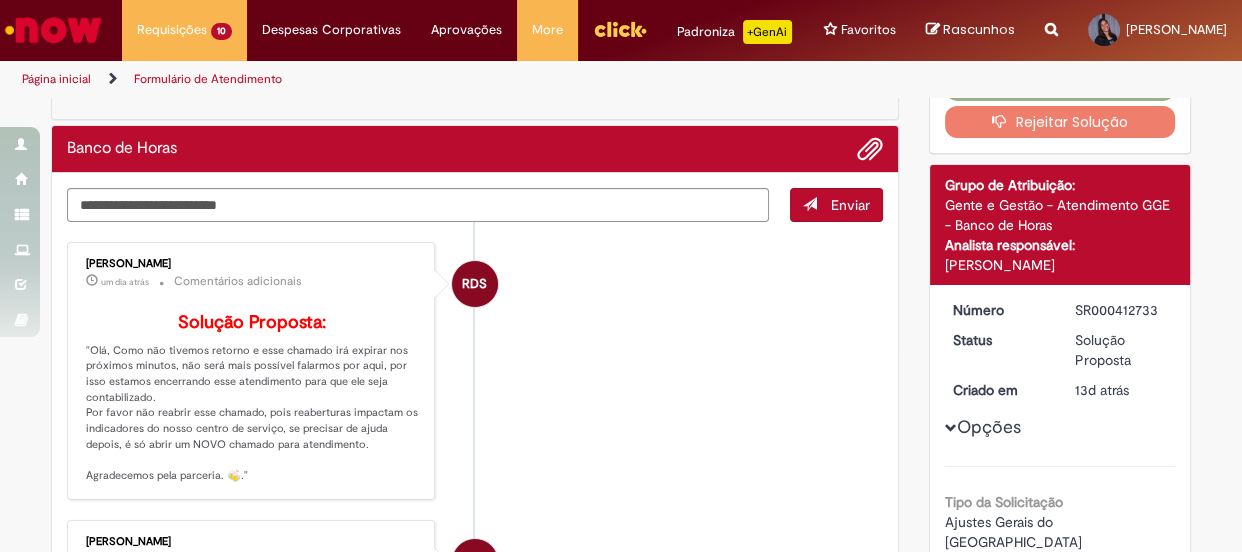 scroll, scrollTop: 0, scrollLeft: 0, axis: both 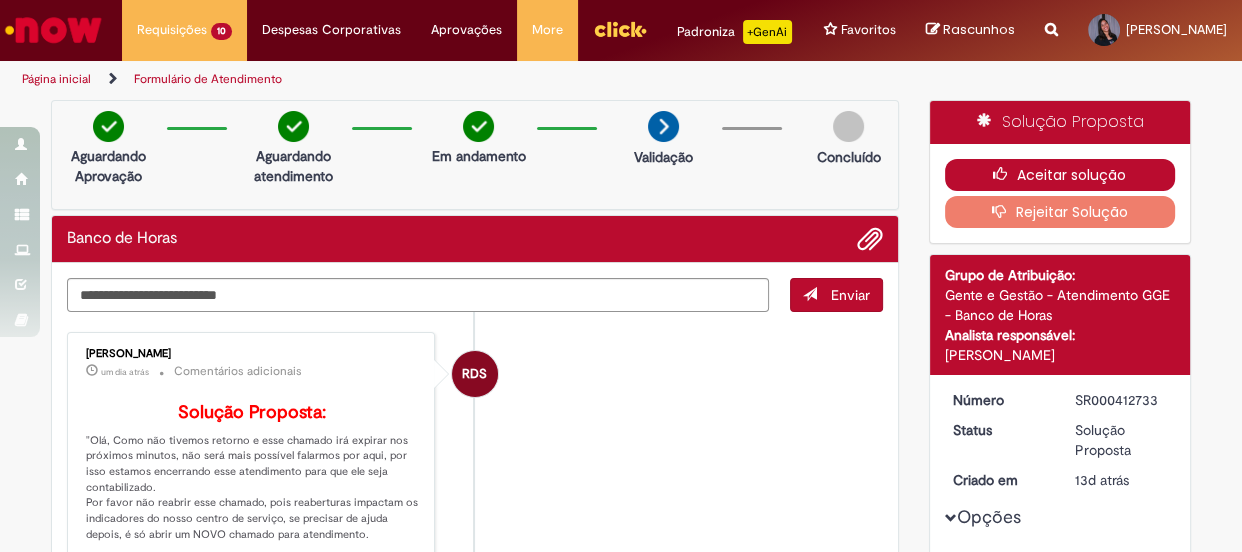 click at bounding box center (1005, 174) 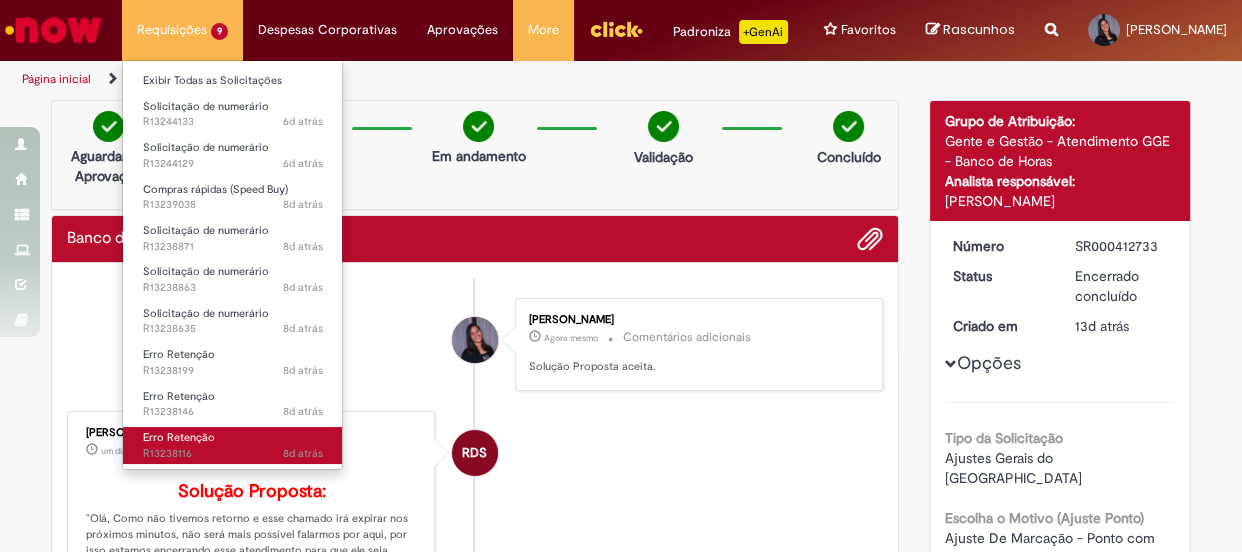 click on "Erro Retenção
8d atrás 8 dias atrás  R13238116" at bounding box center [233, 445] 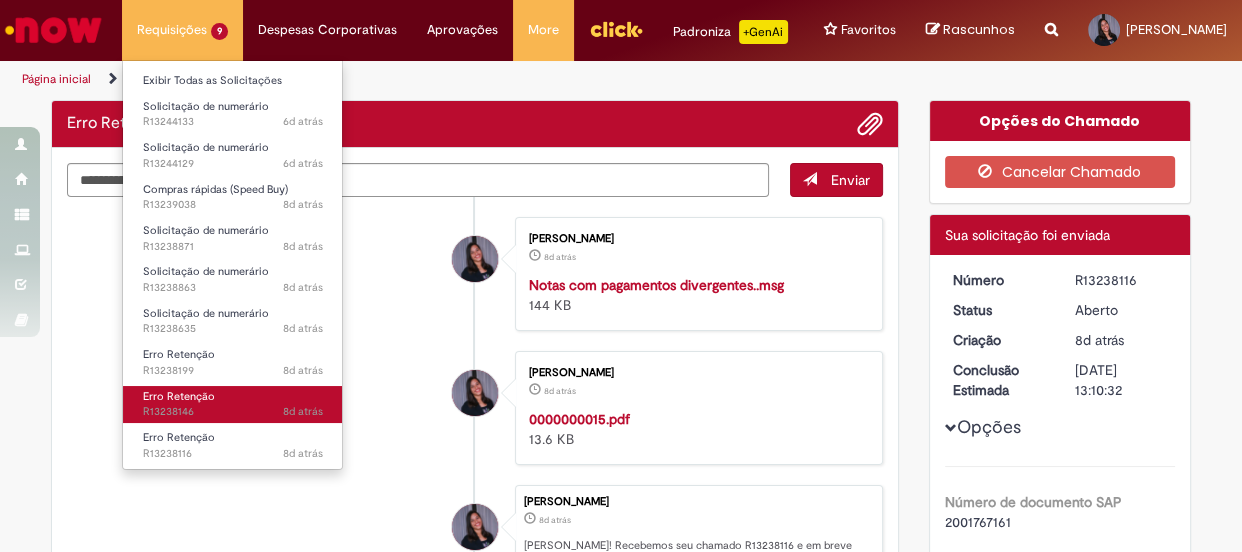 click on "Erro Retenção
8d atrás 8 dias atrás  R13238146" at bounding box center [233, 404] 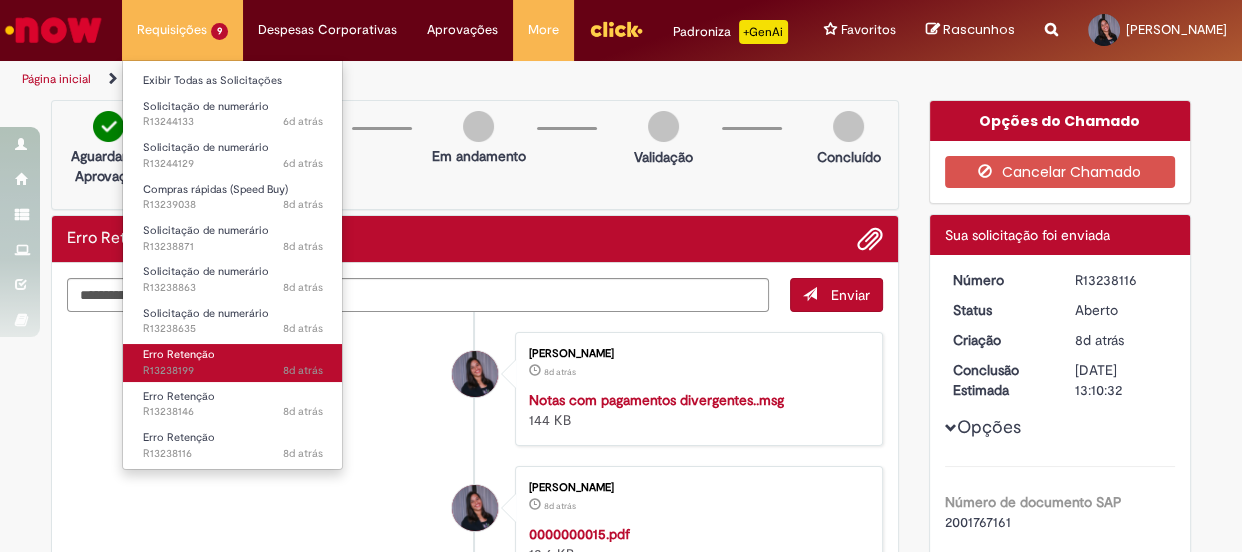 click on "8d atrás 8 dias atrás  R13238199" at bounding box center (233, 371) 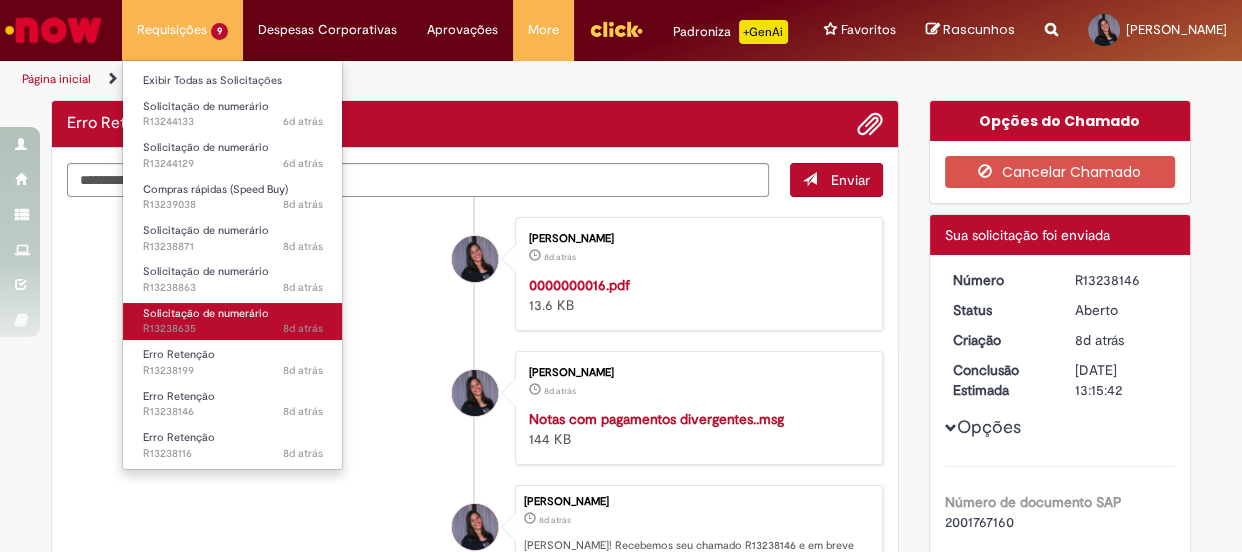 click on "8d atrás 8 dias atrás  R13238635" at bounding box center (233, 329) 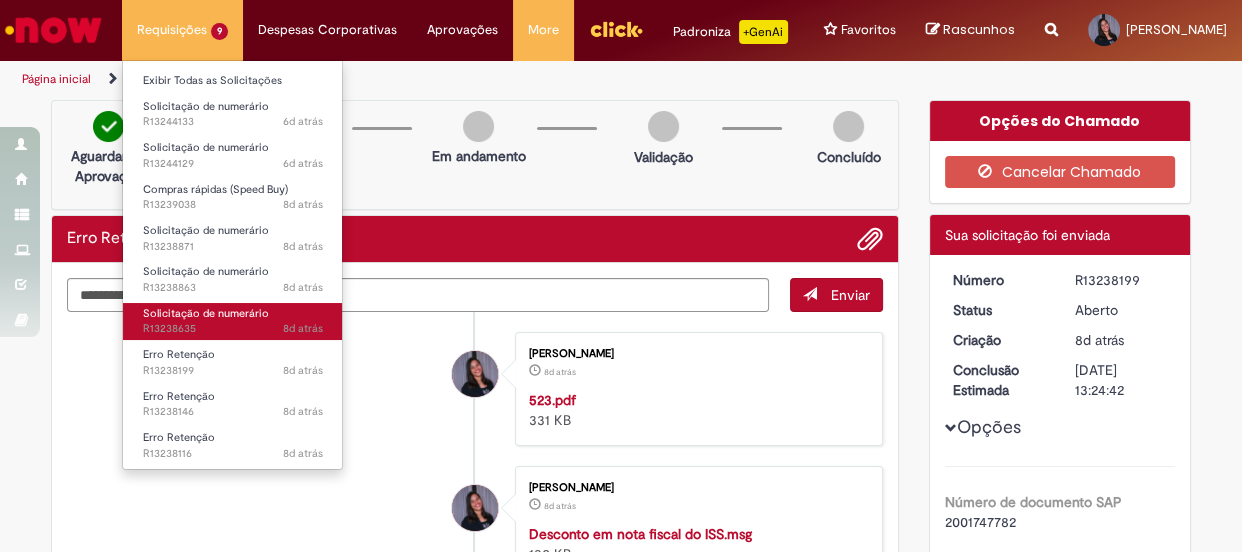 click on "Solicitação de numerário" at bounding box center (206, 313) 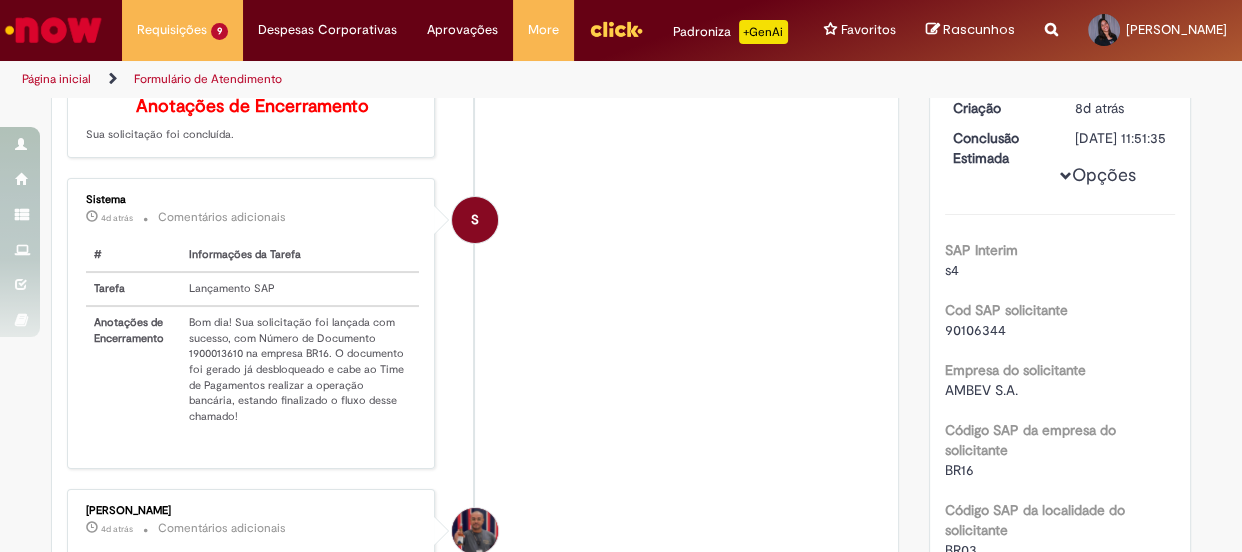 scroll, scrollTop: 0, scrollLeft: 0, axis: both 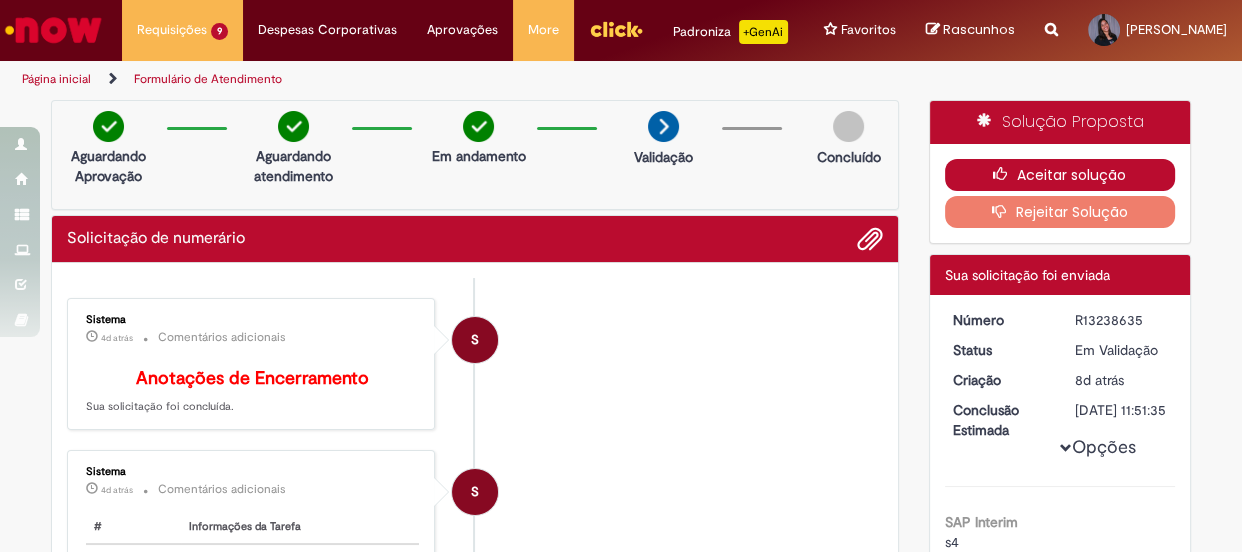 click on "Aceitar solução" at bounding box center (1060, 175) 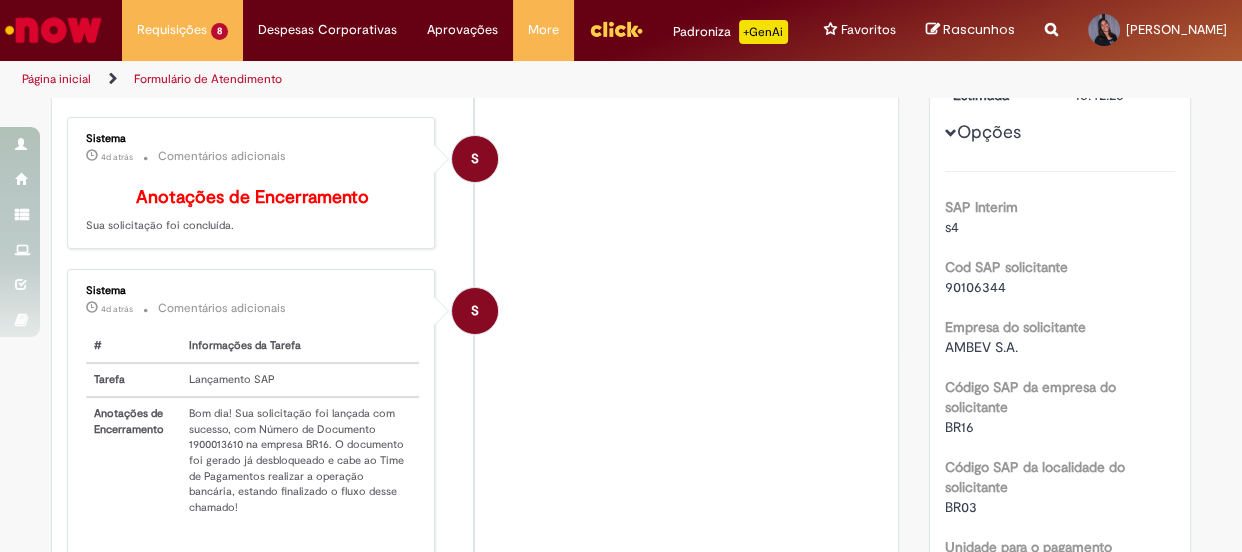 scroll, scrollTop: 272, scrollLeft: 0, axis: vertical 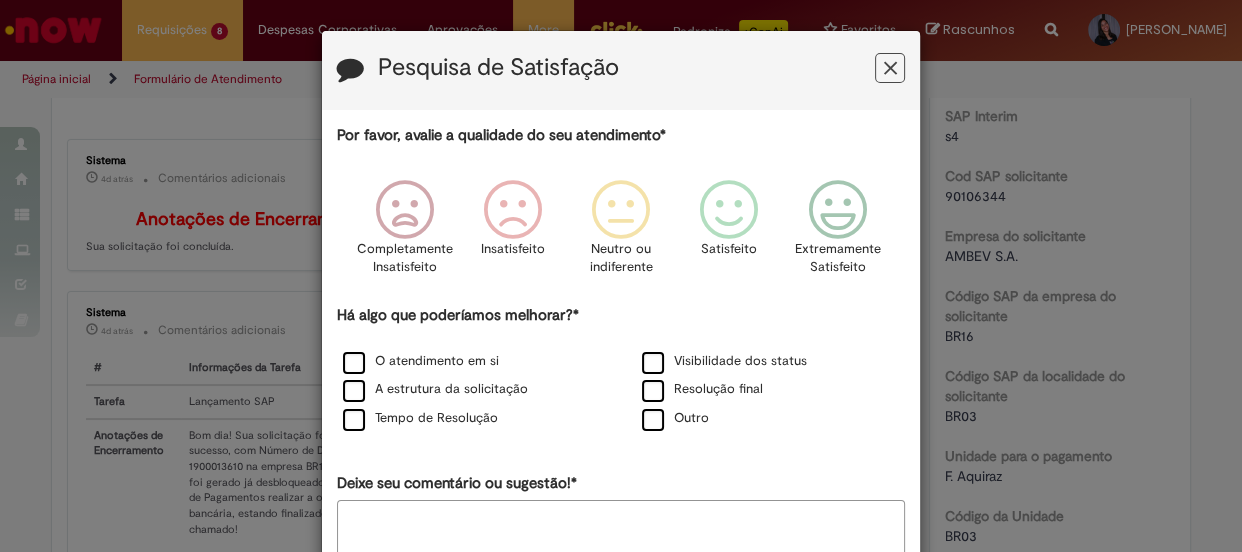 click at bounding box center [890, 68] 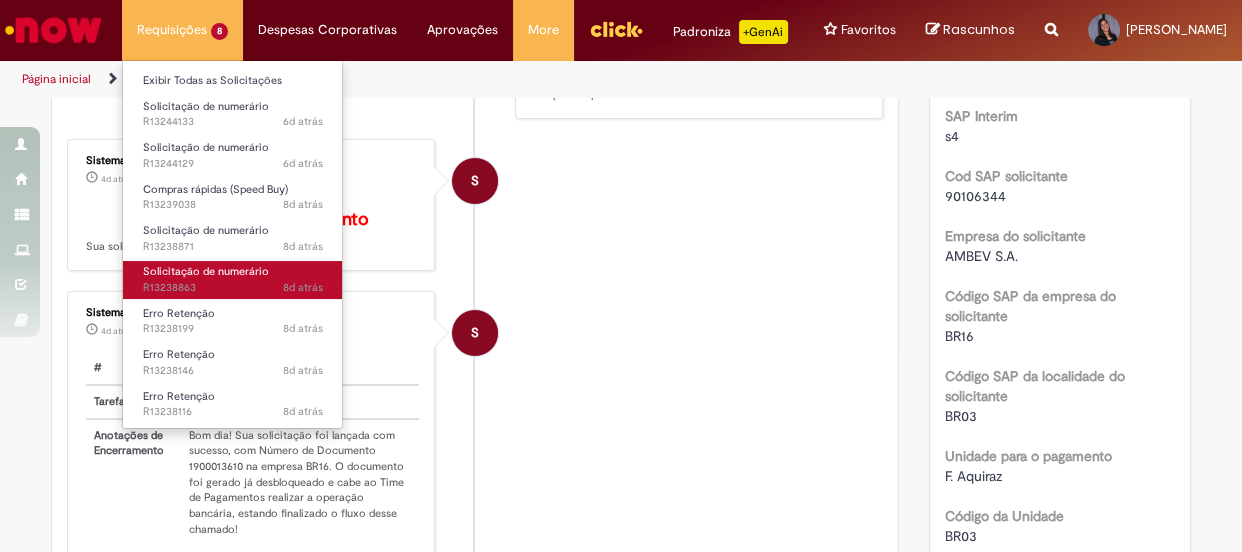 click on "Solicitação de numerário
8d atrás 8 dias atrás  R13238863" at bounding box center [233, 279] 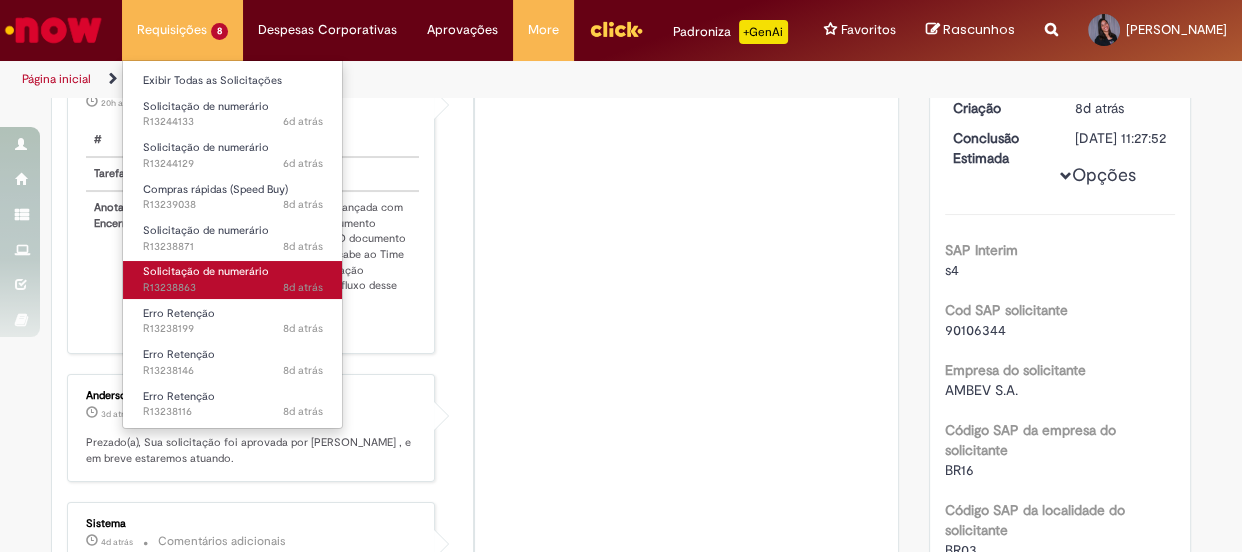 scroll, scrollTop: 0, scrollLeft: 0, axis: both 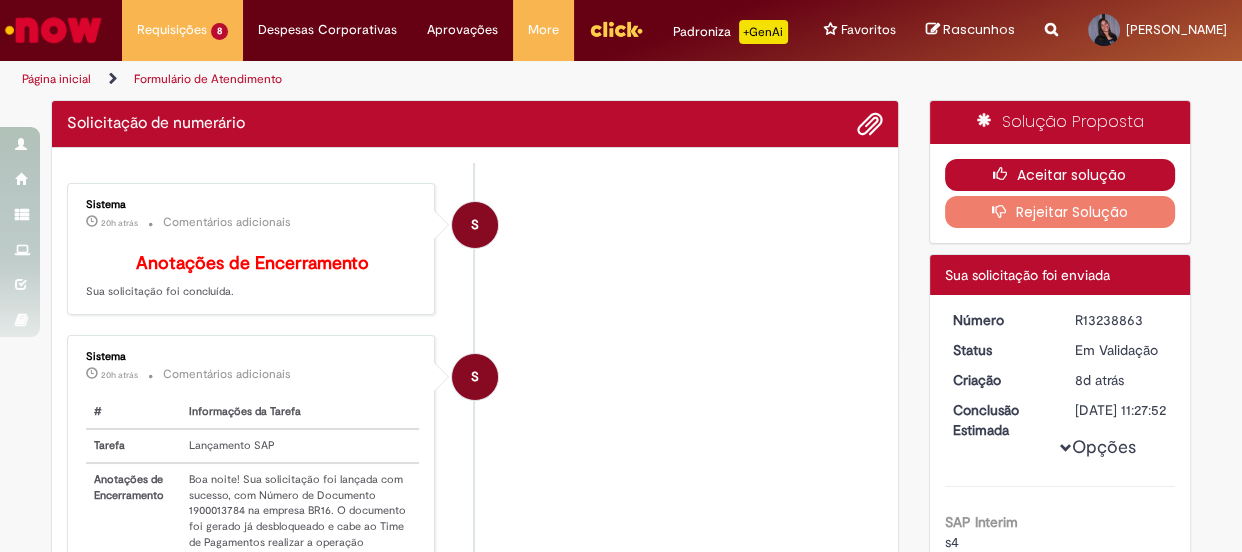 click on "Aceitar solução" at bounding box center (1060, 175) 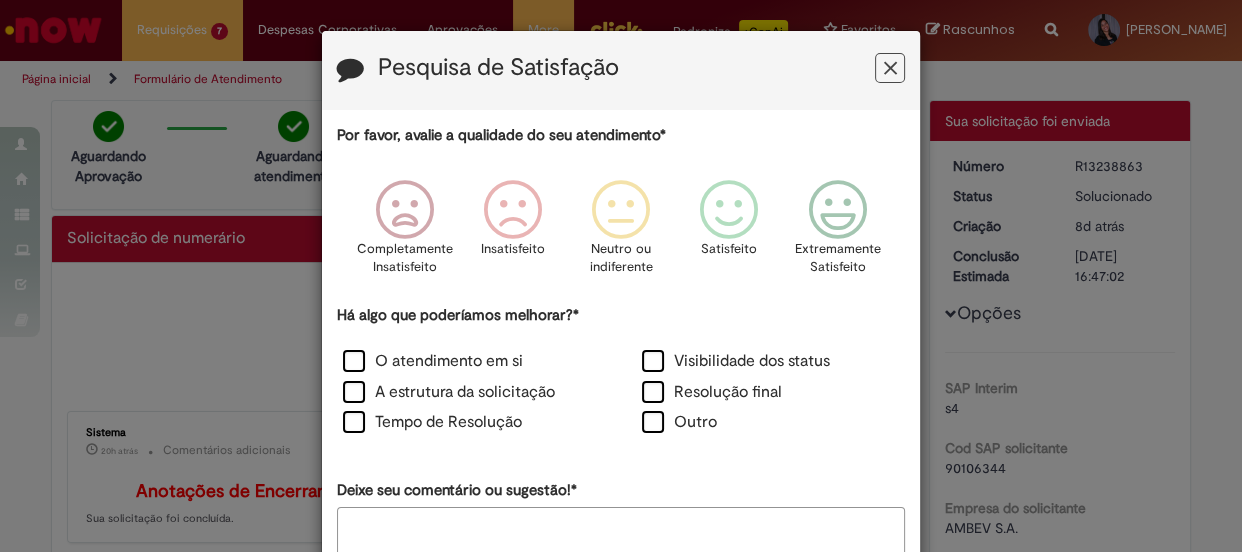 click at bounding box center (890, 68) 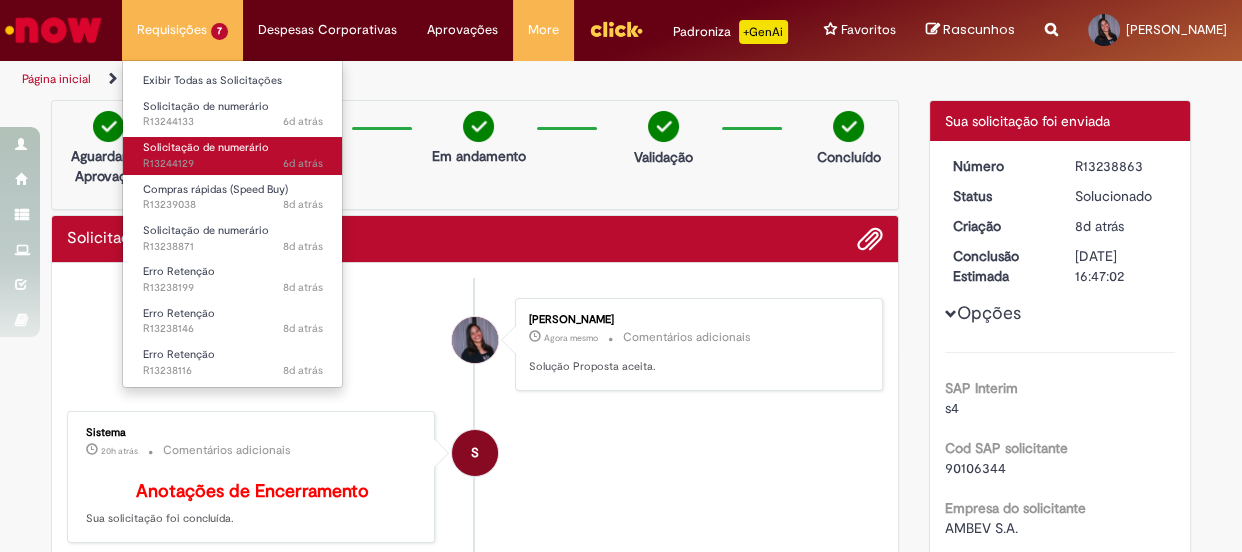 click on "6d atrás 6 dias atrás  R13244129" at bounding box center (233, 164) 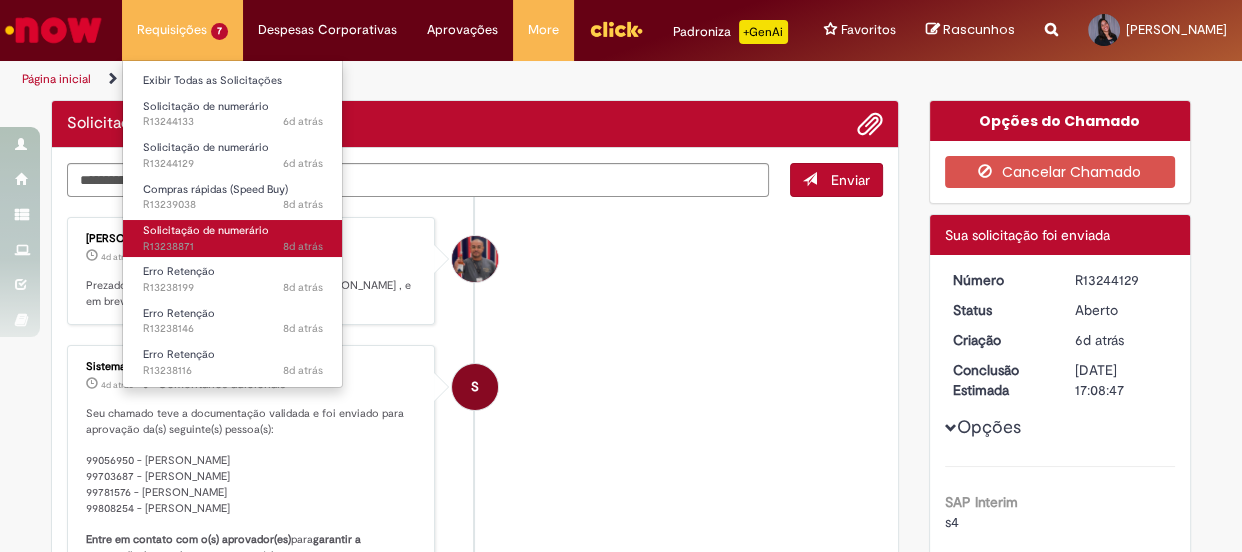 click on "Solicitação de numerário" at bounding box center (206, 230) 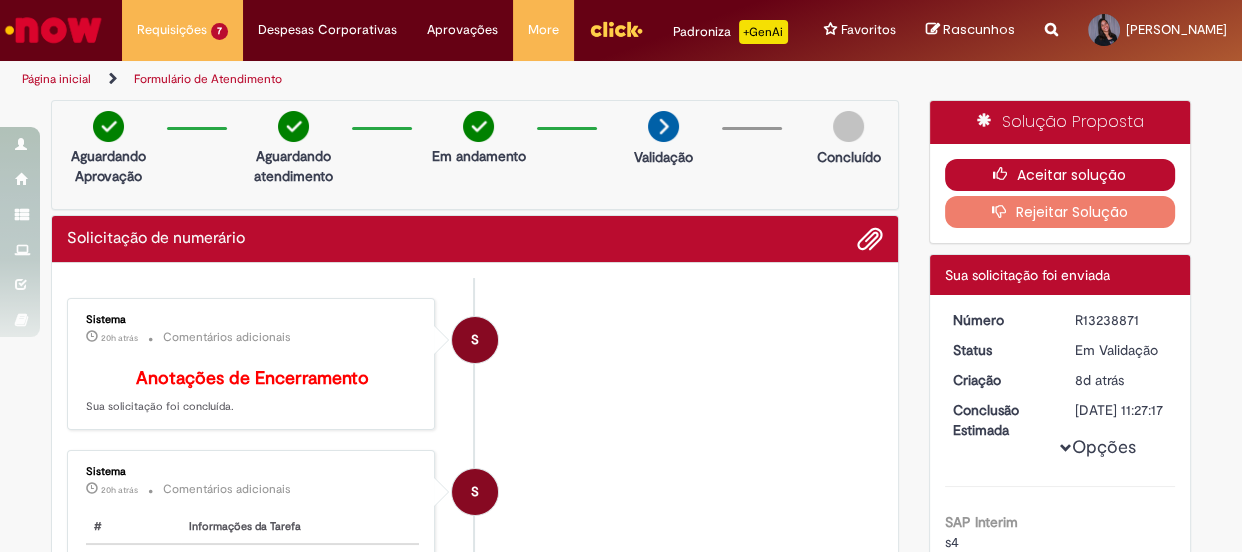 click on "Aceitar solução" at bounding box center (1060, 175) 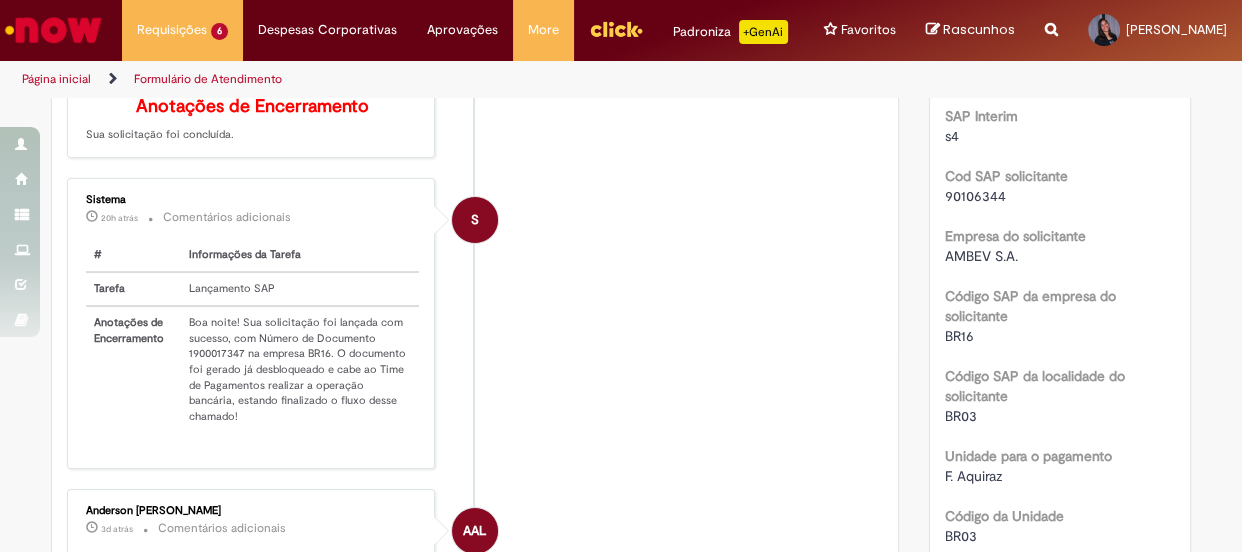scroll, scrollTop: 363, scrollLeft: 0, axis: vertical 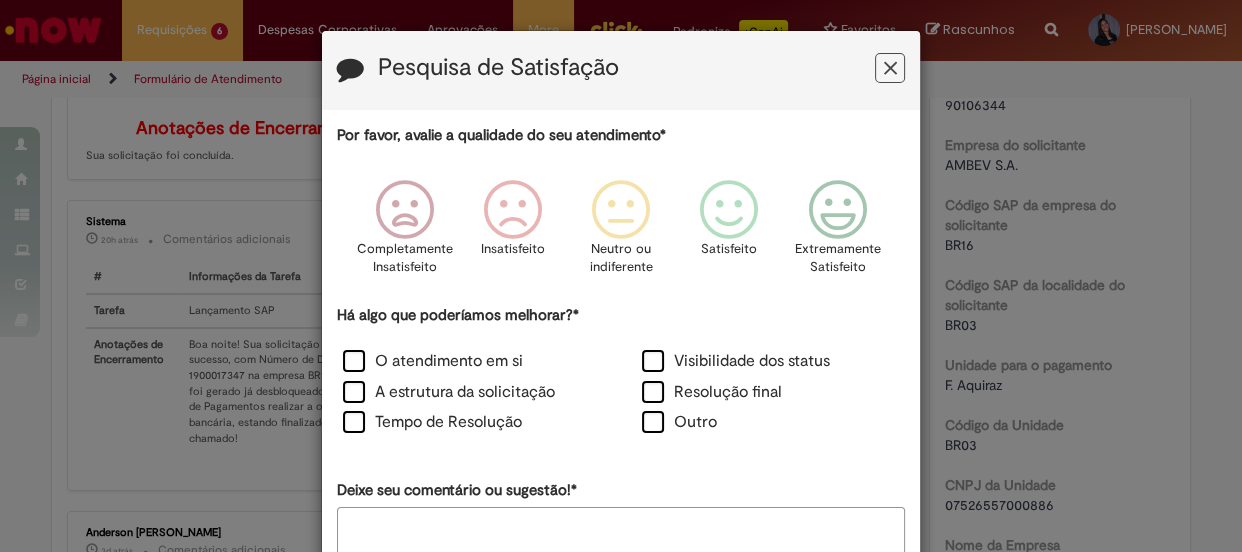 click at bounding box center (890, 68) 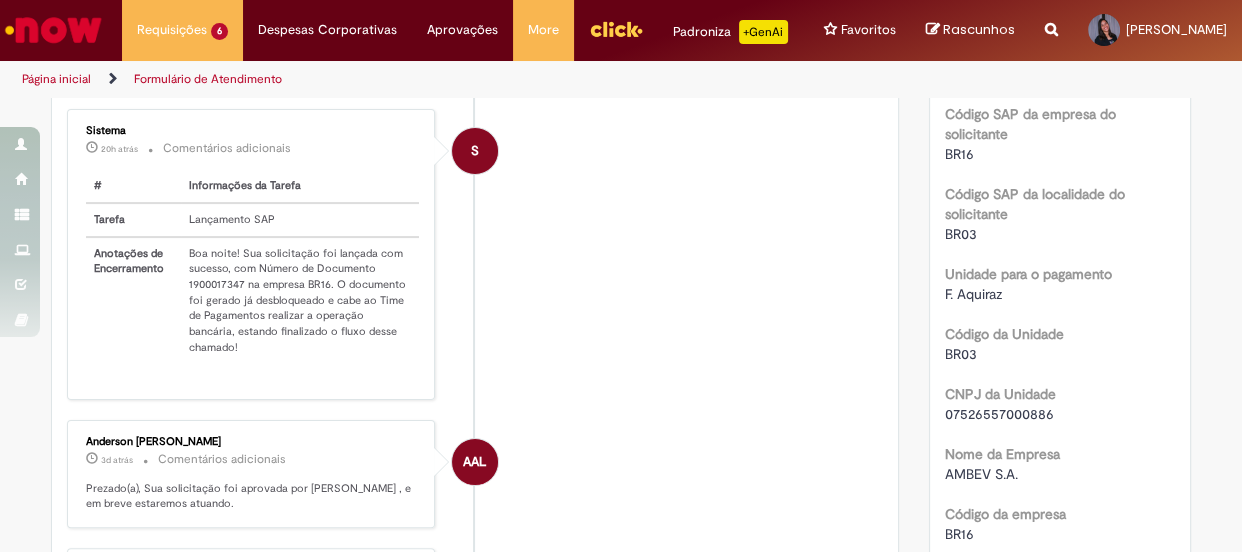 scroll, scrollTop: 363, scrollLeft: 0, axis: vertical 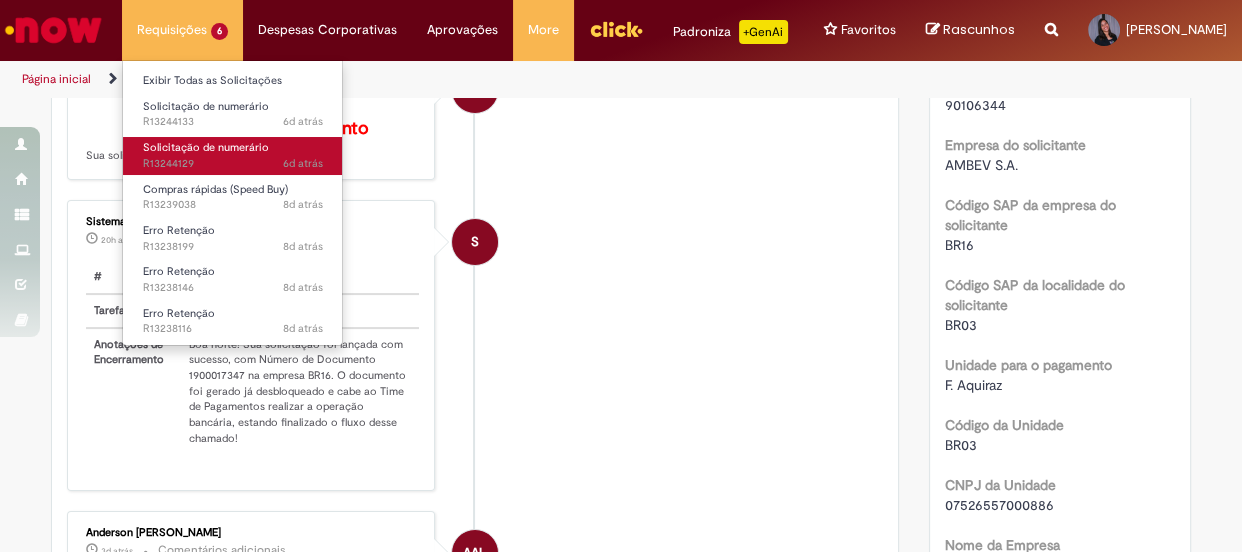 click on "6d atrás 6 dias atrás  R13244129" at bounding box center [233, 164] 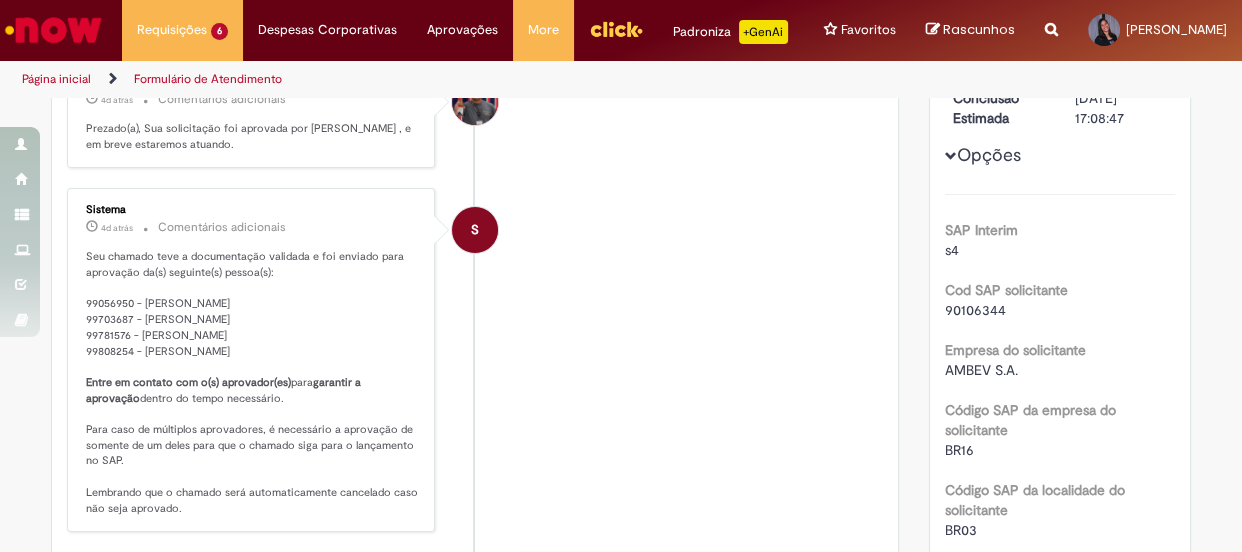 scroll, scrollTop: 0, scrollLeft: 0, axis: both 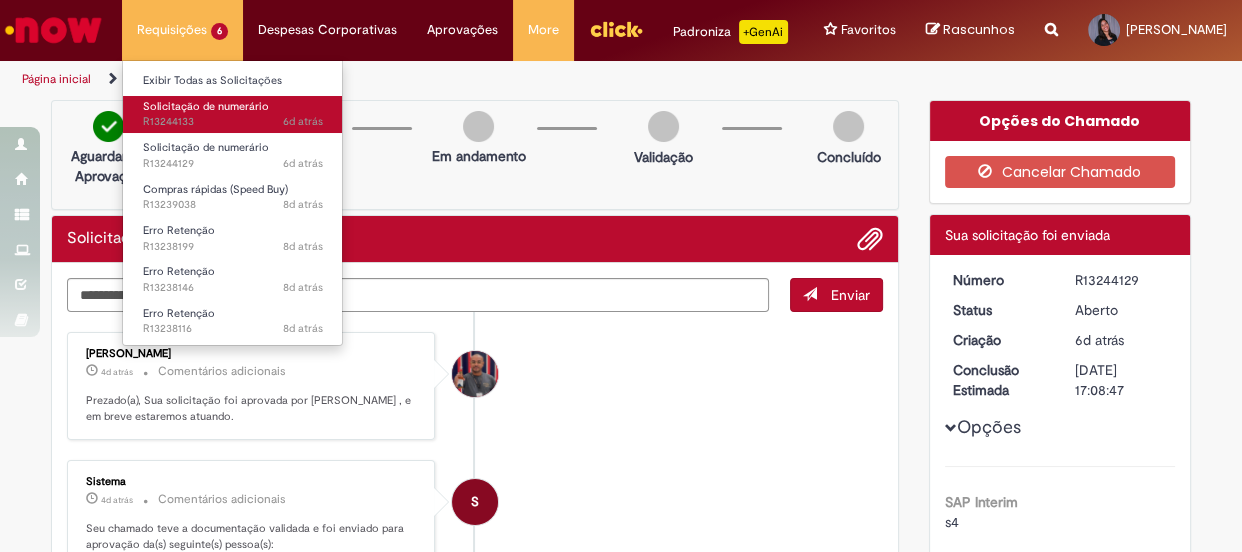 click on "6d atrás 6 dias atrás  R13244133" at bounding box center (233, 122) 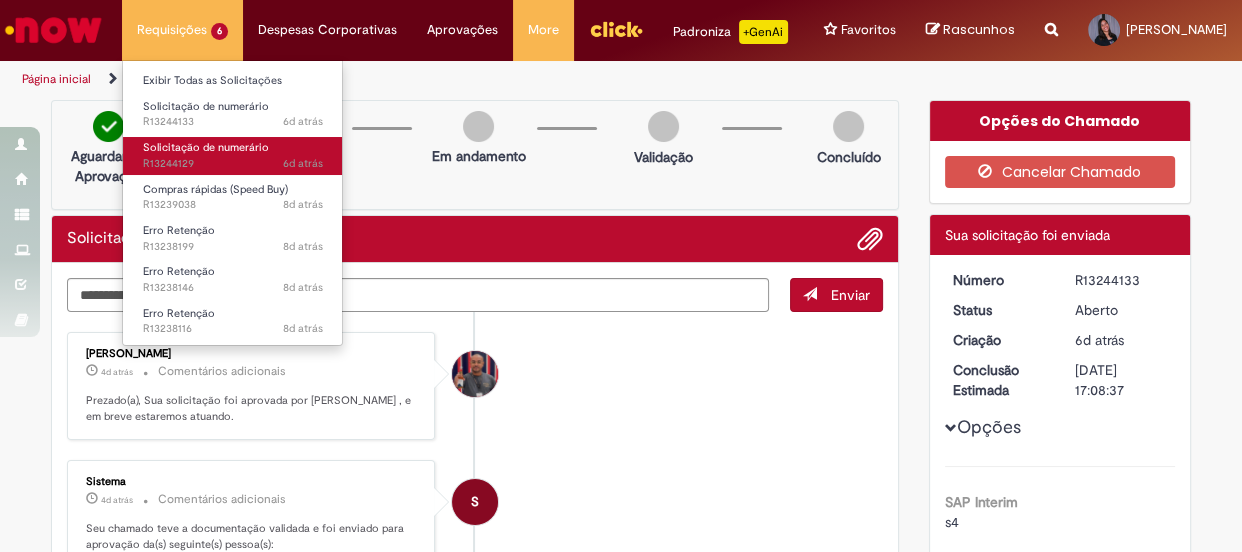 click on "6d atrás 6 dias atrás  R13244129" at bounding box center (233, 164) 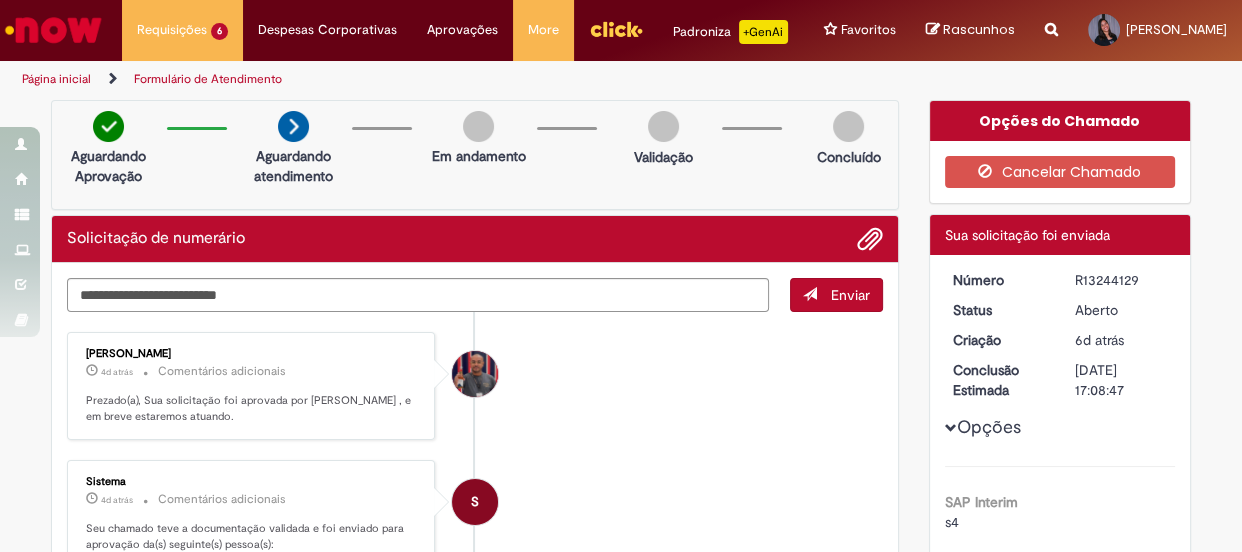 click on "R13244129" at bounding box center [1121, 280] 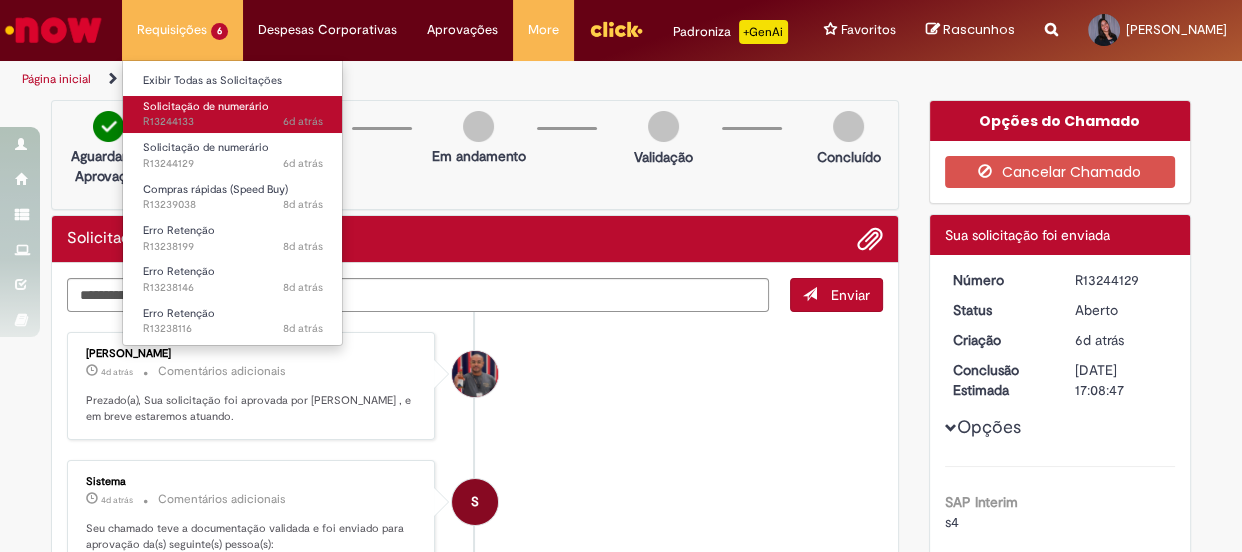 click on "6d atrás 6 dias atrás  R13244133" at bounding box center (233, 122) 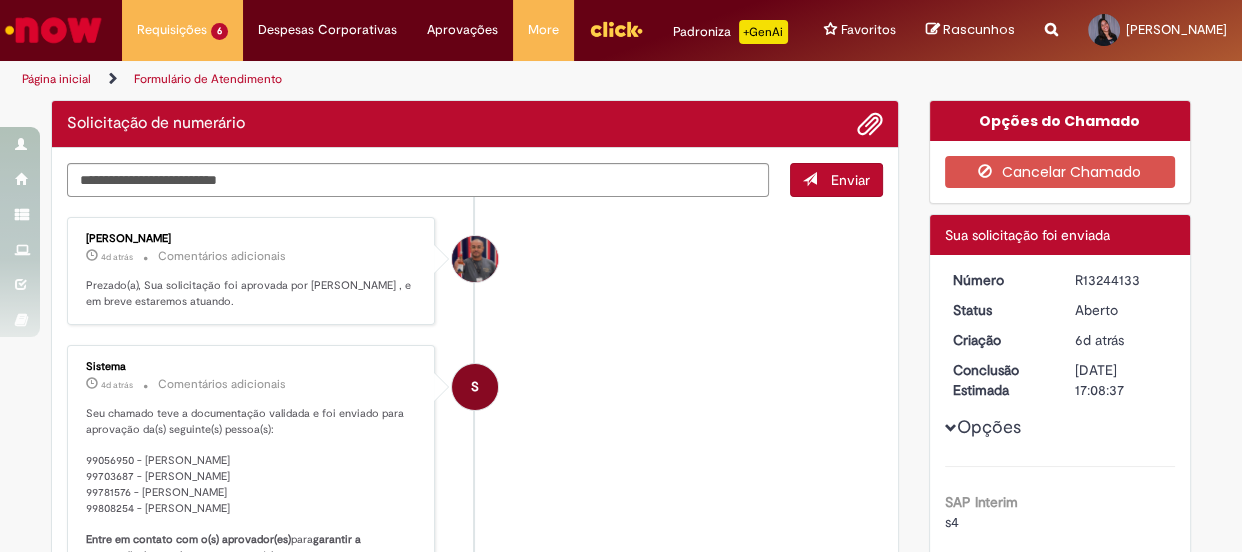click on "R13244133" at bounding box center (1121, 280) 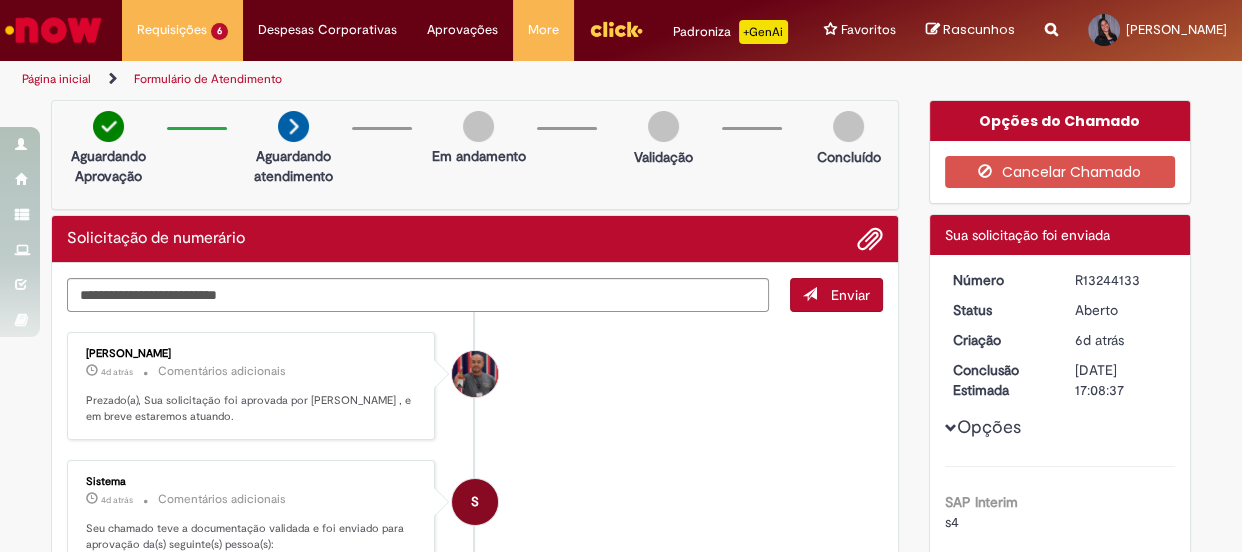 copy on "R13244133" 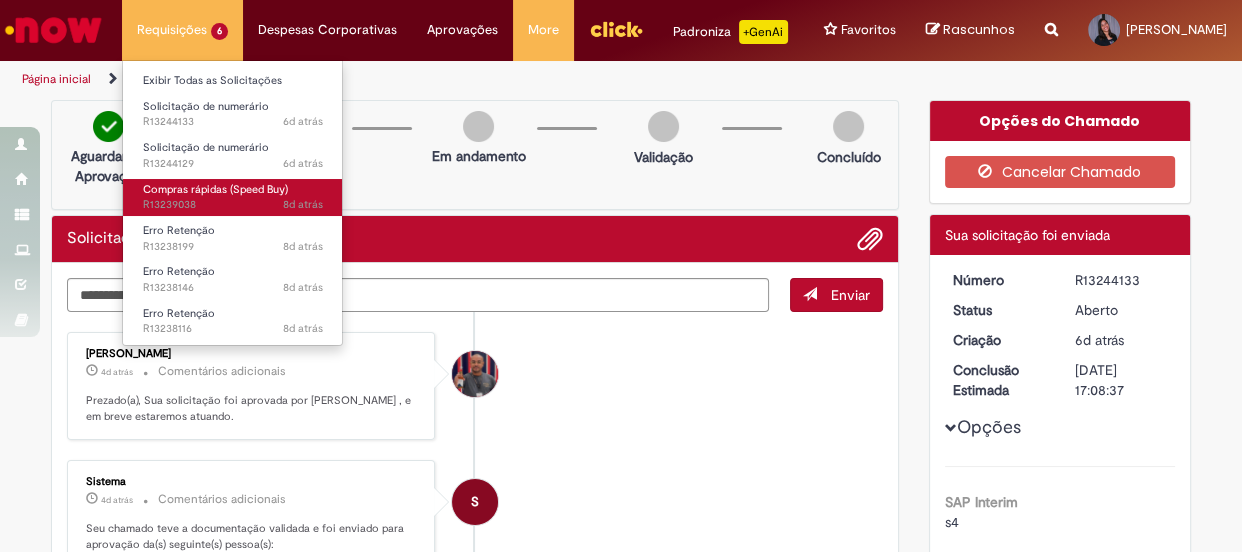 click on "Compras rápidas (Speed Buy)
8d atrás 8 dias atrás  R13239038" at bounding box center [233, 197] 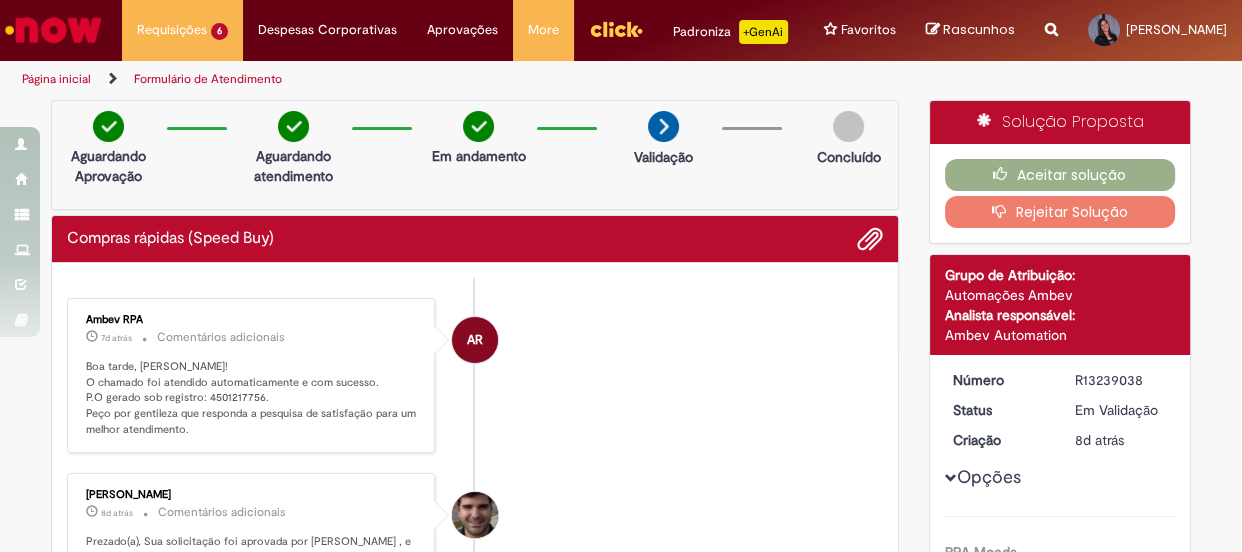 click on "AR
Ambev RPA
7d atrás 7 dias atrás     Comentários adicionais
Boa tarde, [PERSON_NAME]!
O chamado foi atendido automaticamente e com sucesso.
P.O gerado sob registro: 4501217756.
Peço por gentileza que responda a pesquisa de satisfação para um melhor atendimento.
[PERSON_NAME]
8d atrás 8 dias atrás     Comentários adicionais
Prezado(a), Sua solicitação foi aprovada por [PERSON_NAME] , e em breve estaremos atuando.
S" at bounding box center (475, 747) 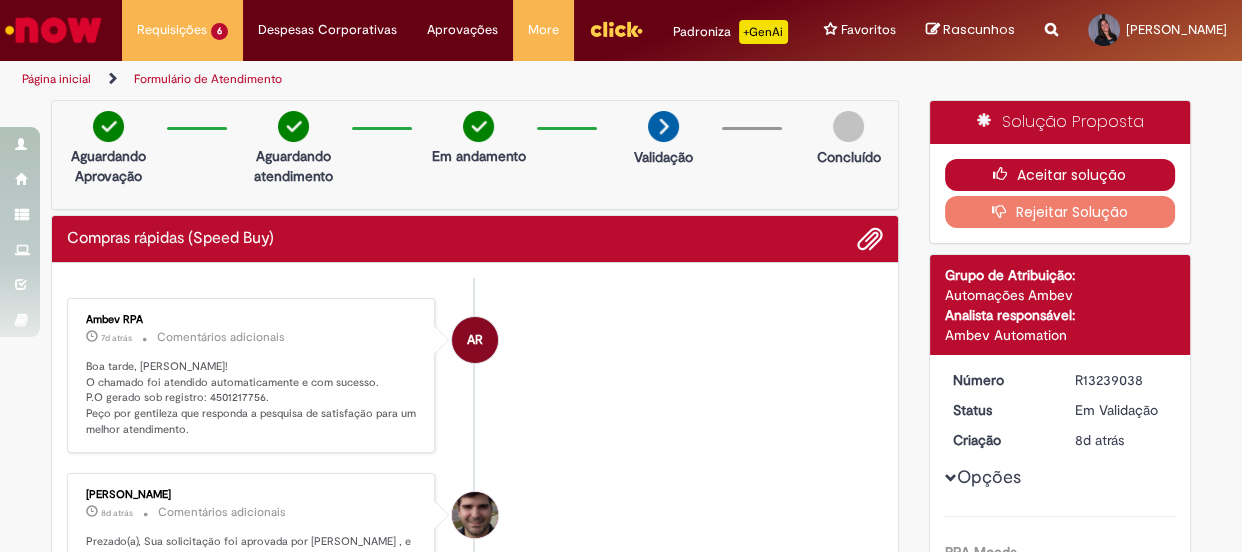 click on "Aceitar solução" at bounding box center (1060, 175) 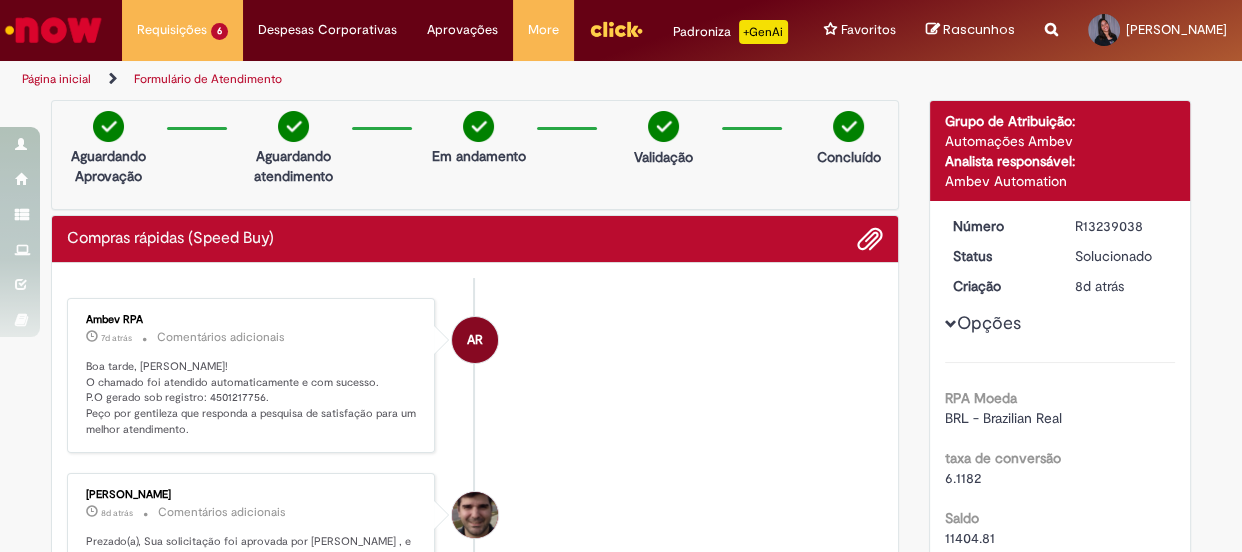 scroll, scrollTop: 181, scrollLeft: 0, axis: vertical 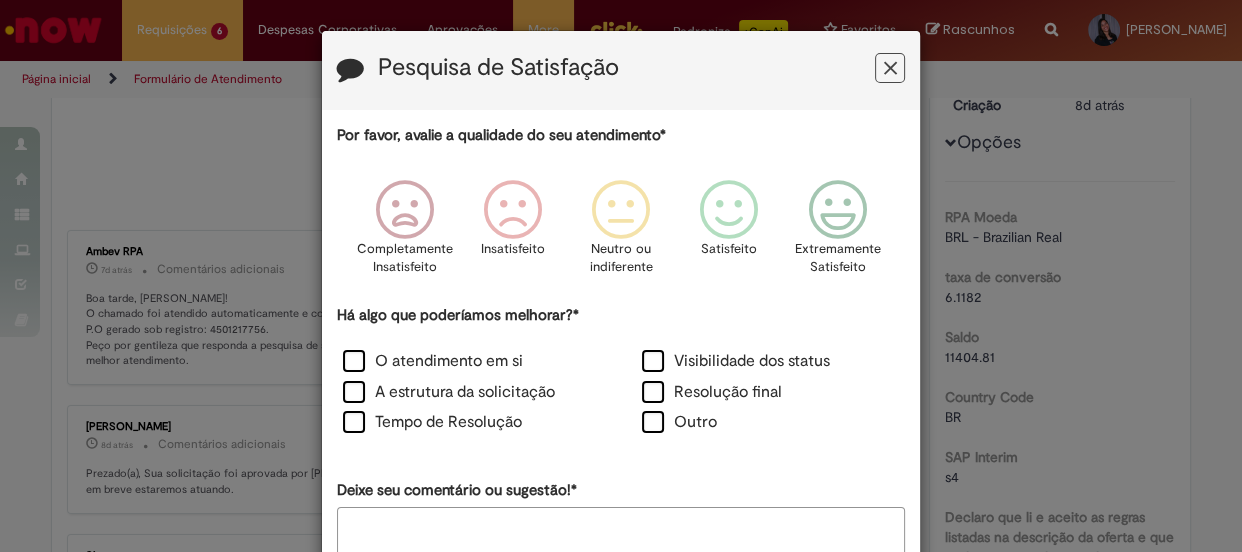click at bounding box center (890, 68) 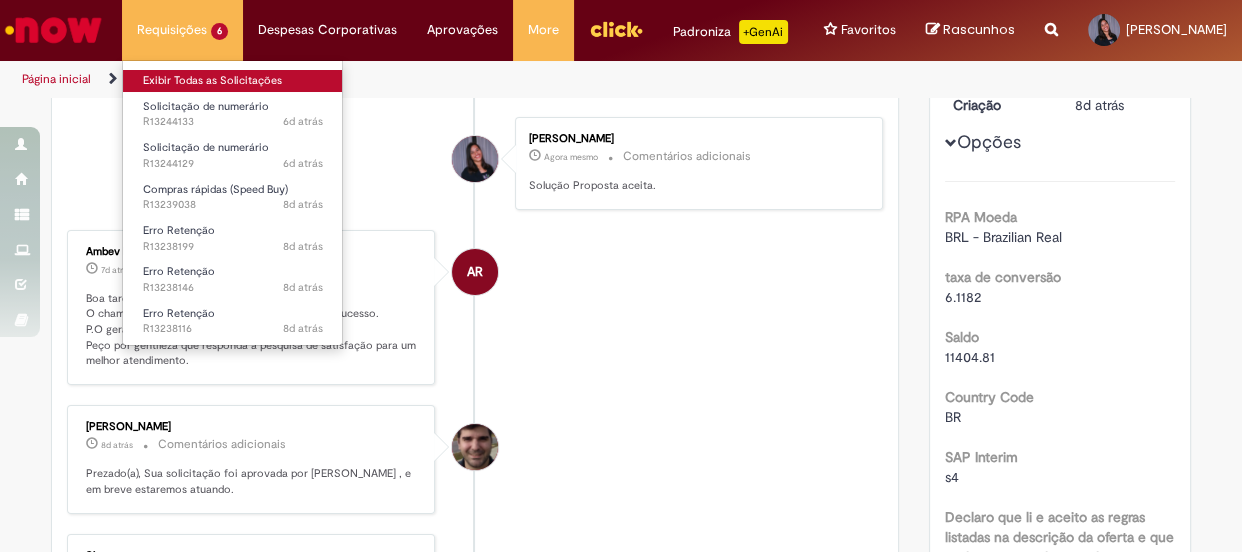 click on "Exibir Todas as Solicitações" at bounding box center [233, 81] 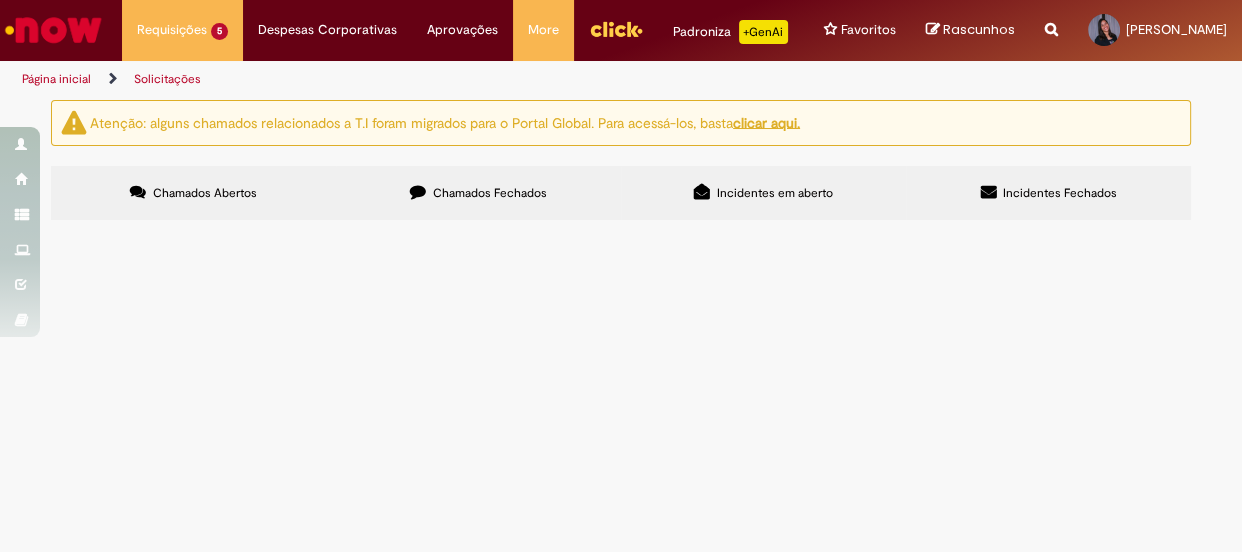 scroll, scrollTop: 0, scrollLeft: 0, axis: both 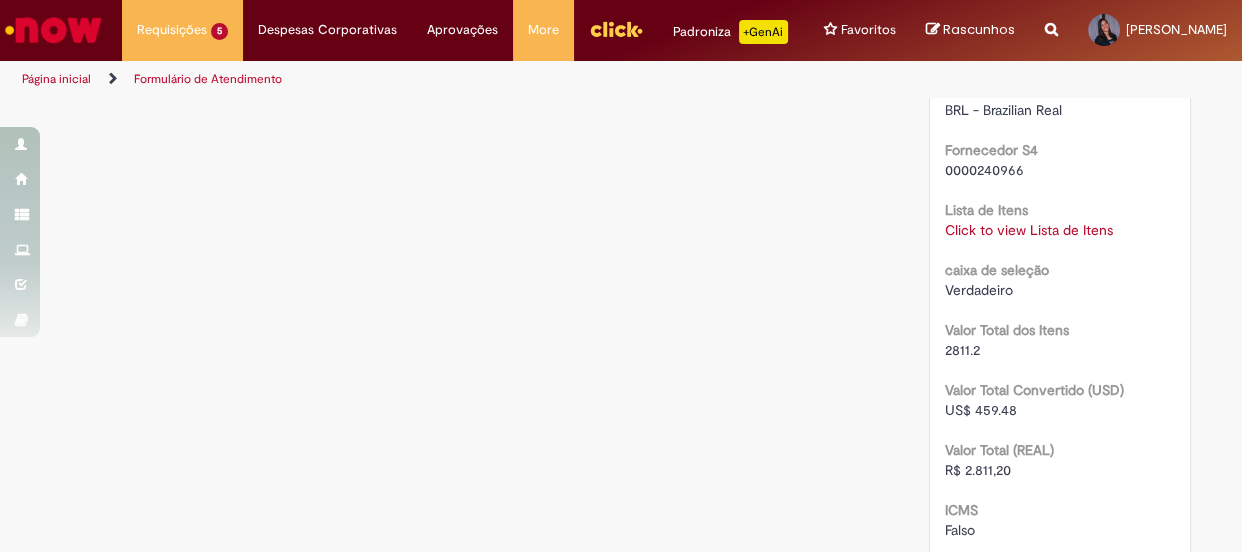 click on "0000240966" at bounding box center (984, 170) 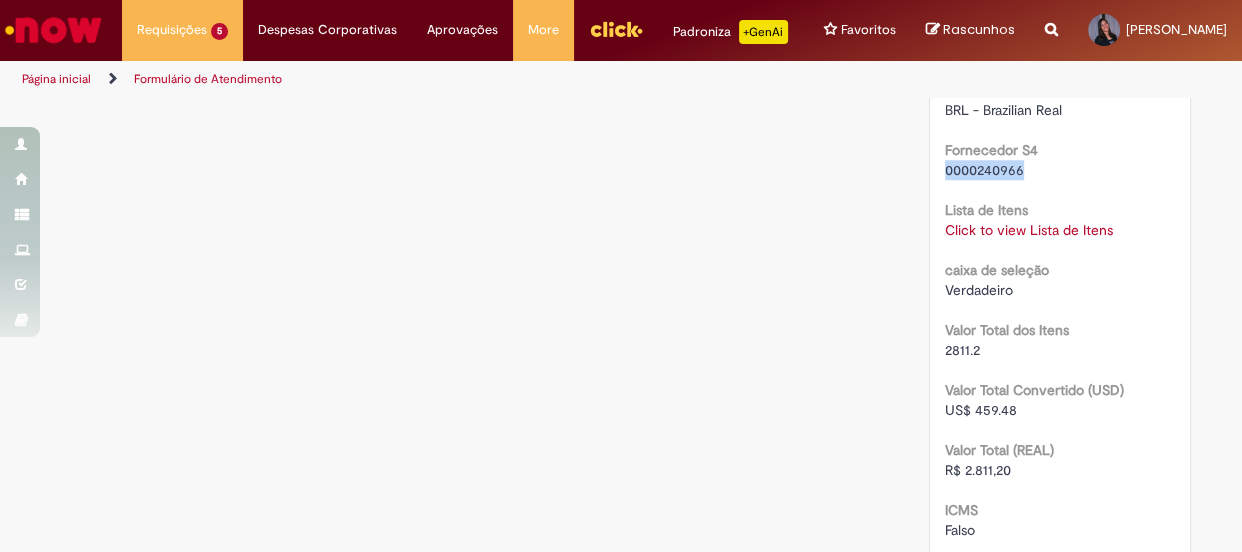 click on "0000240966" at bounding box center (984, 170) 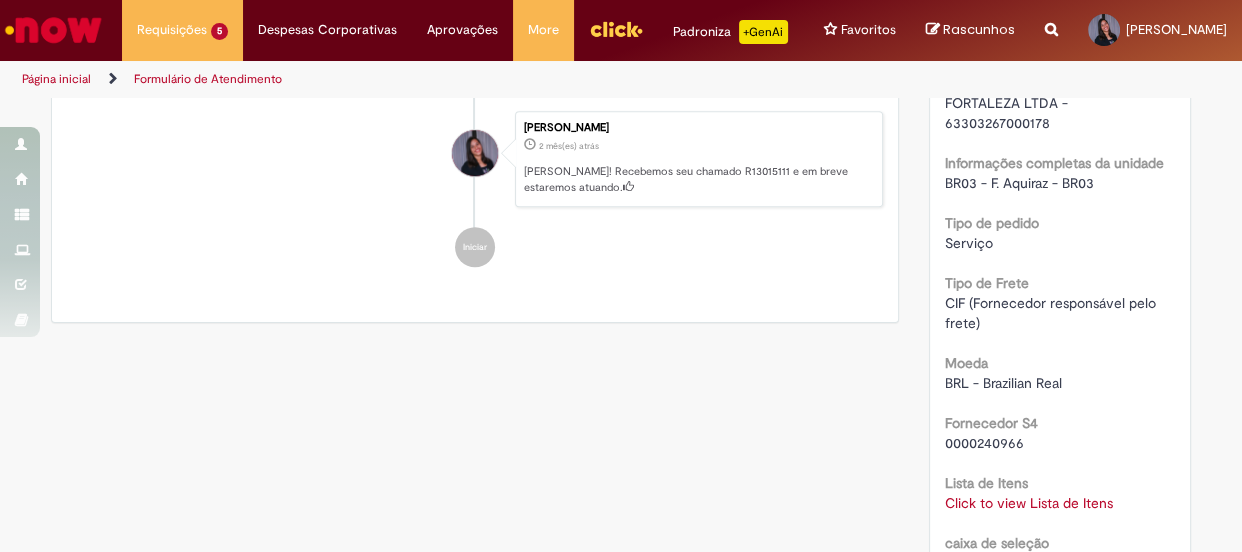 scroll, scrollTop: 1444, scrollLeft: 0, axis: vertical 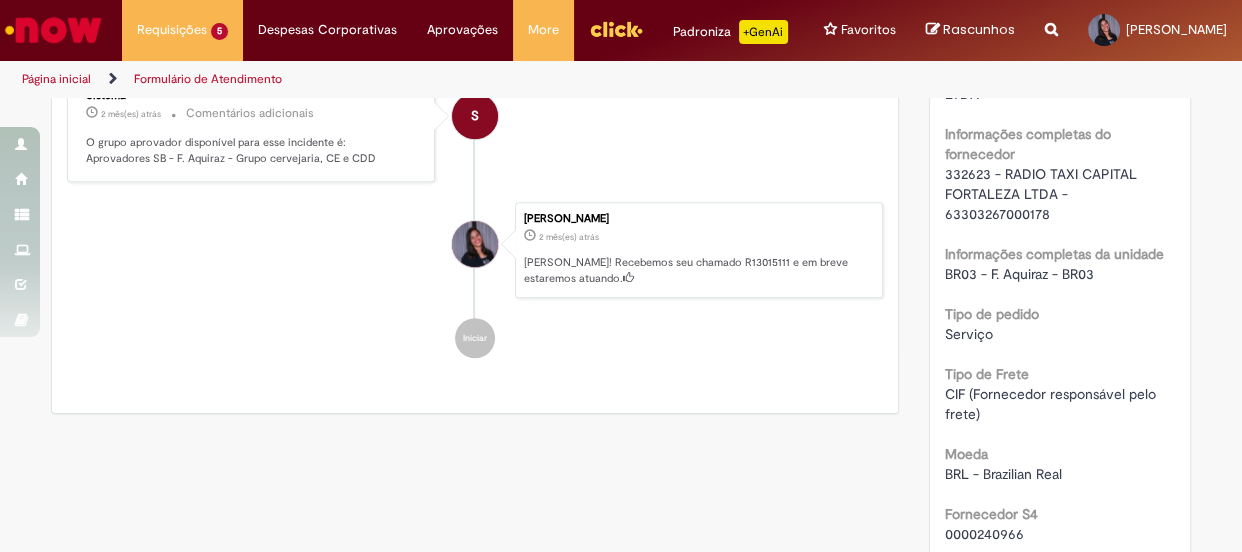 click on "332623 - RADIO TAXI CAPITAL FORTALEZA LTDA - 63303267000178" at bounding box center [1043, 194] 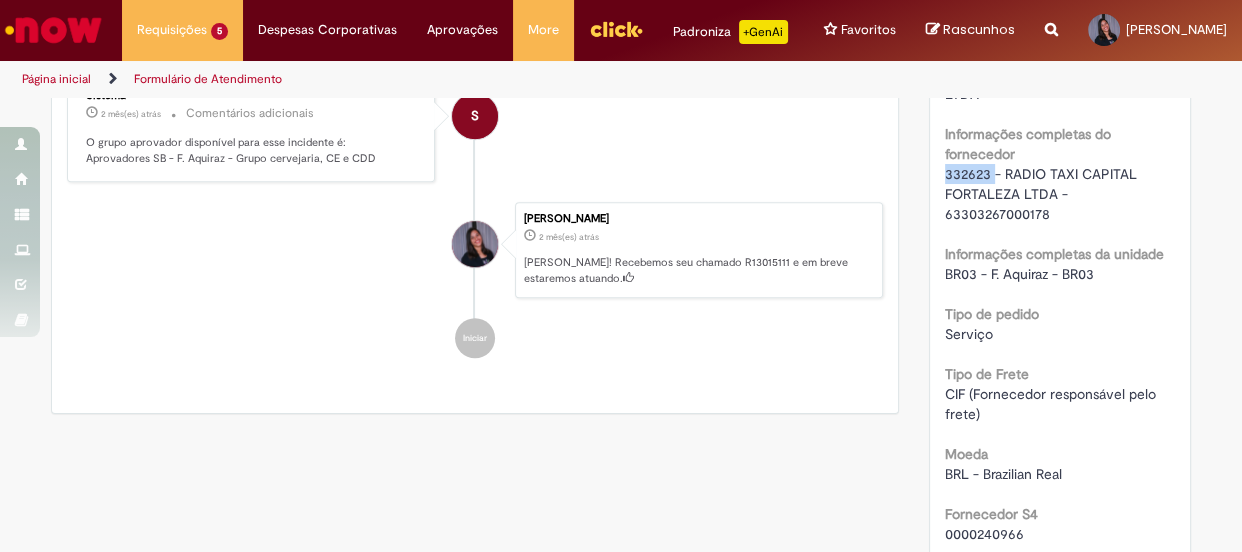 click on "332623 - RADIO TAXI CAPITAL FORTALEZA LTDA - 63303267000178" at bounding box center (1043, 194) 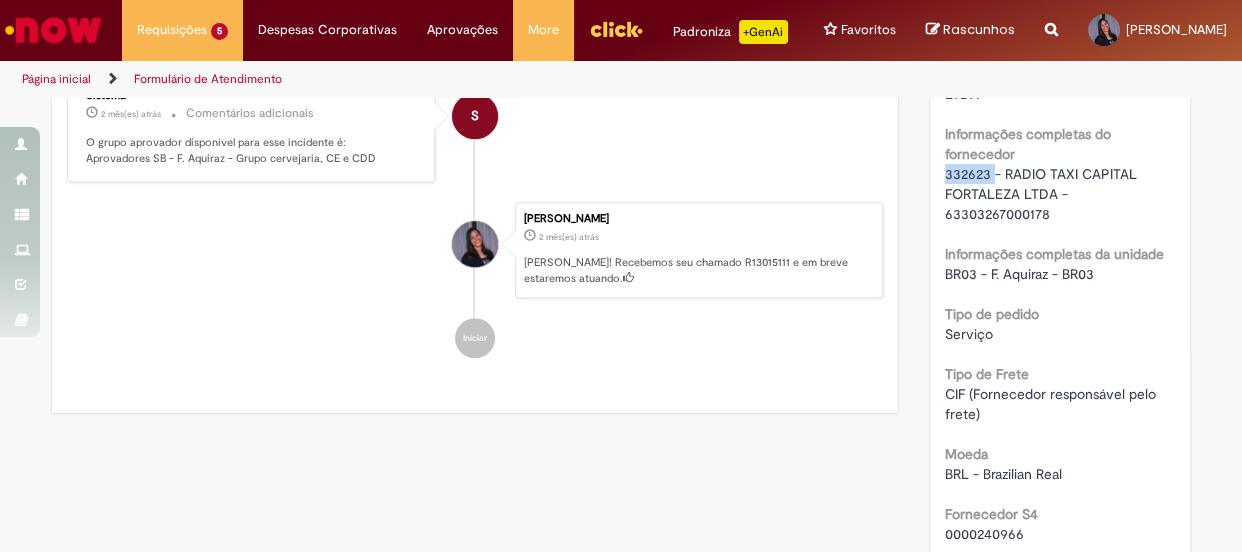 scroll, scrollTop: 1717, scrollLeft: 0, axis: vertical 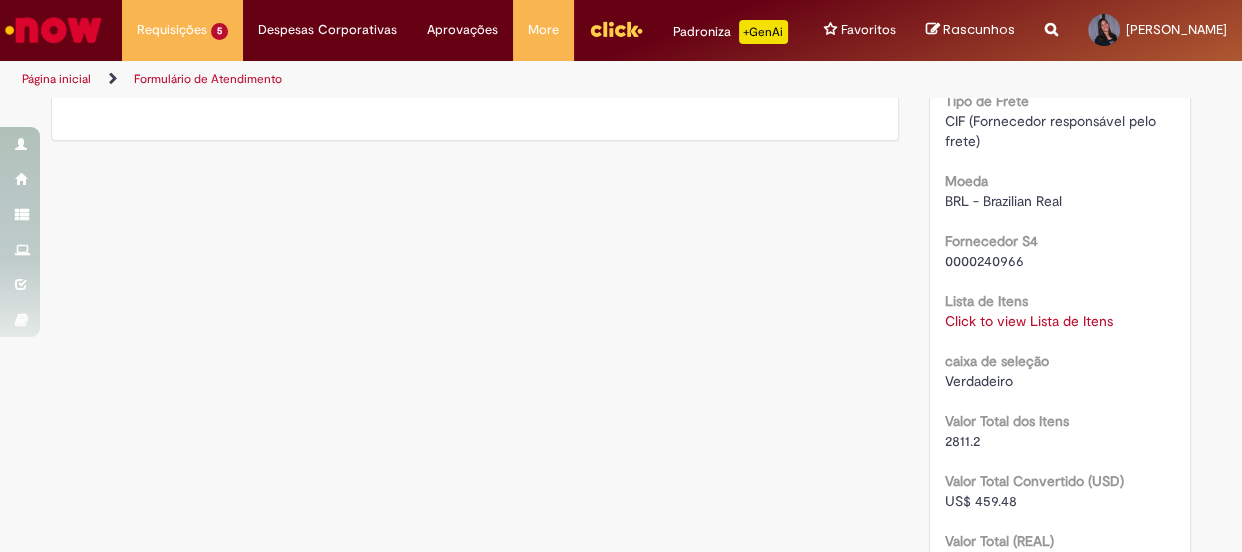 click on "Click to view Lista de Itens" at bounding box center [1029, 321] 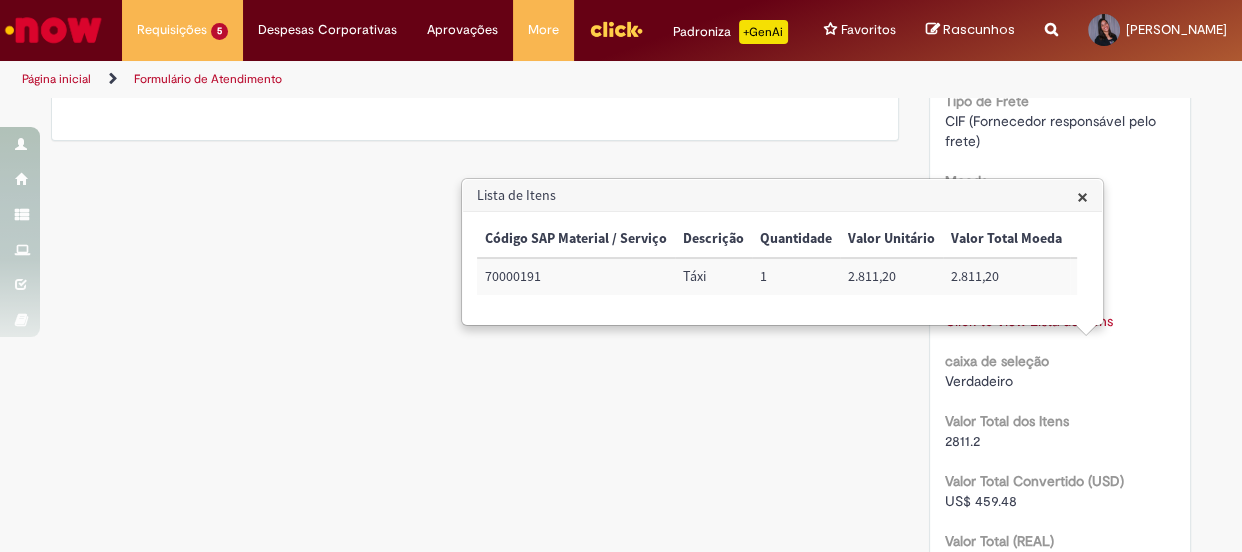 click on "70000191" at bounding box center (576, 276) 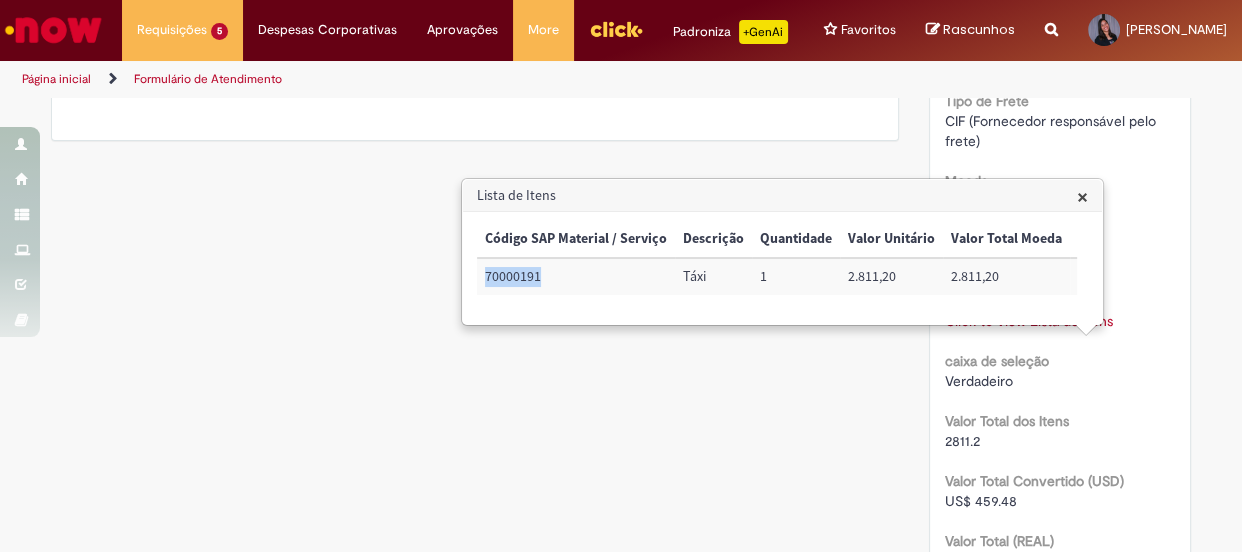 click on "70000191" at bounding box center (576, 276) 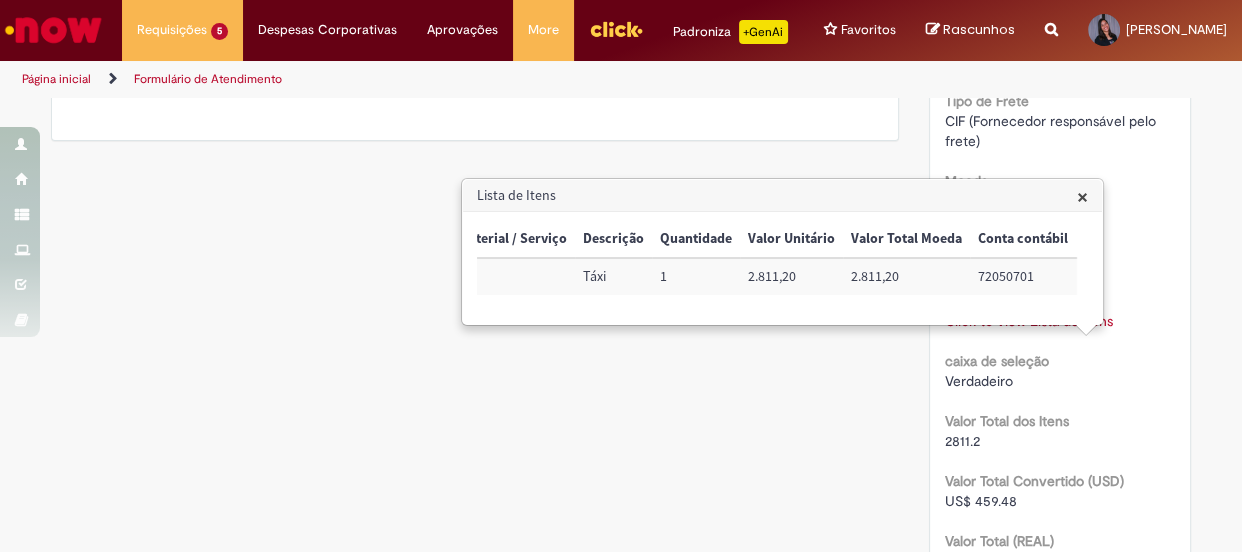 scroll, scrollTop: 0, scrollLeft: 370, axis: horizontal 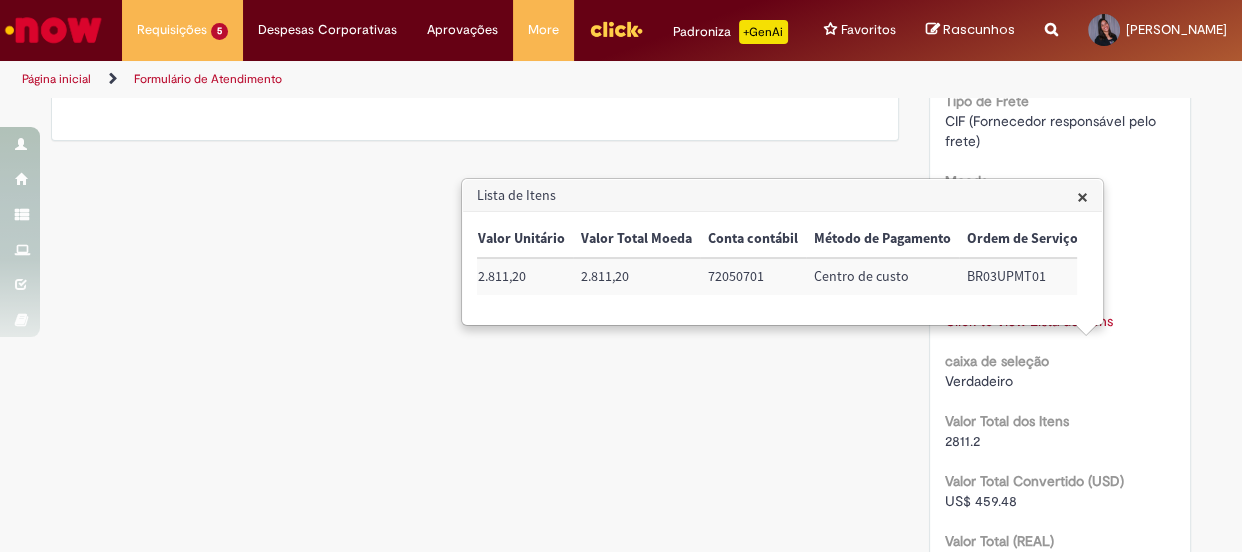 click on "72050701" at bounding box center [753, 276] 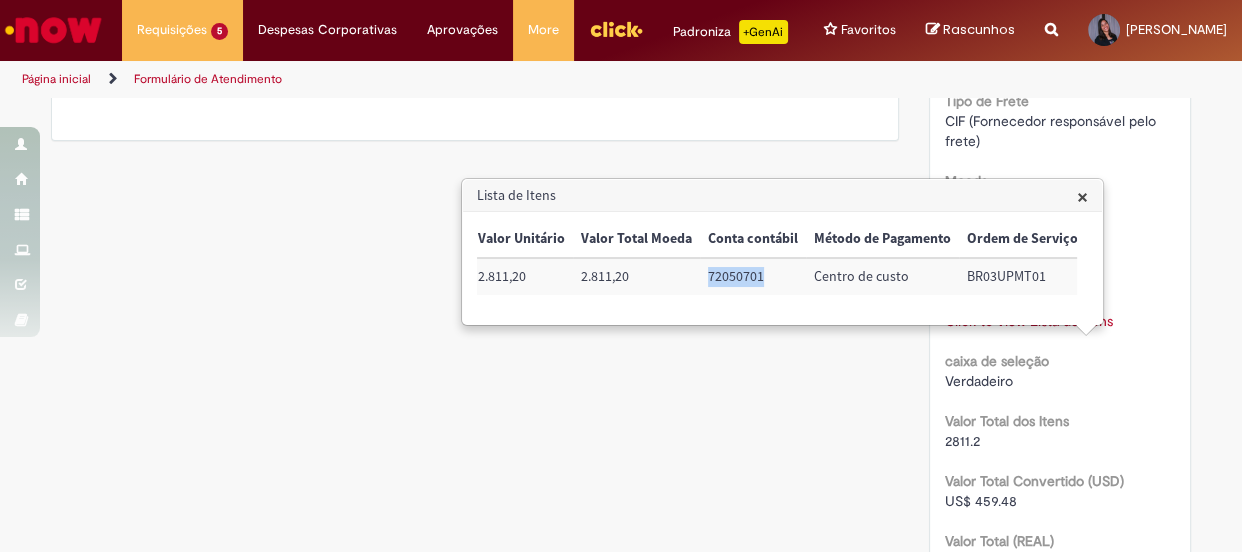 click on "72050701" at bounding box center [753, 276] 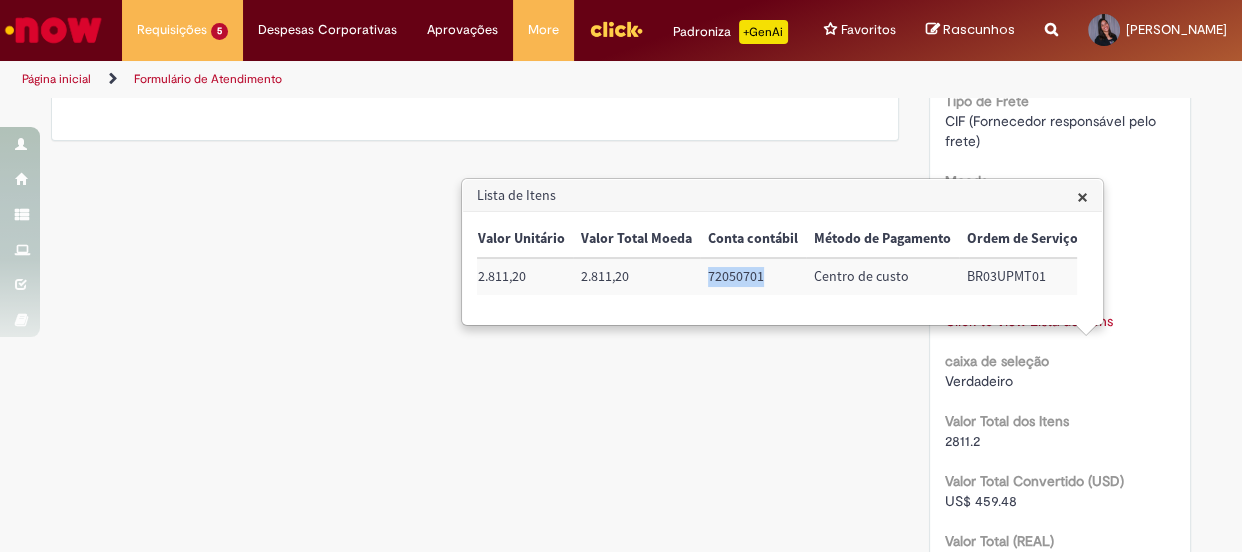 click on "BR03UPMT01" at bounding box center [1022, 276] 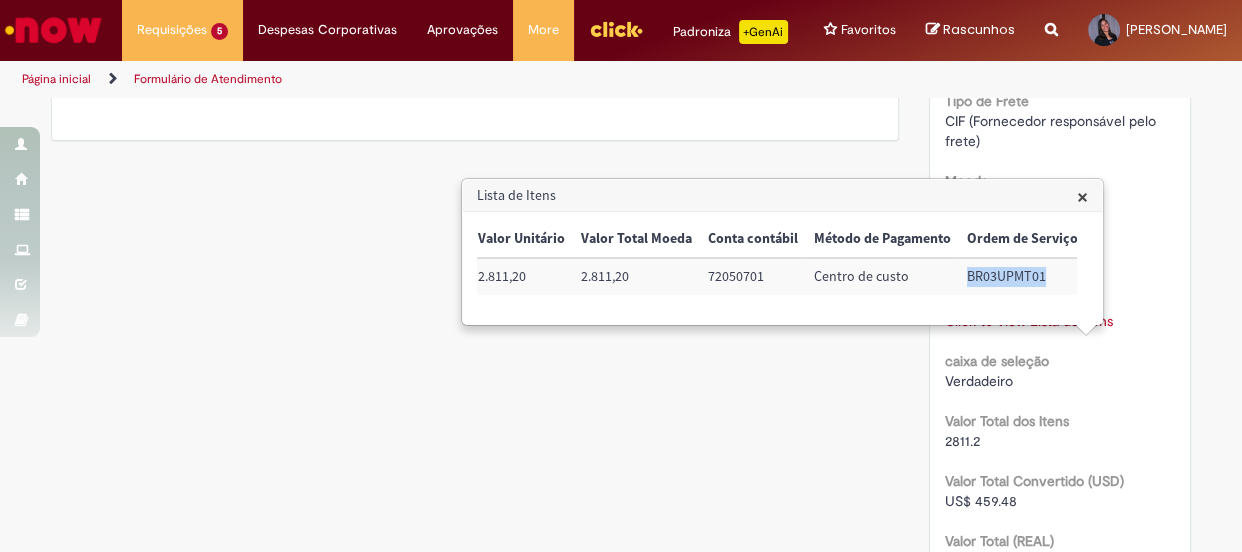 click on "BR03UPMT01" at bounding box center [1022, 276] 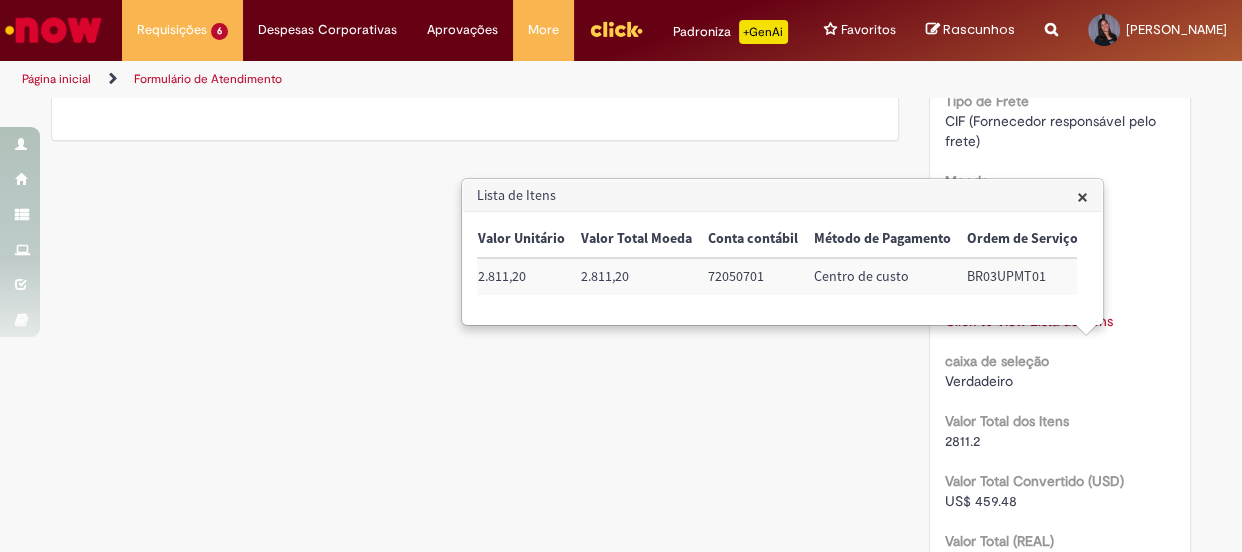 click on "× Código SAP Material / Serviço Descrição Quantidade Valor Unitário Valor Total Moeda Conta contábil Método de Pagamento Ordem de Serviço 70000191 Táxi 1 2.811,20 2.811,20 72050701 Centro de custo BR03UPMT01" at bounding box center (782, 268) 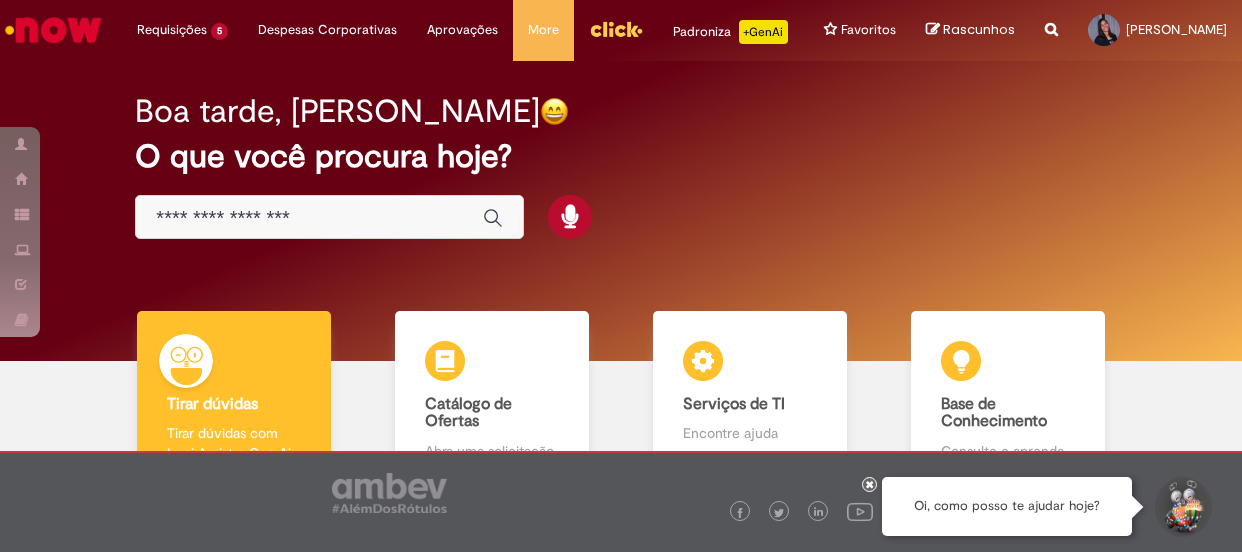 scroll, scrollTop: 0, scrollLeft: 0, axis: both 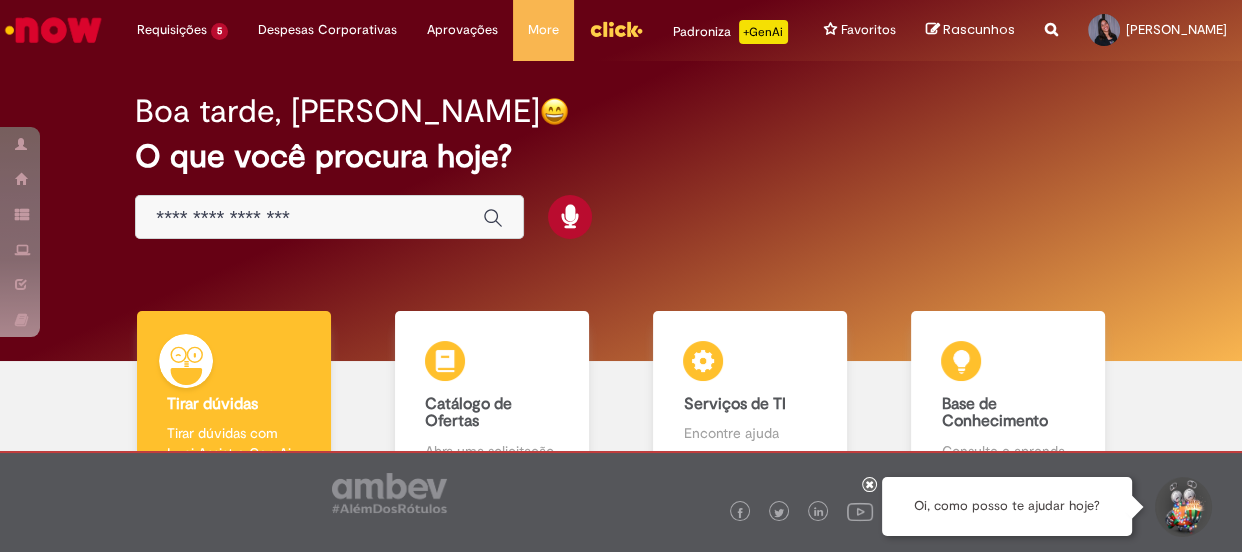 click at bounding box center (309, 218) 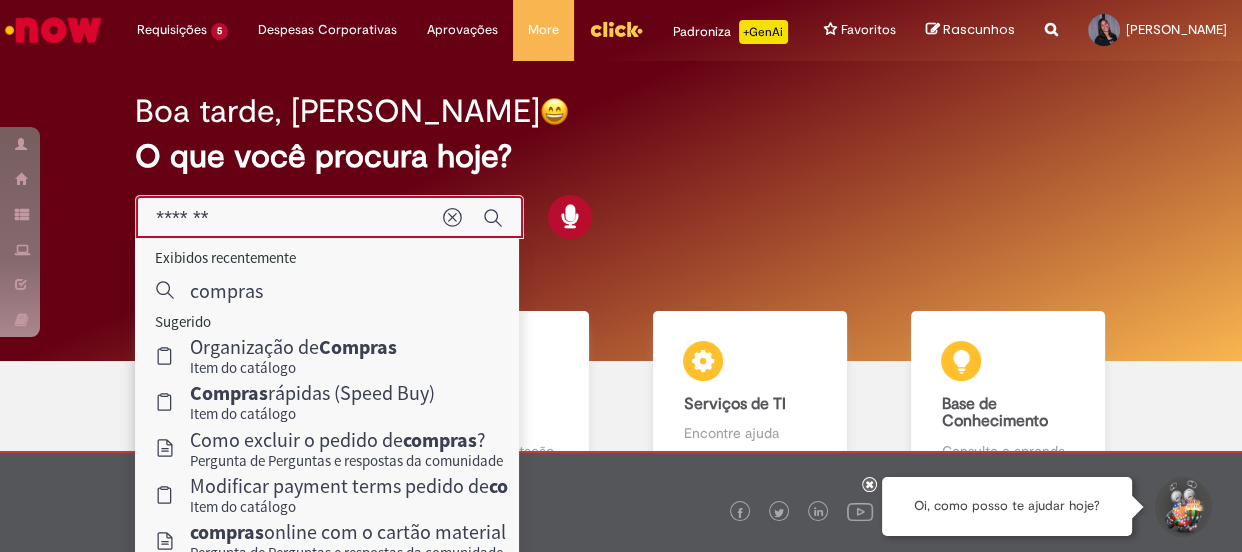 type on "*******" 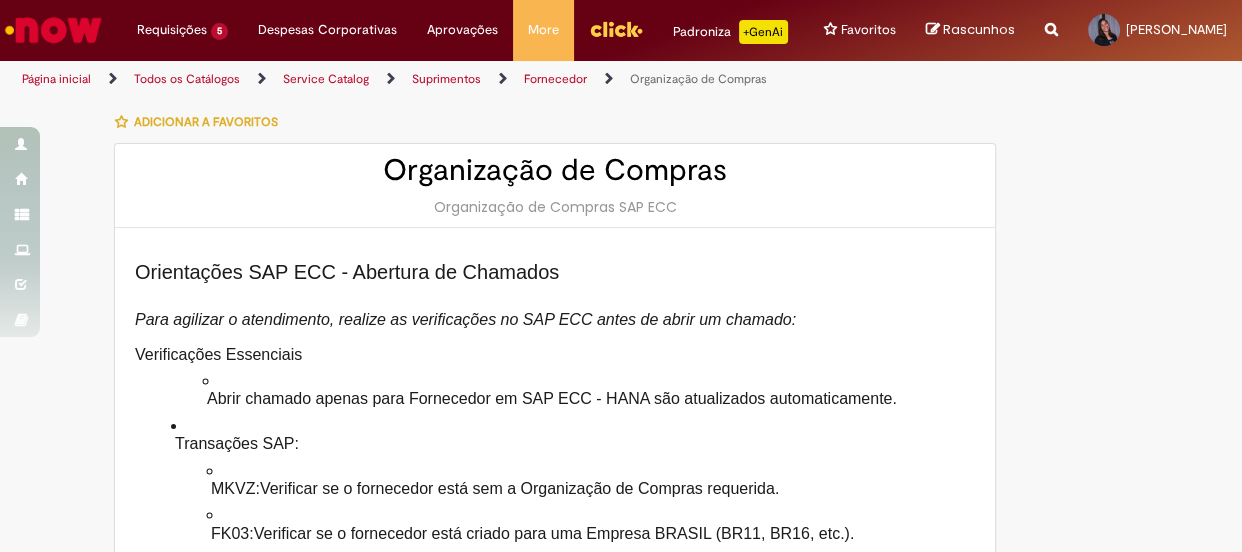 type on "********" 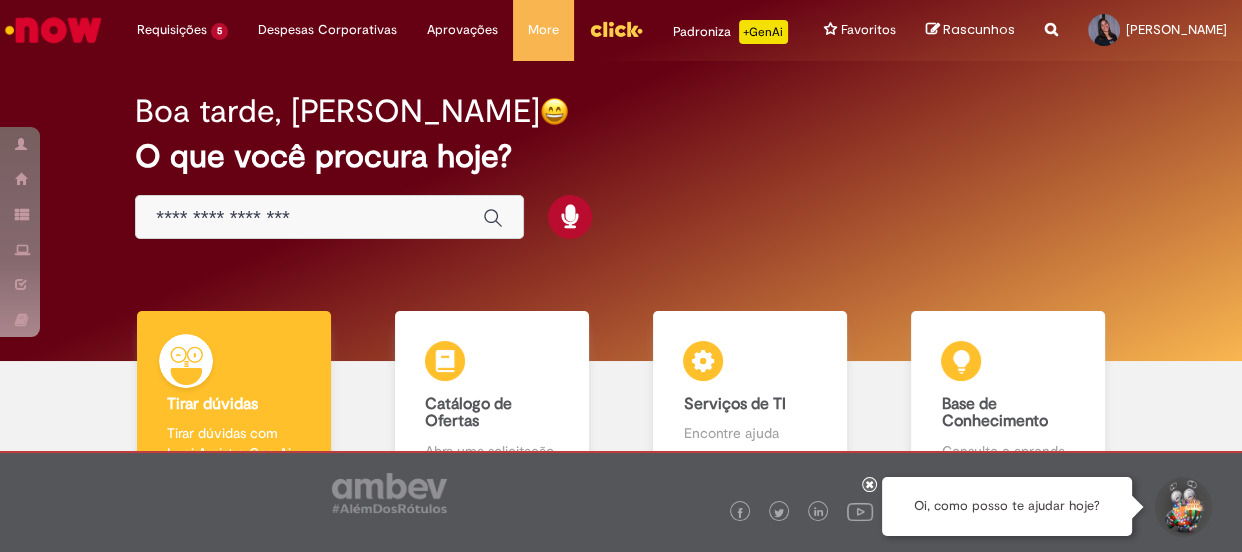 click on "Boa tarde, Julia
O que você procura hoje?" at bounding box center [620, 167] 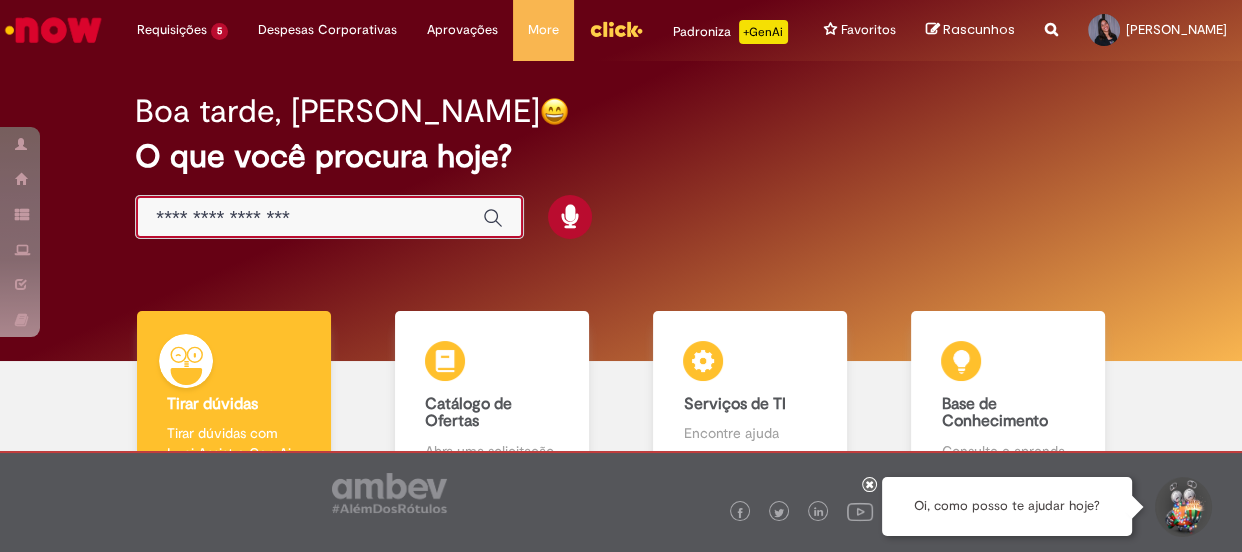 click at bounding box center (309, 218) 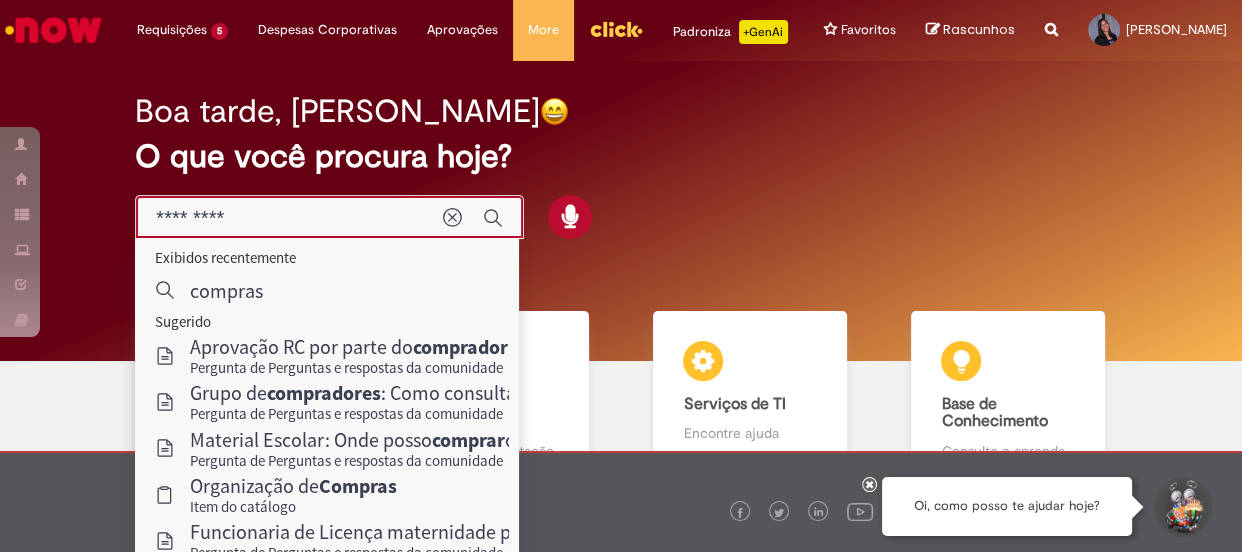 type on "**********" 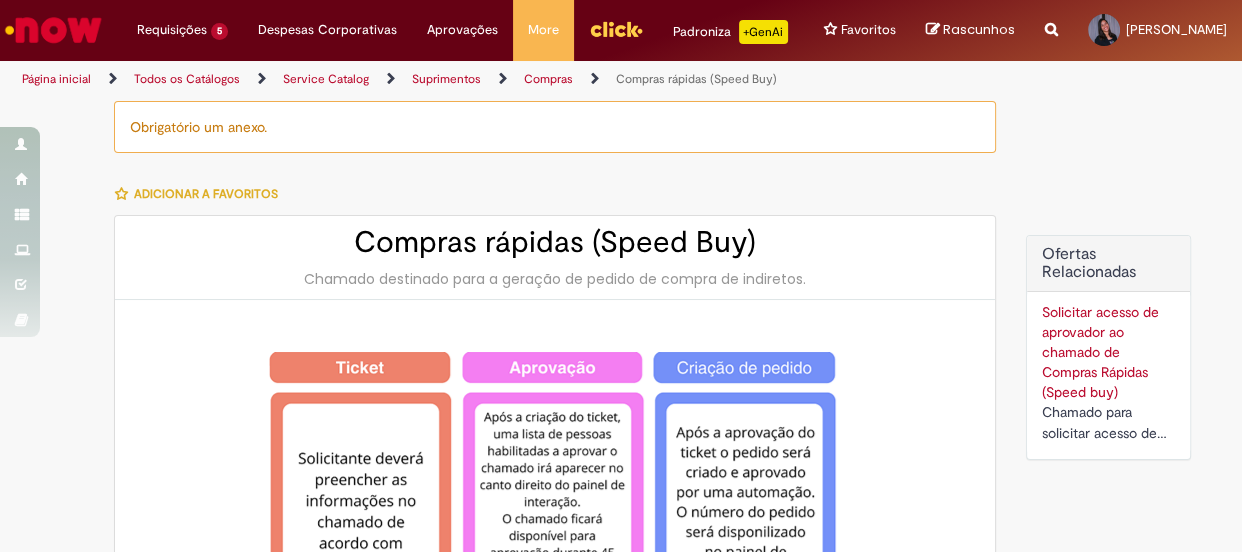 type on "********" 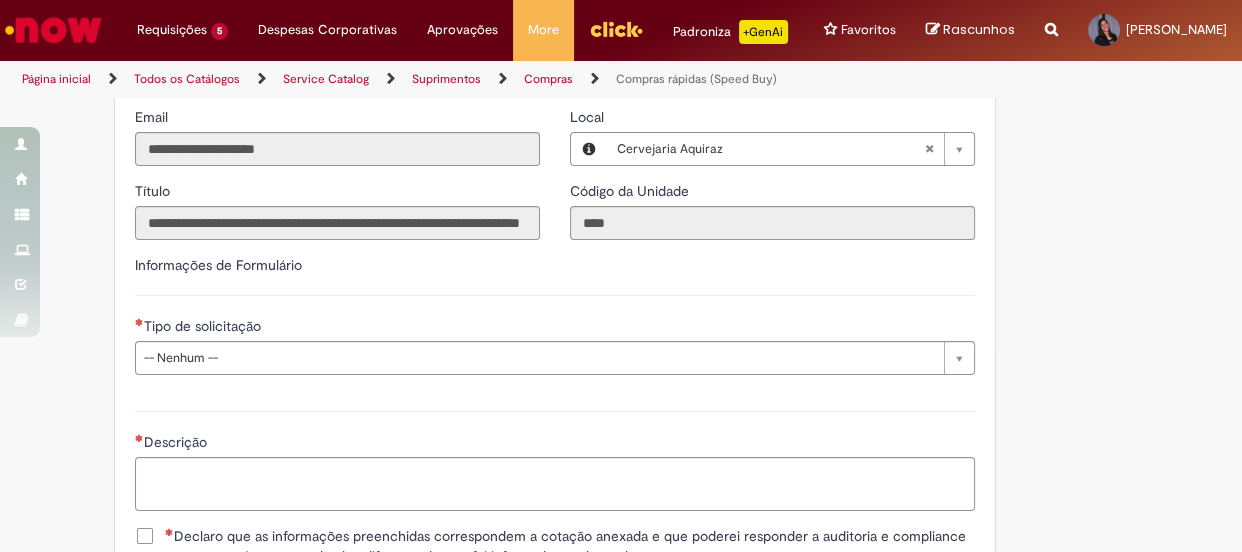 scroll, scrollTop: 2454, scrollLeft: 0, axis: vertical 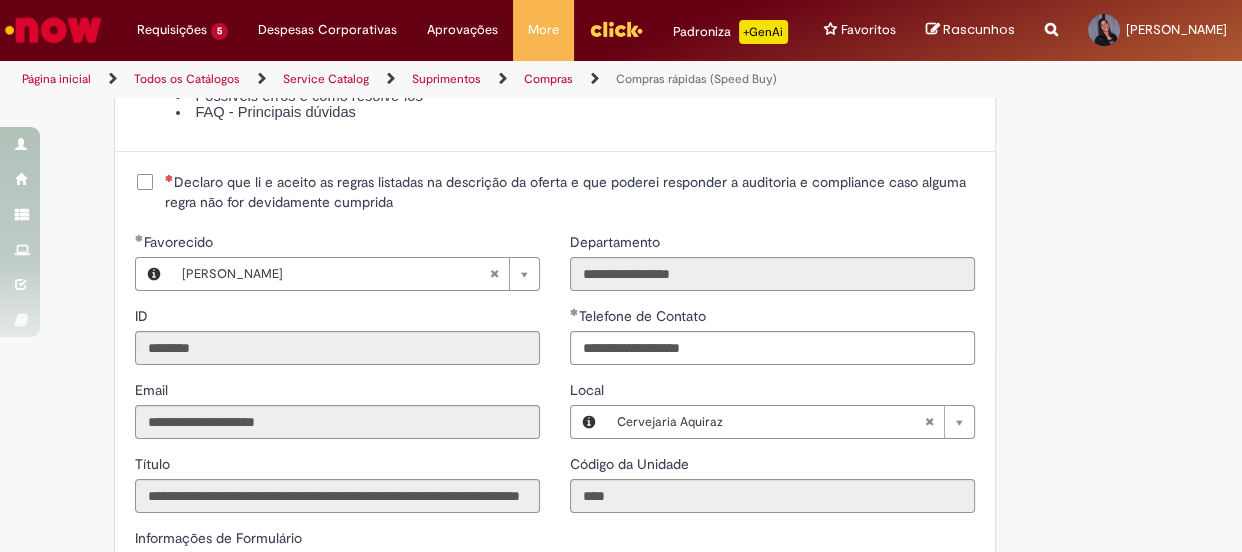 click on "Declaro que li e aceito as regras listadas na descrição da oferta e que poderei responder a auditoria e compliance caso alguma regra não for devidamente cumprida" at bounding box center [555, 194] 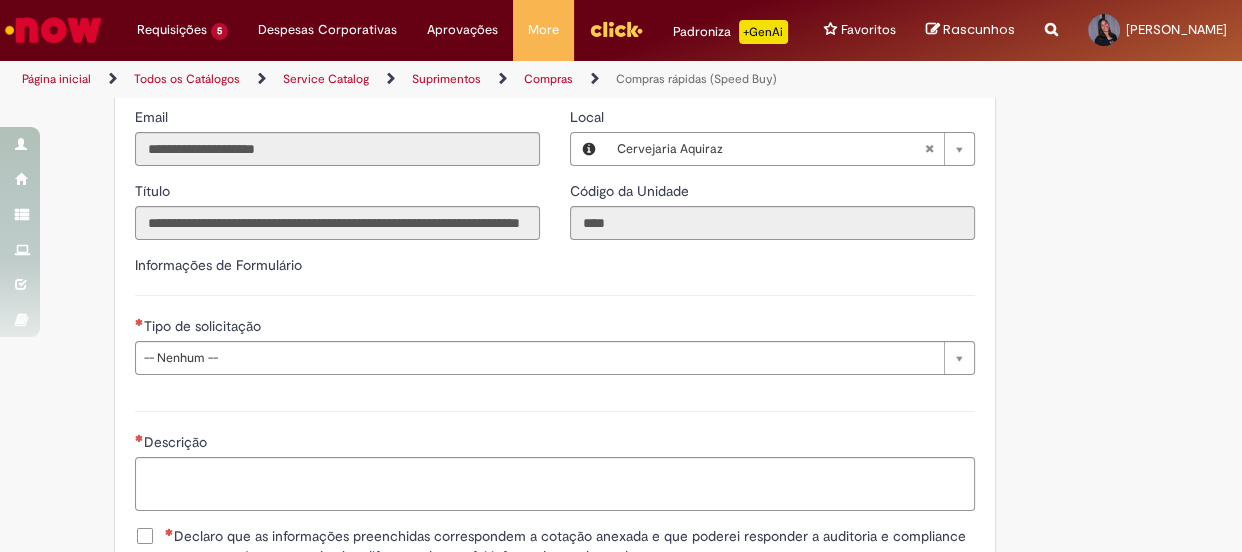 scroll, scrollTop: 2818, scrollLeft: 0, axis: vertical 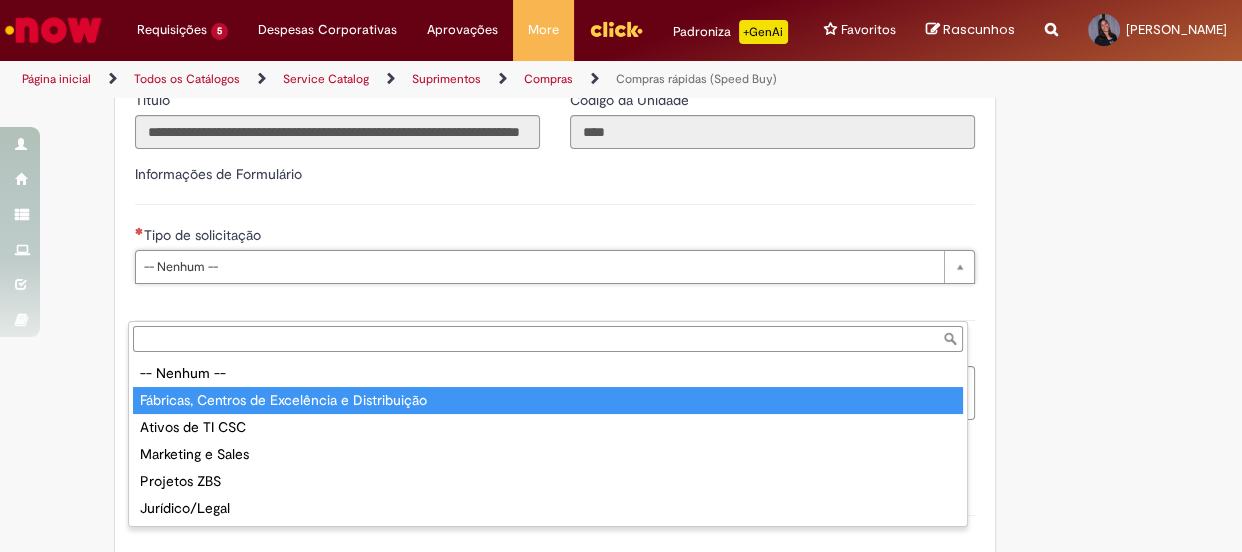 type on "**********" 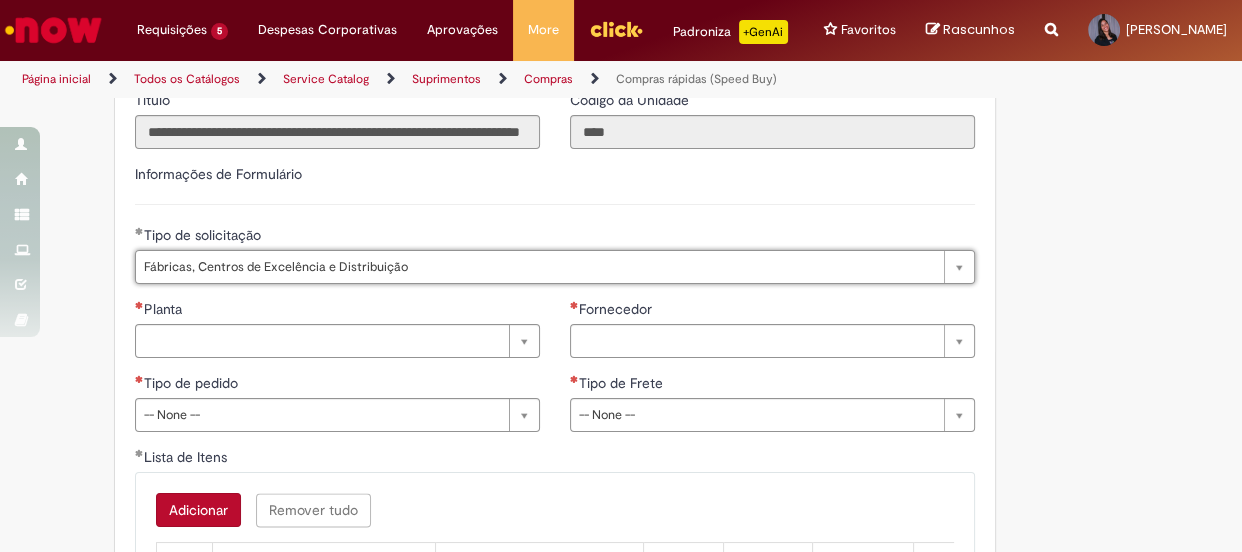 scroll, scrollTop: 2909, scrollLeft: 0, axis: vertical 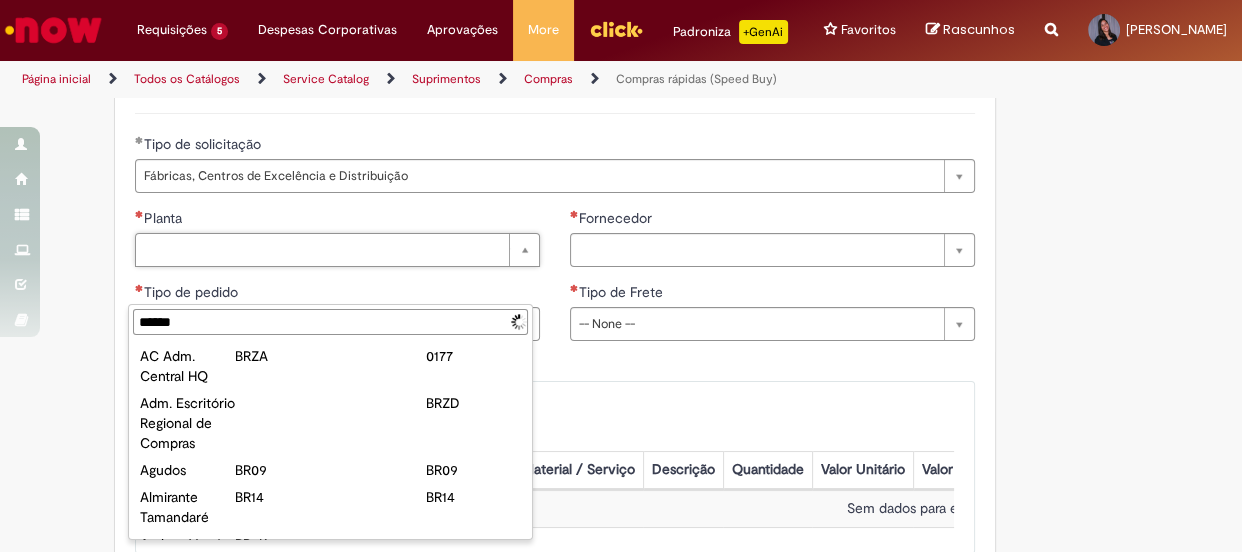 type on "*******" 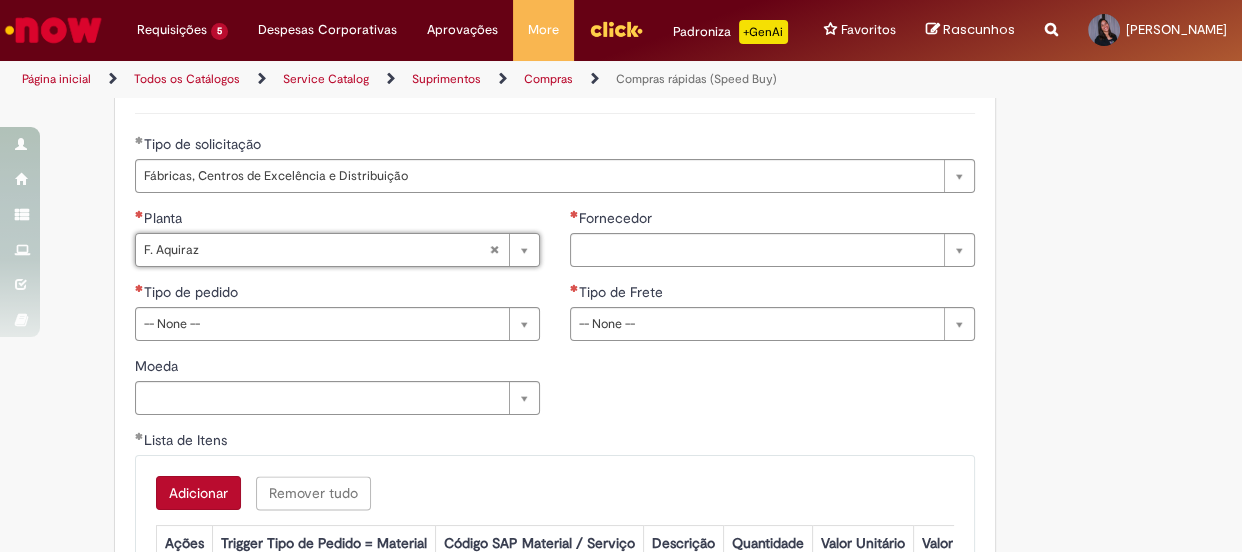 type on "**********" 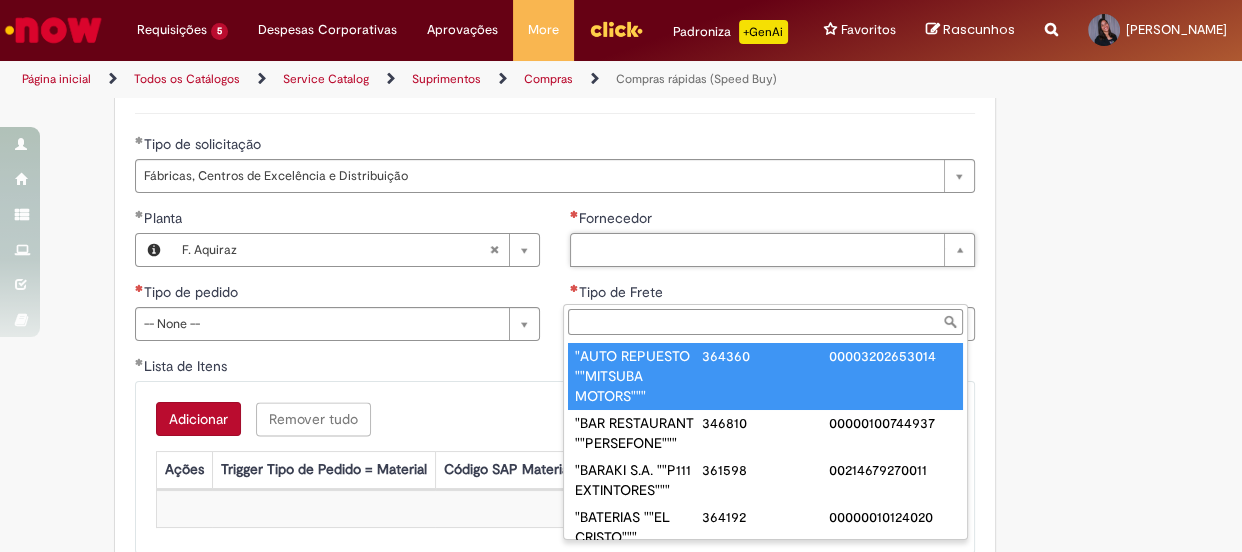 paste on "**********" 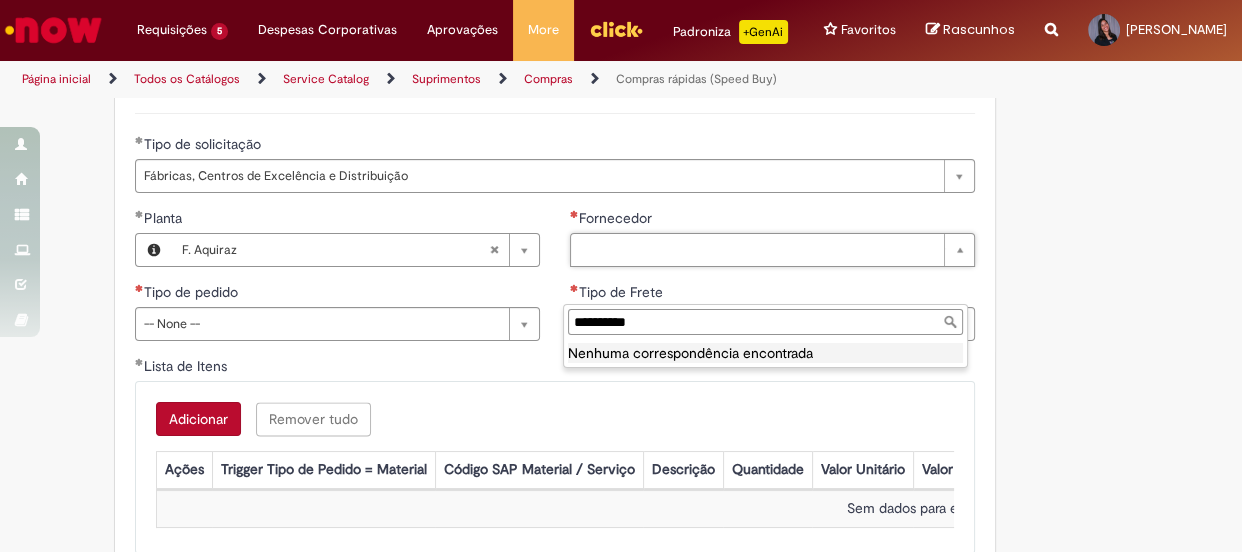 click on "**********" at bounding box center (765, 322) 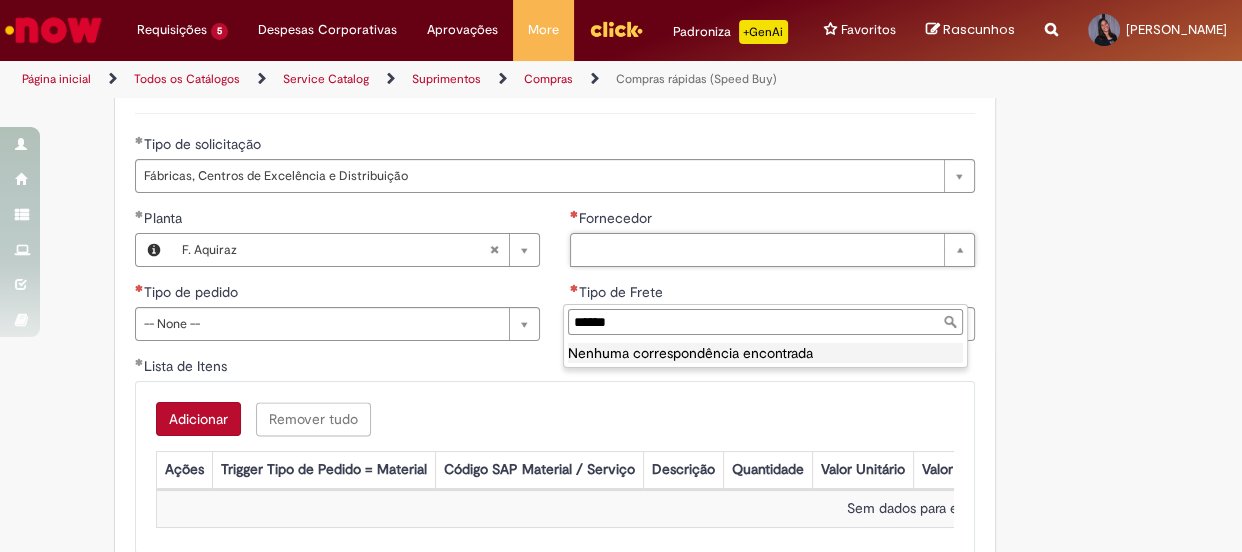 drag, startPoint x: 651, startPoint y: 322, endPoint x: 0, endPoint y: 323, distance: 651.0008 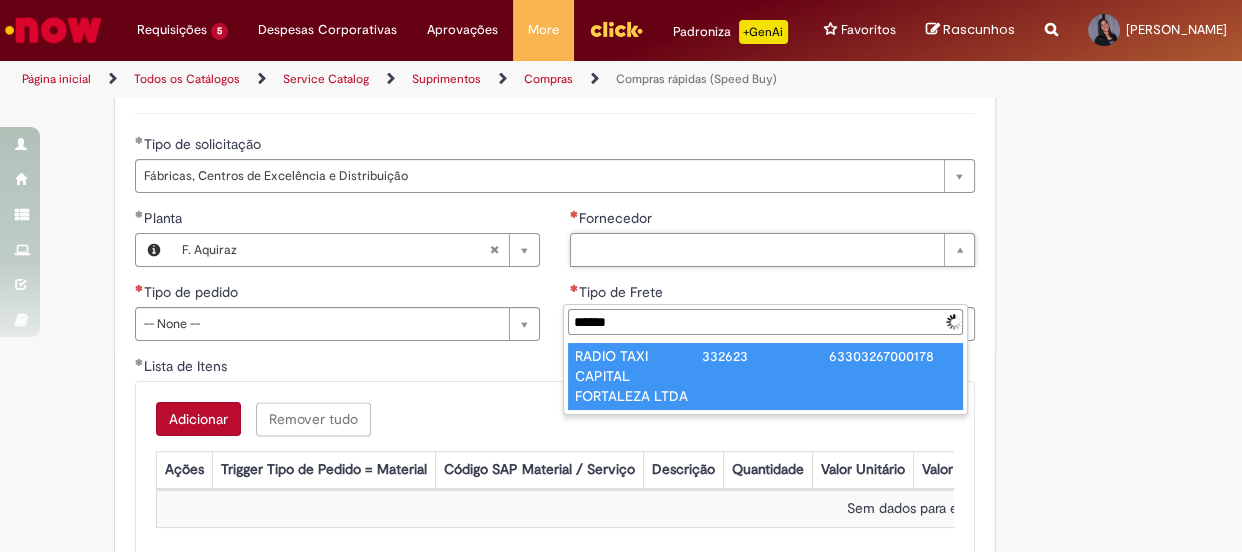 type on "******" 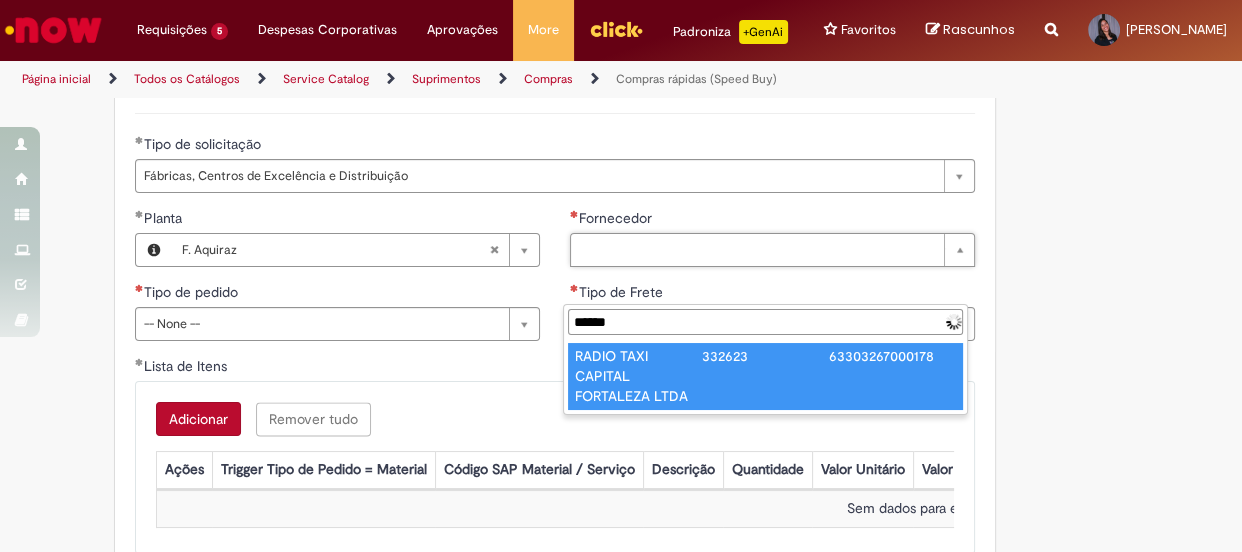 type on "**********" 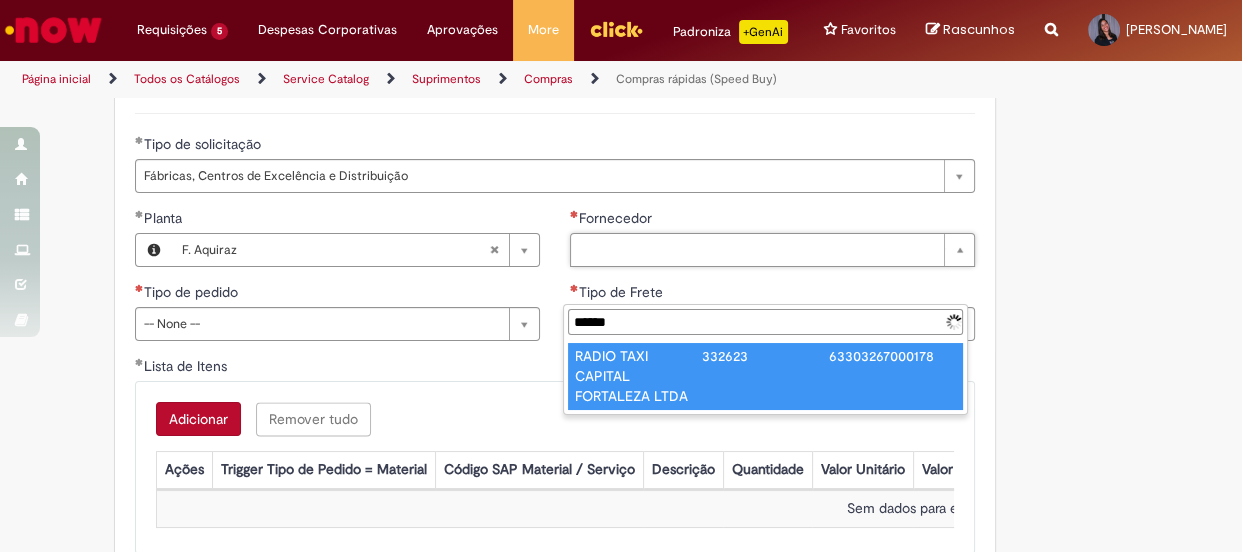 type on "**********" 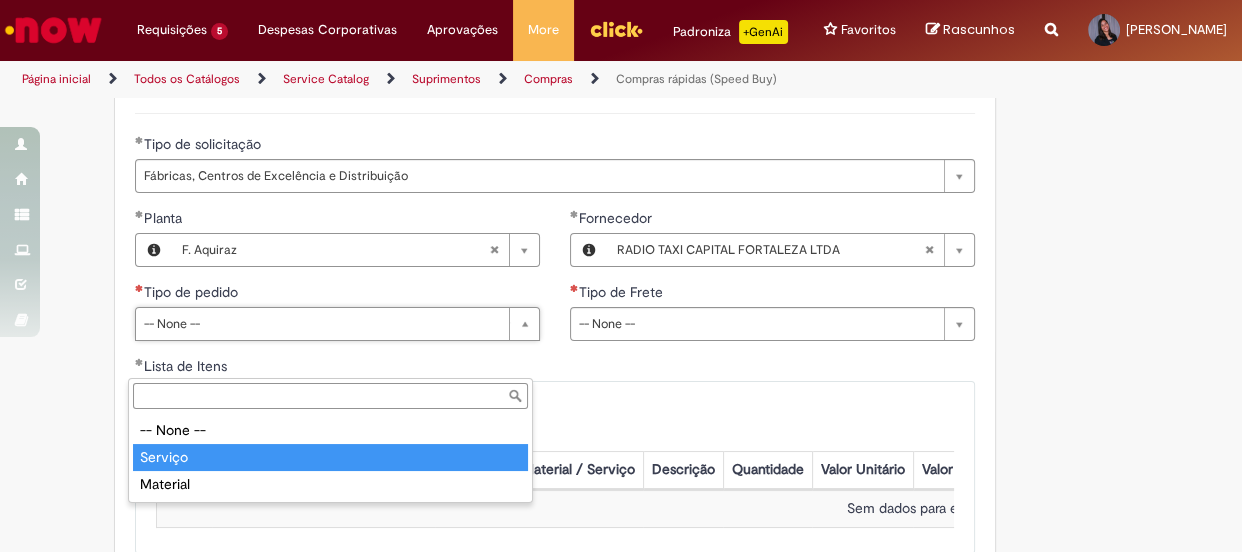 type on "*******" 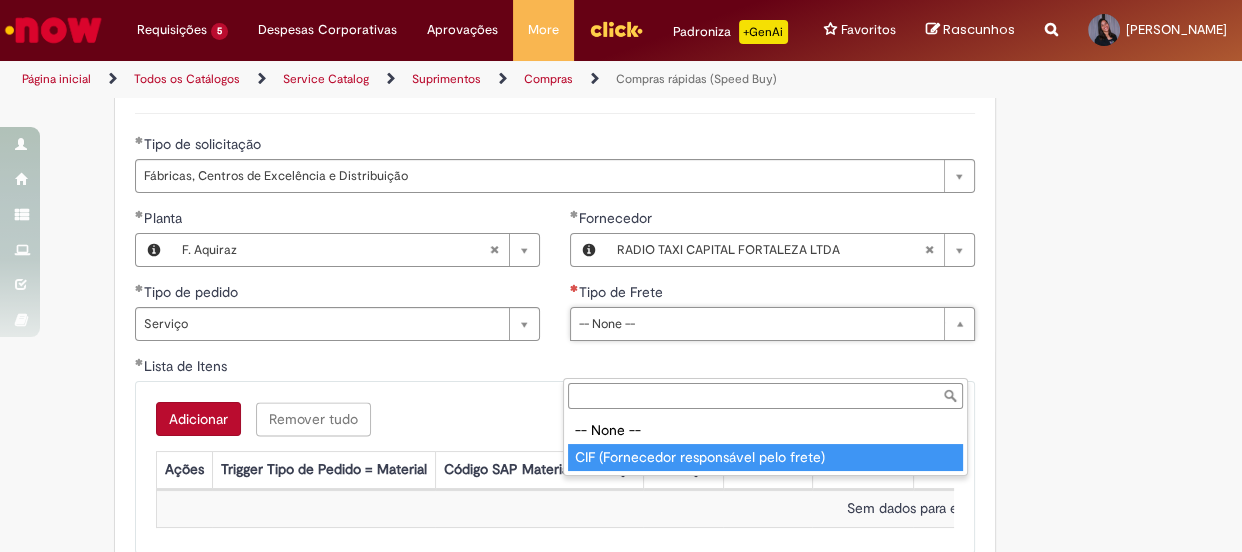 type on "**********" 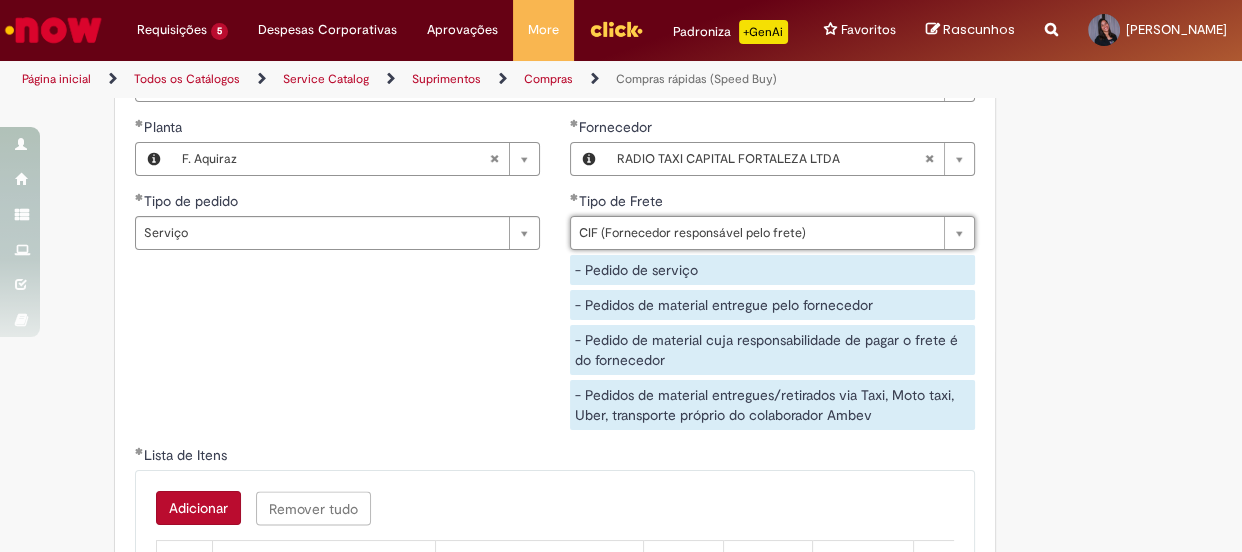 scroll, scrollTop: 3090, scrollLeft: 0, axis: vertical 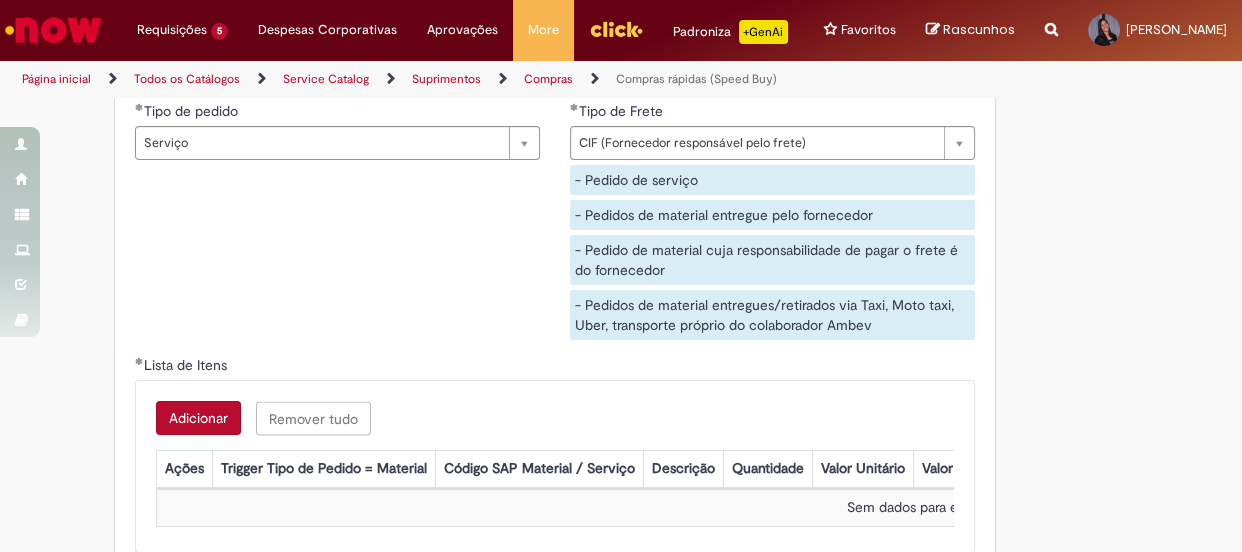 click on "Tipo de Frete" at bounding box center [772, 113] 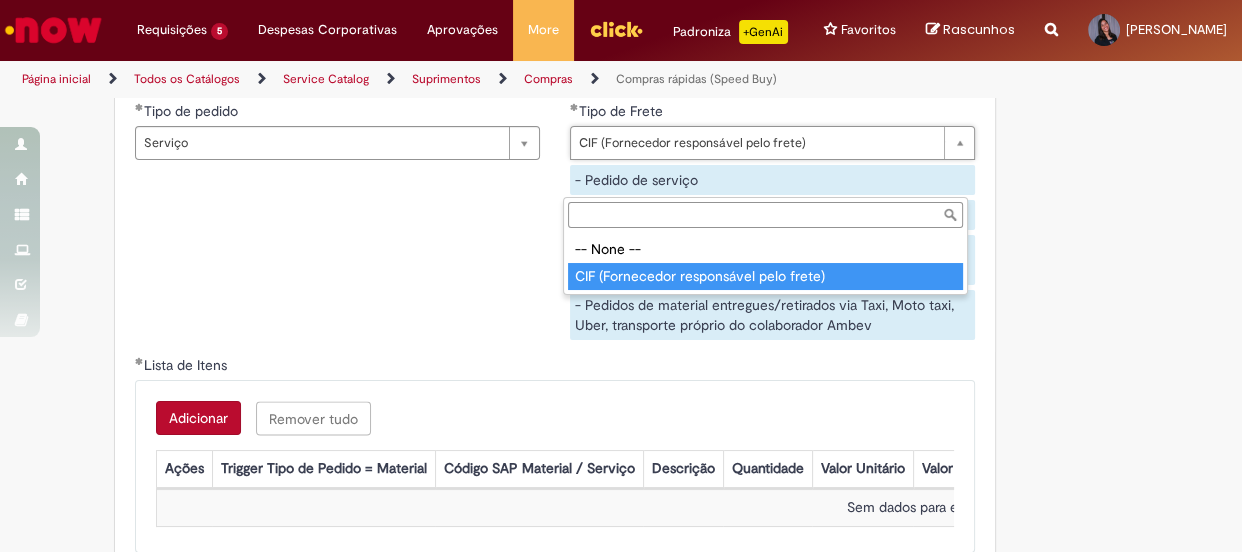 type on "**********" 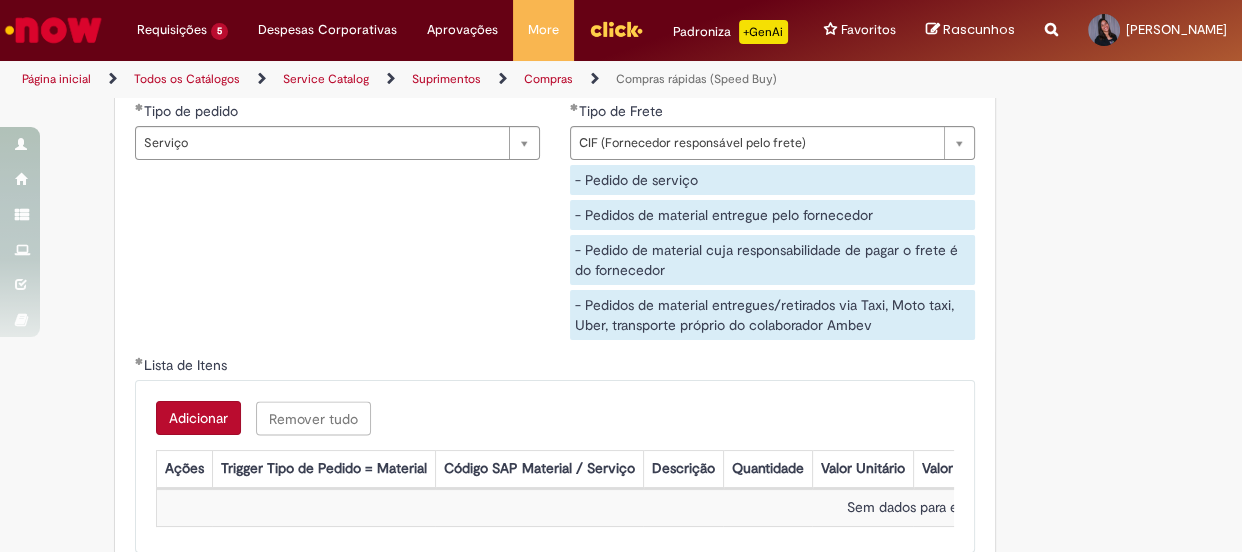 scroll, scrollTop: 0, scrollLeft: 0, axis: both 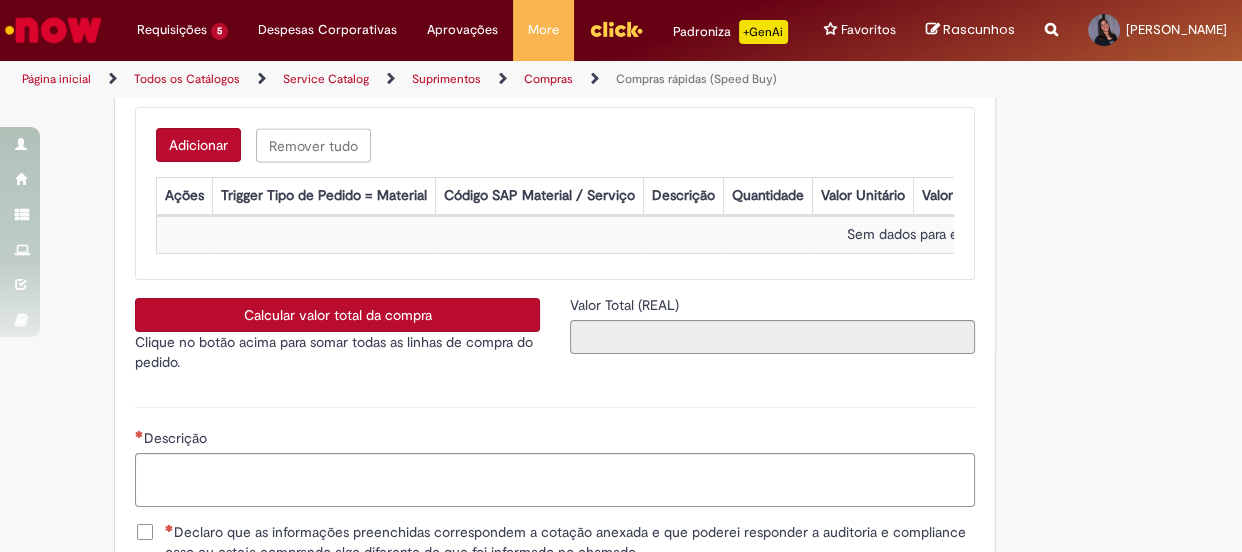click on "Adicionar" at bounding box center (198, 145) 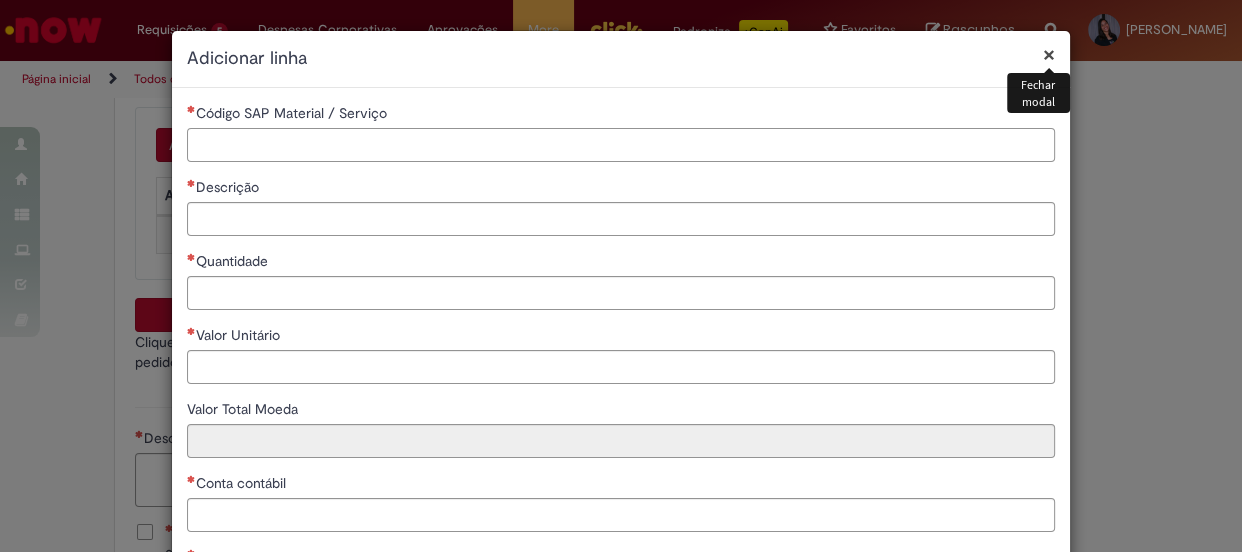 click on "Código SAP Material / Serviço" at bounding box center (621, 145) 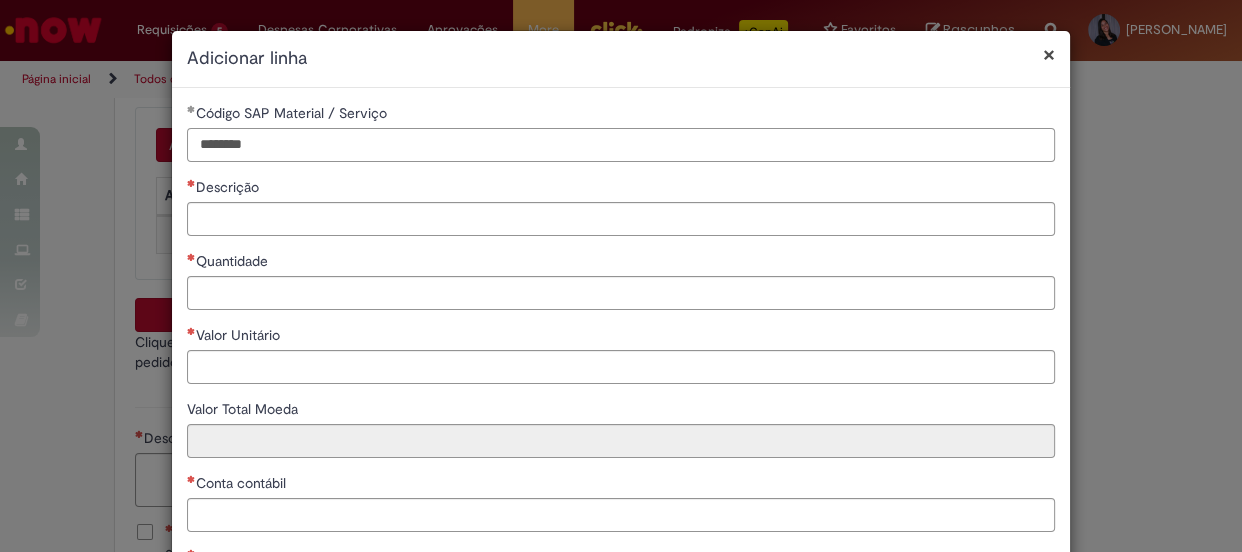 type on "********" 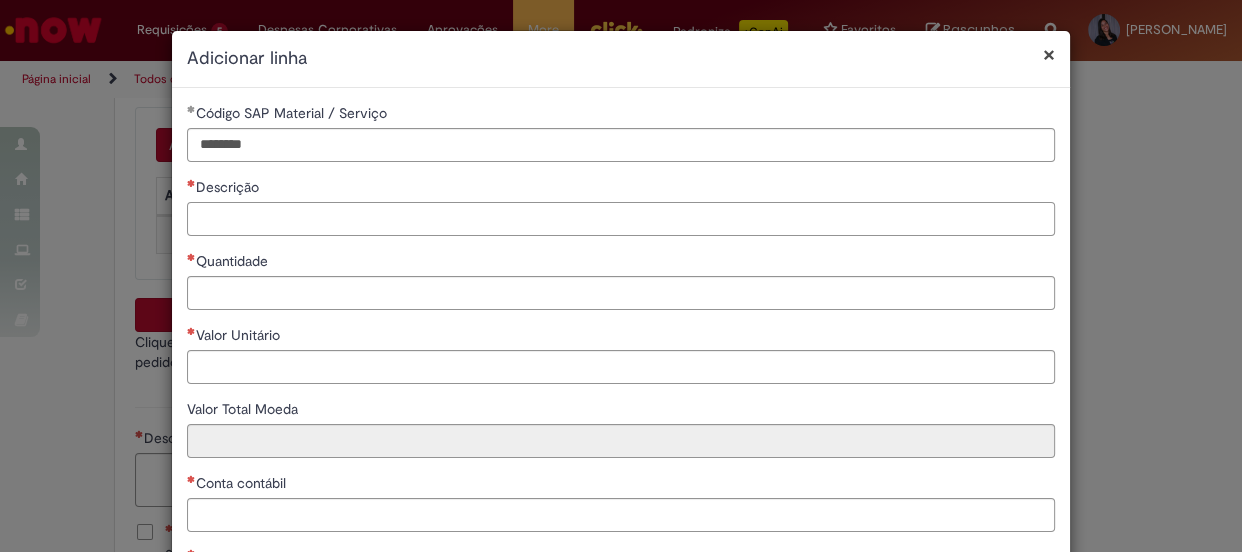 click on "Descrição" at bounding box center [621, 219] 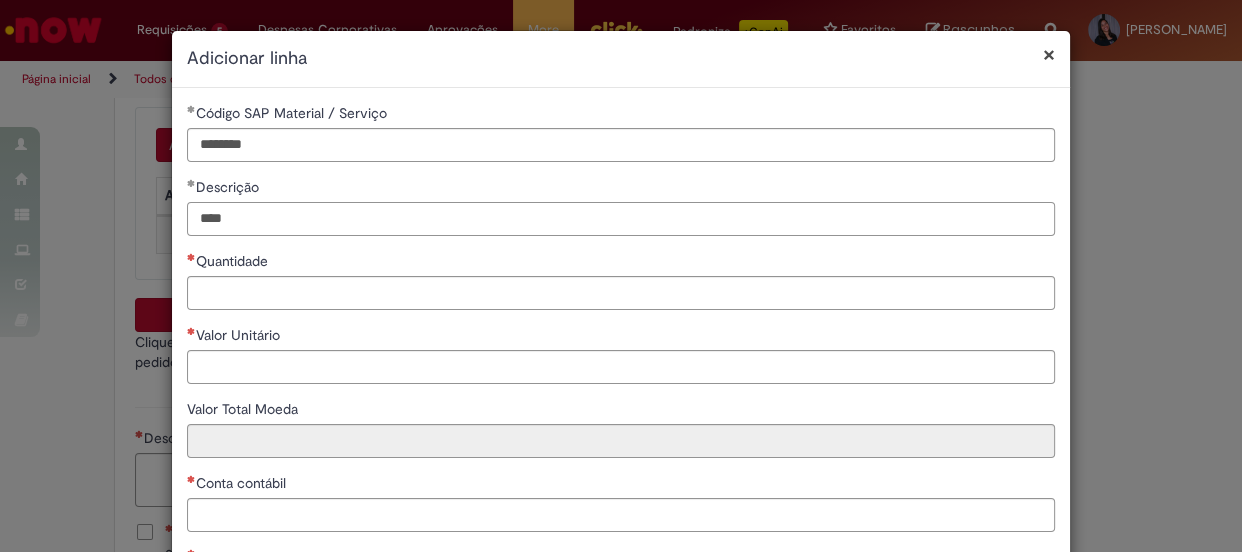 type on "****" 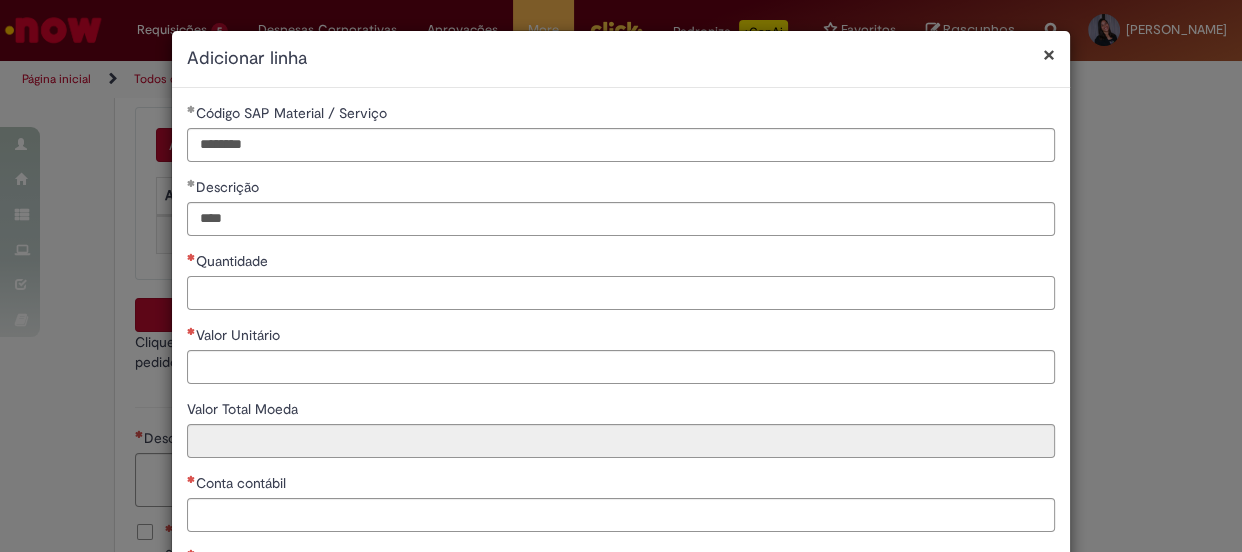 click on "Quantidade" at bounding box center [621, 293] 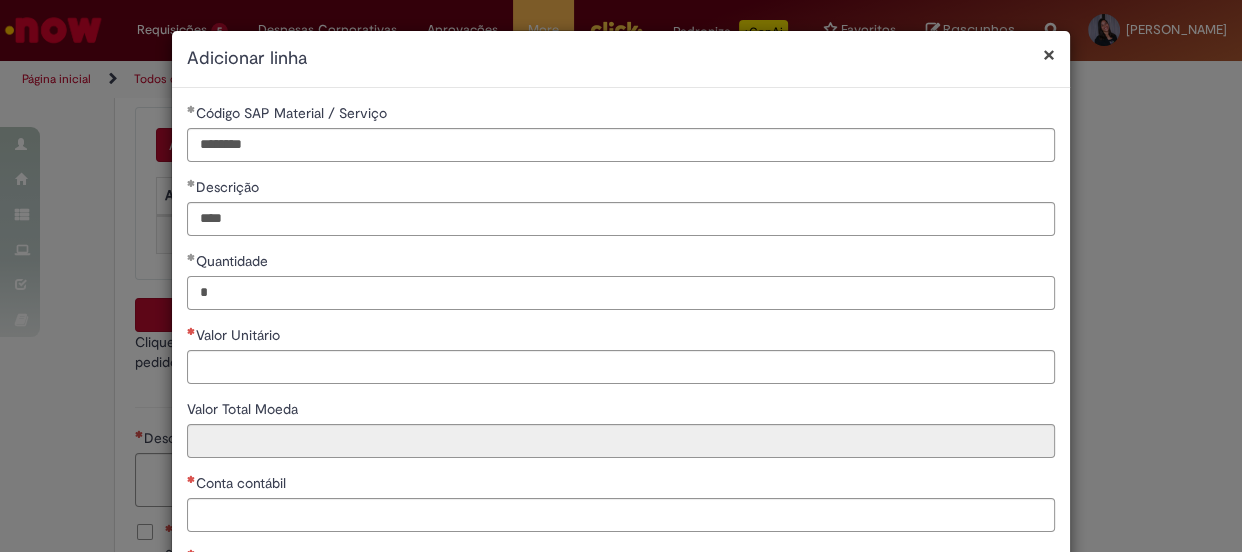type on "*" 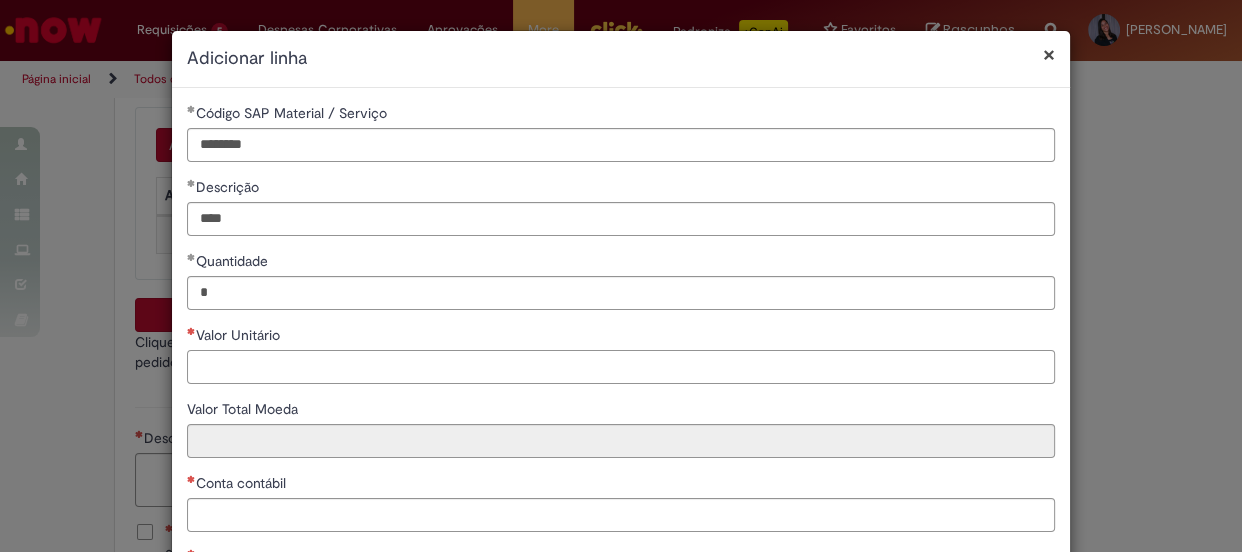 click on "Valor Unitário" at bounding box center (621, 367) 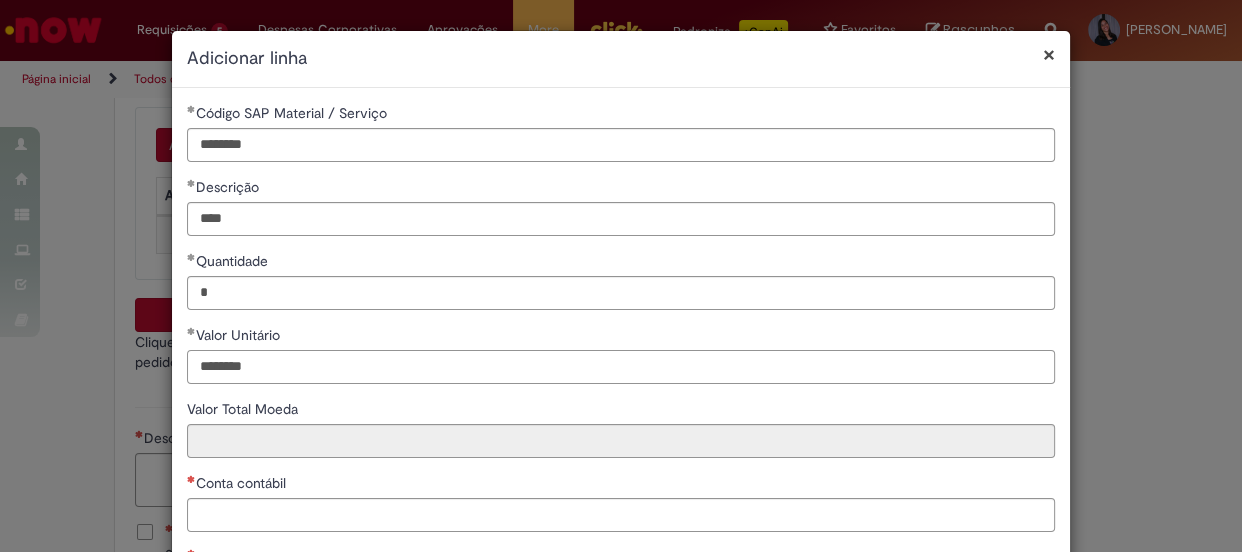 click on "********" at bounding box center (621, 367) 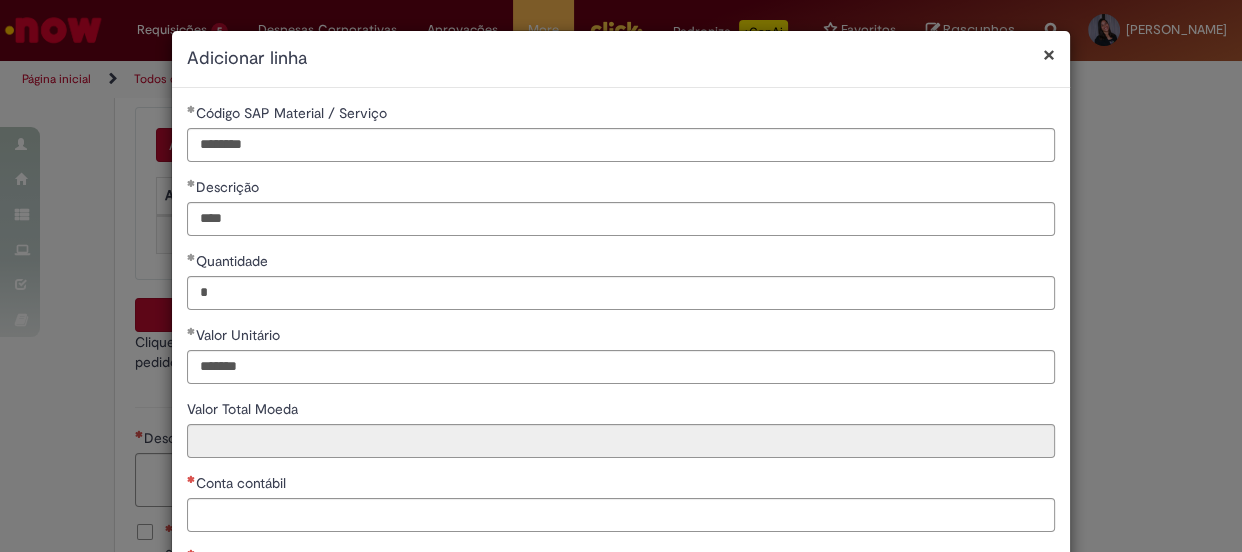 type on "********" 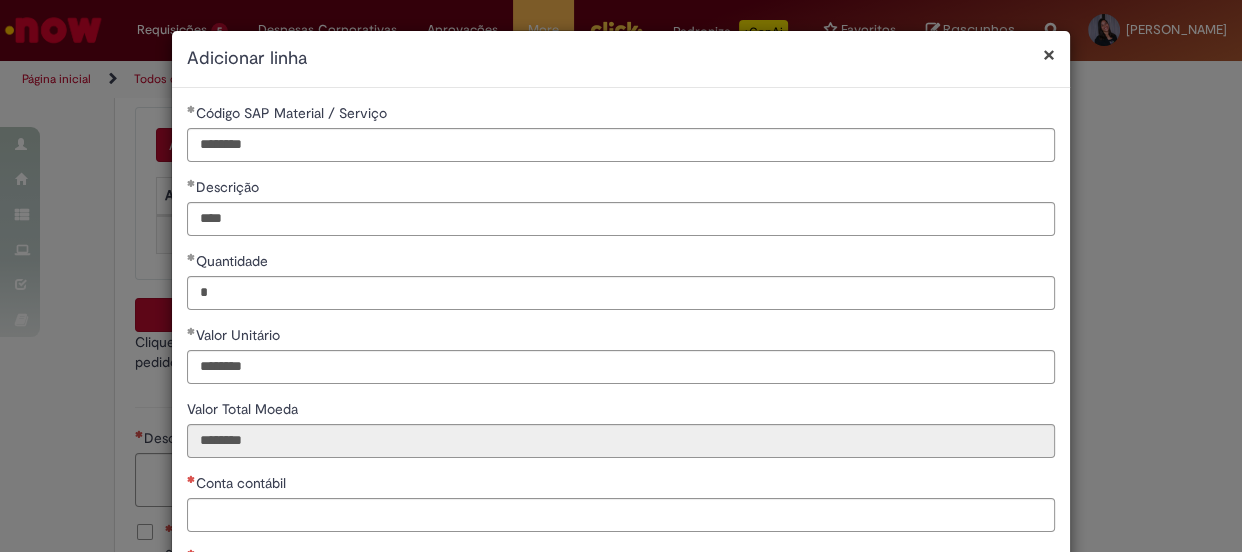 click on "Valor Total Moeda" at bounding box center (621, 411) 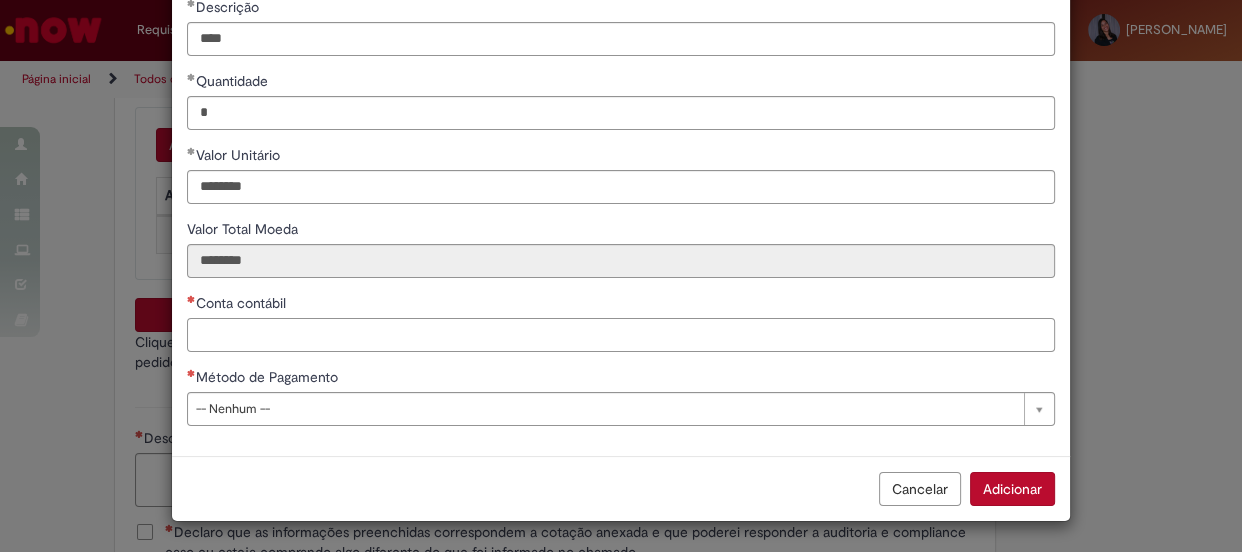 click on "Conta contábil" at bounding box center [621, 335] 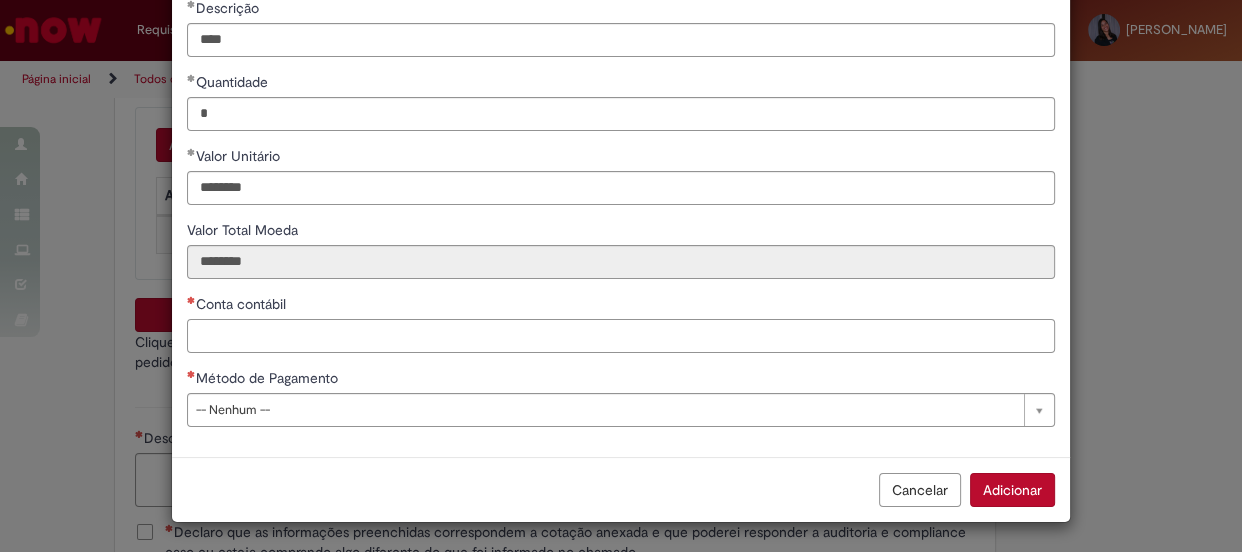 paste on "********" 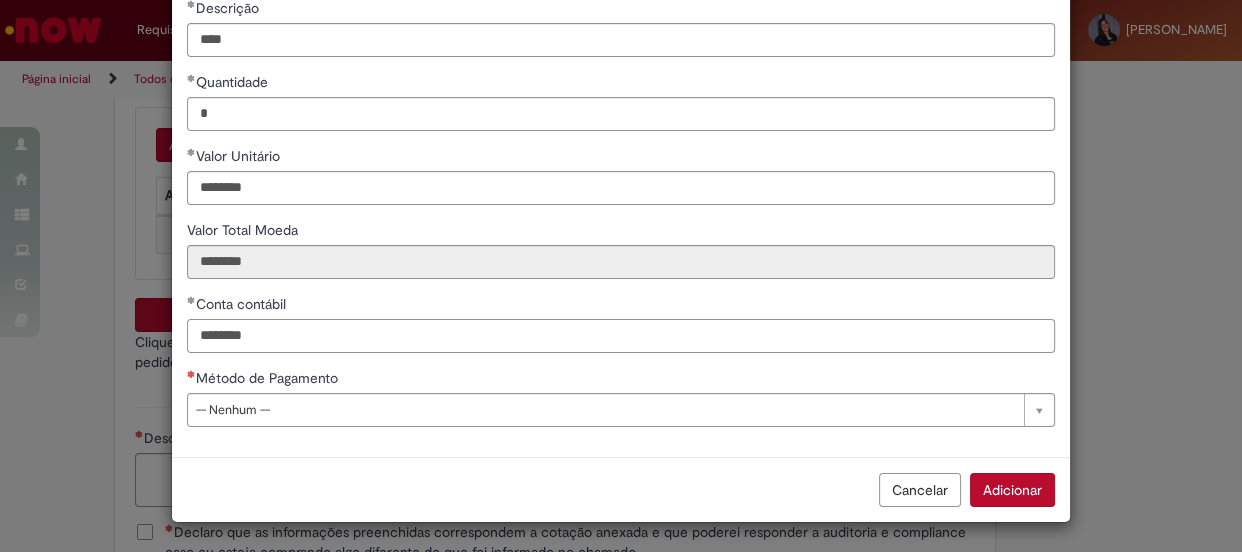 type on "********" 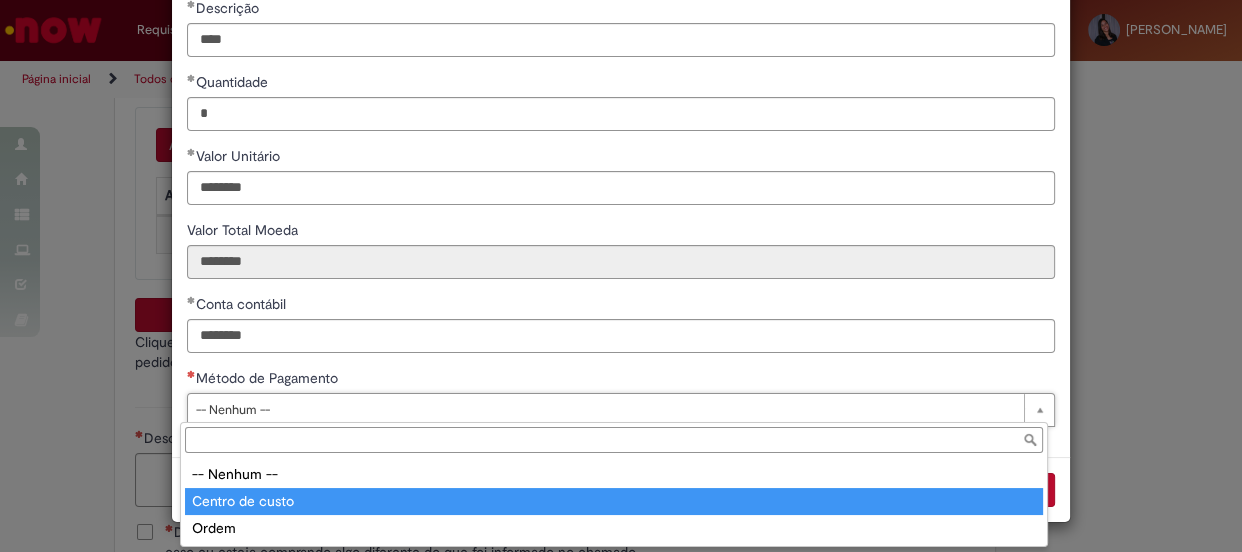 type on "**********" 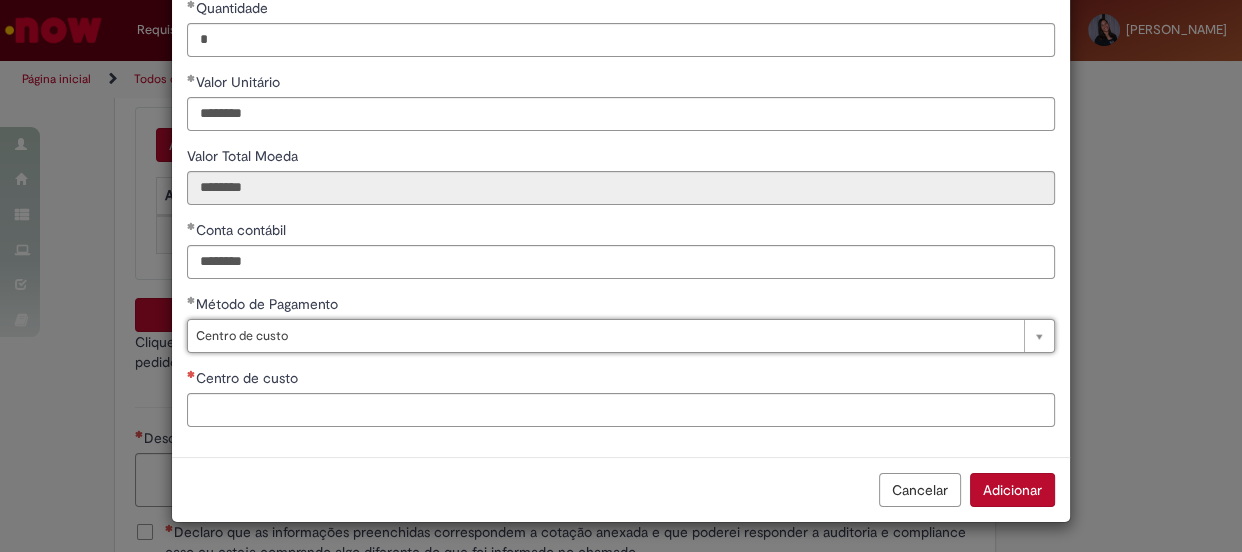 click on "Centro de custo" at bounding box center (621, 380) 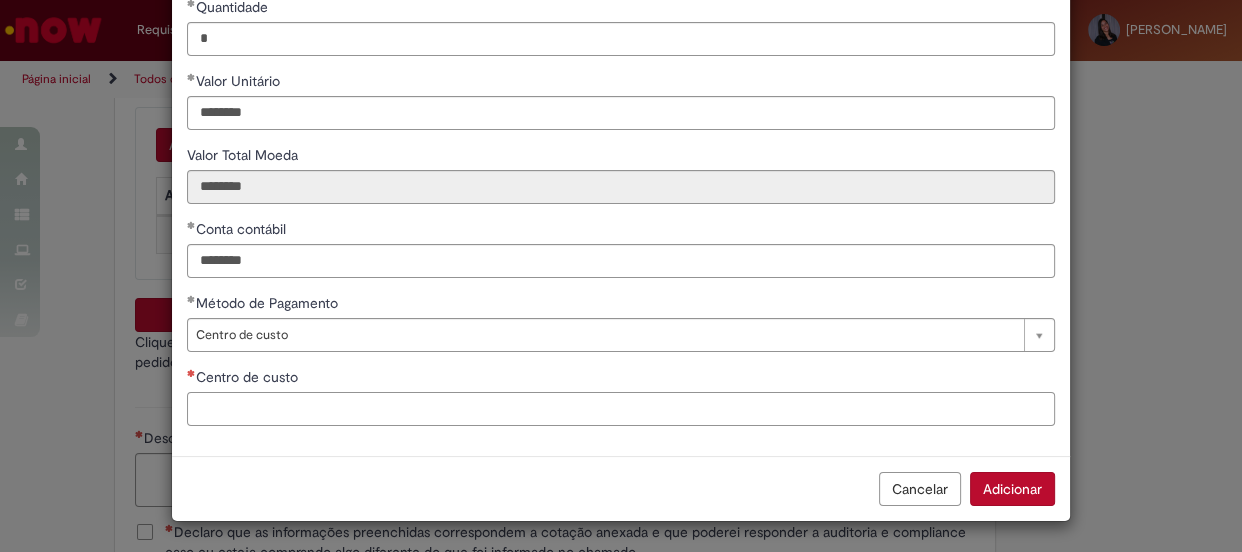 click on "Centro de custo" at bounding box center [621, 409] 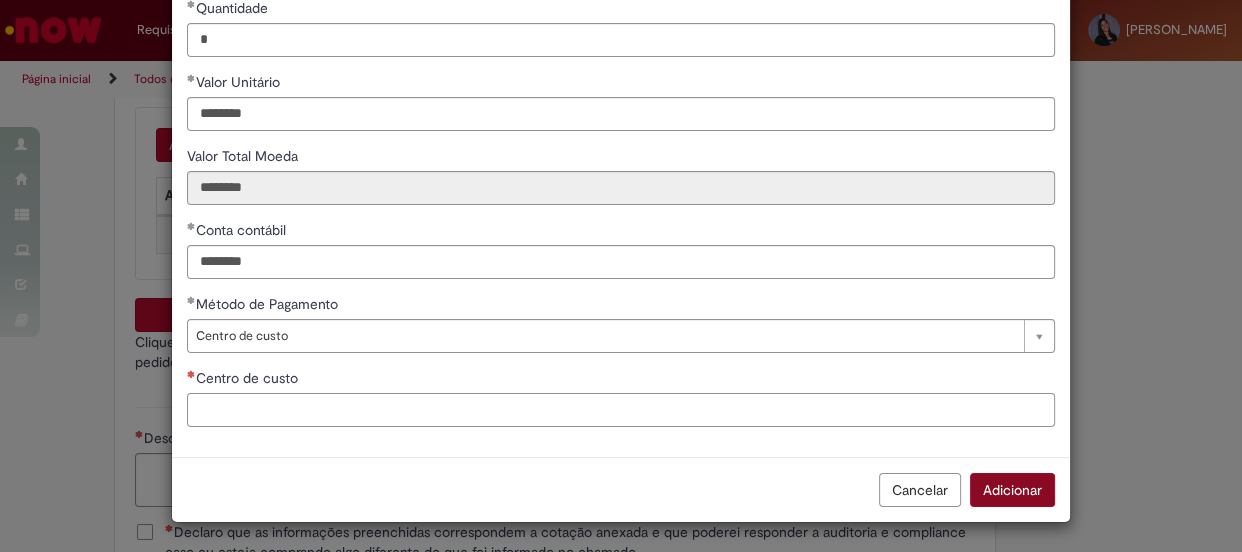 paste on "**********" 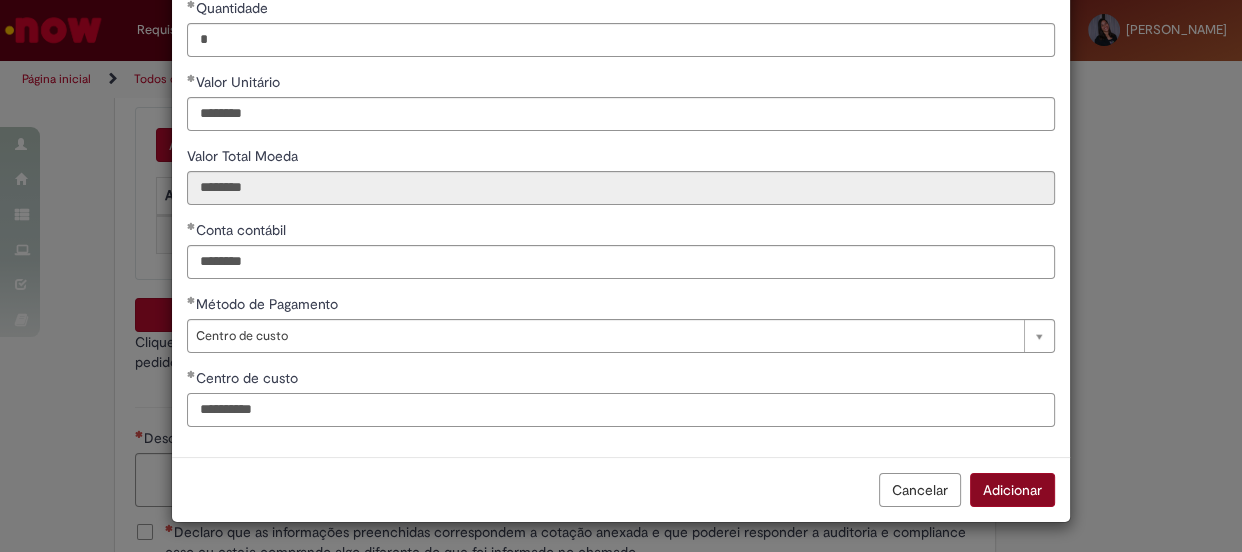 type on "**********" 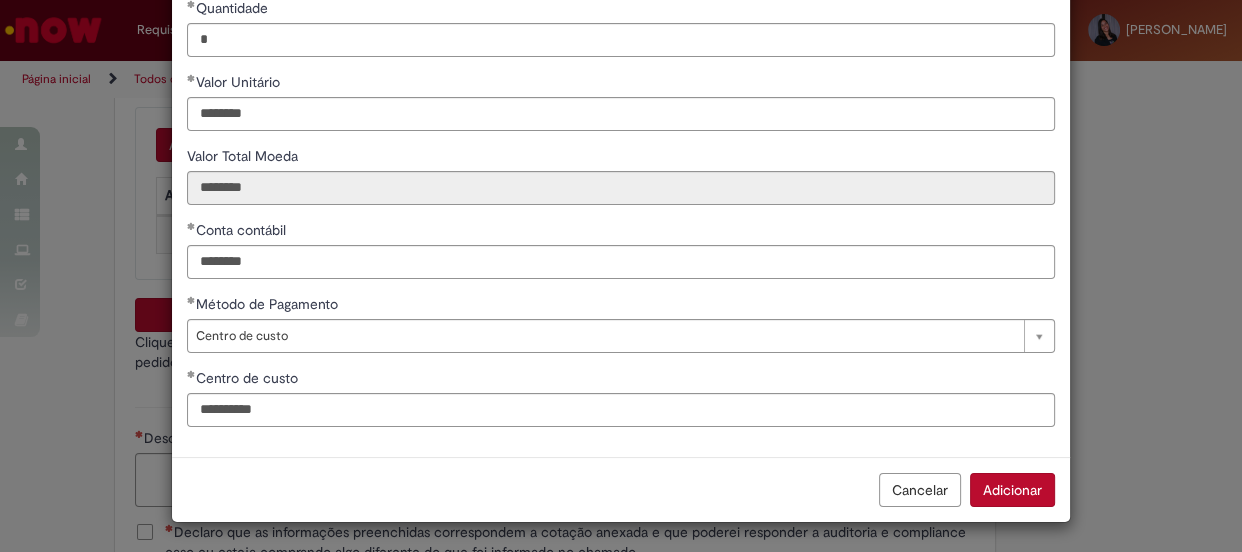 click on "Adicionar" at bounding box center [1012, 490] 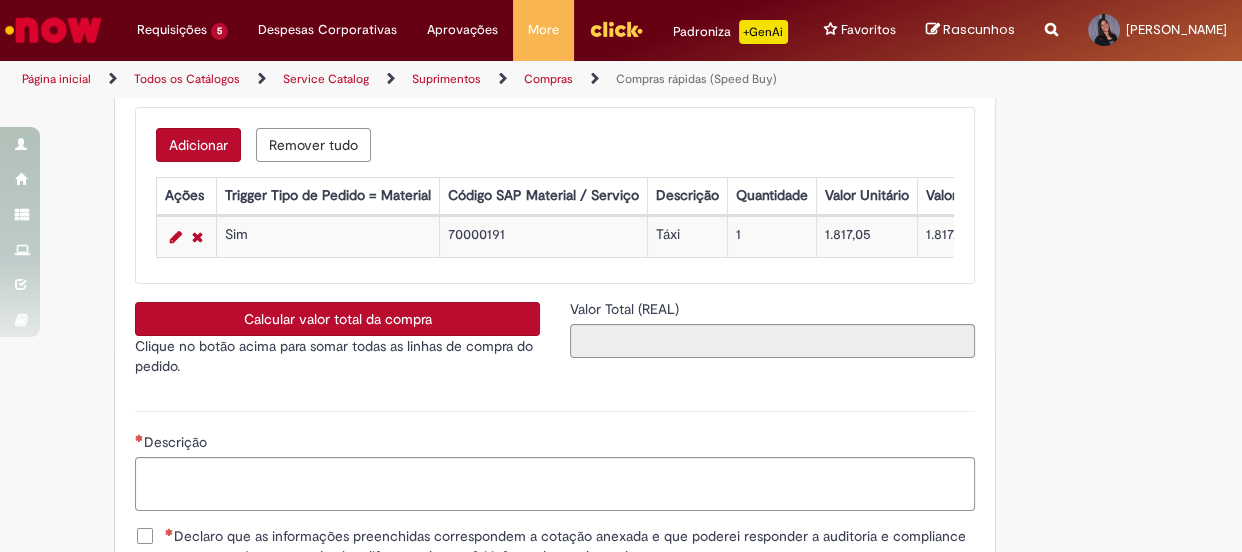 click on "Calcular valor total da compra" at bounding box center (337, 319) 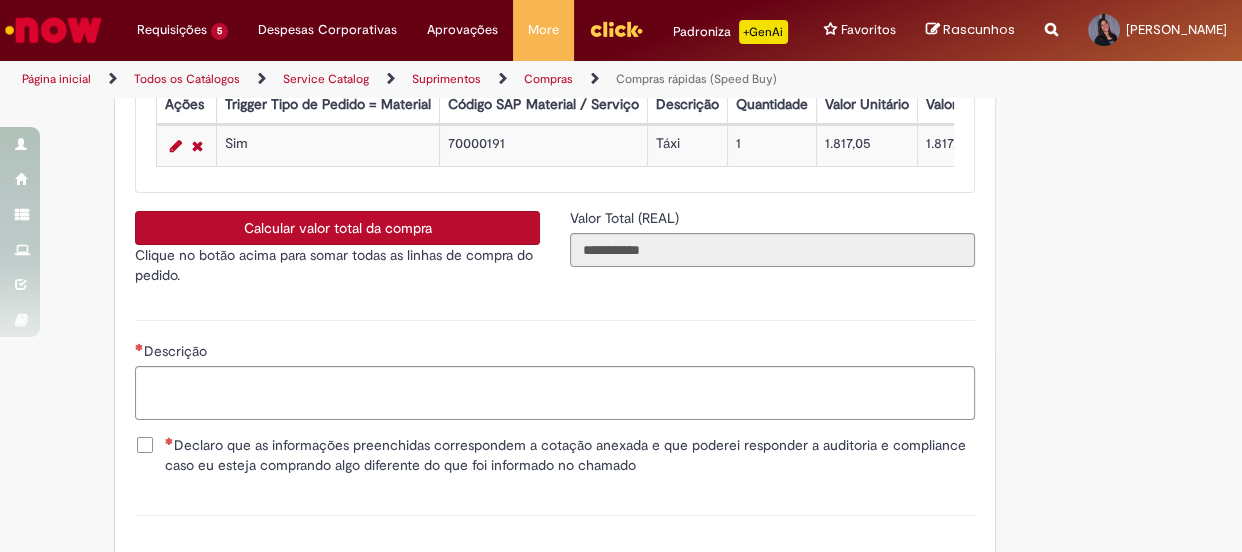 scroll, scrollTop: 3545, scrollLeft: 0, axis: vertical 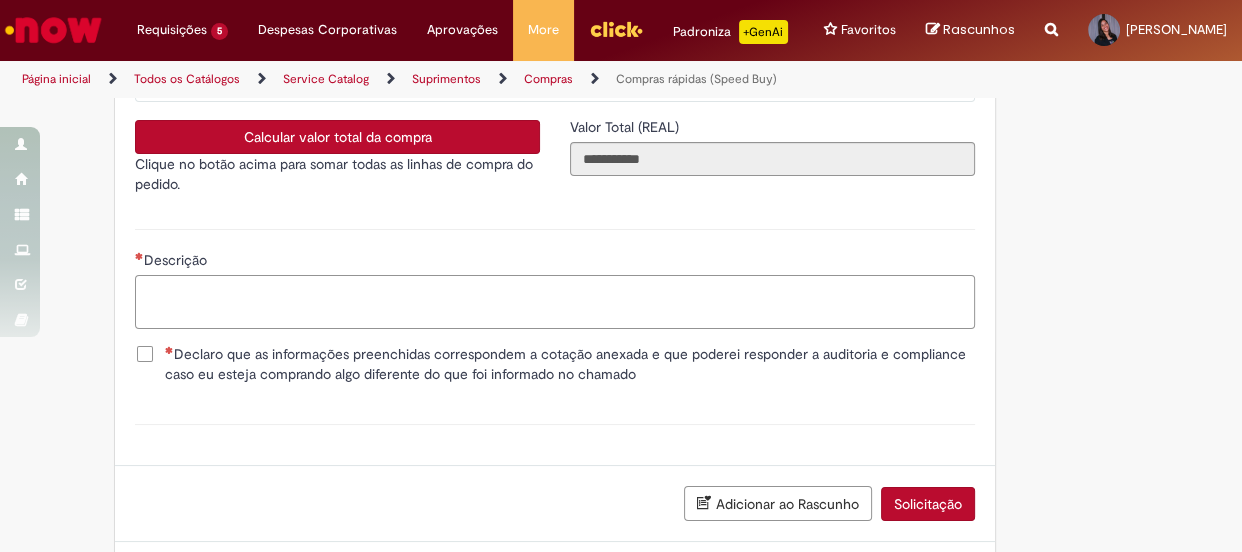 click on "Descrição" at bounding box center (555, 302) 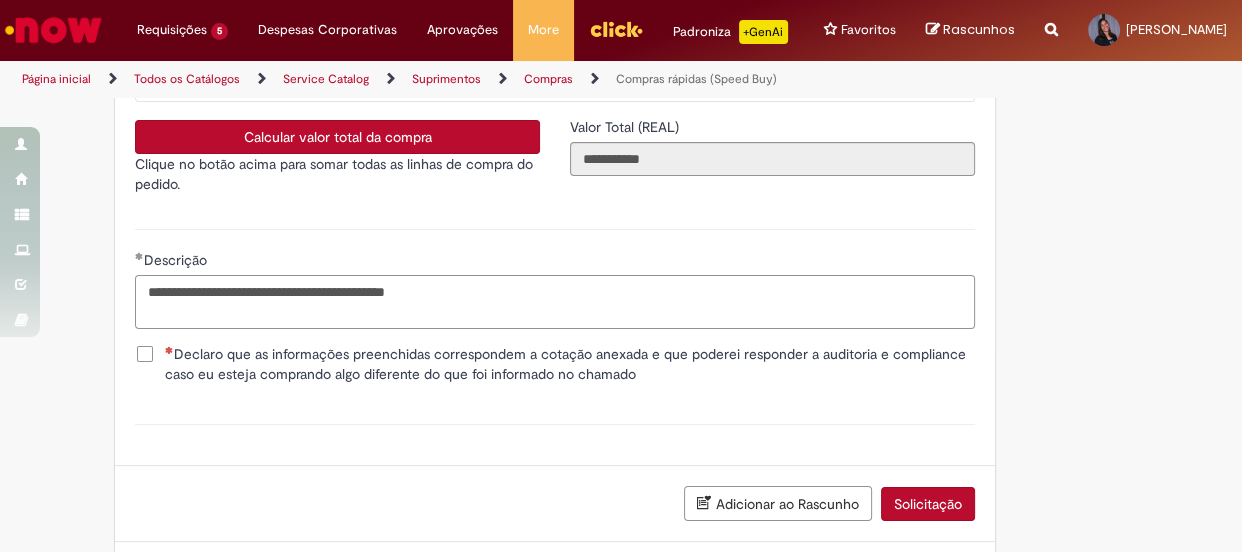 type on "**********" 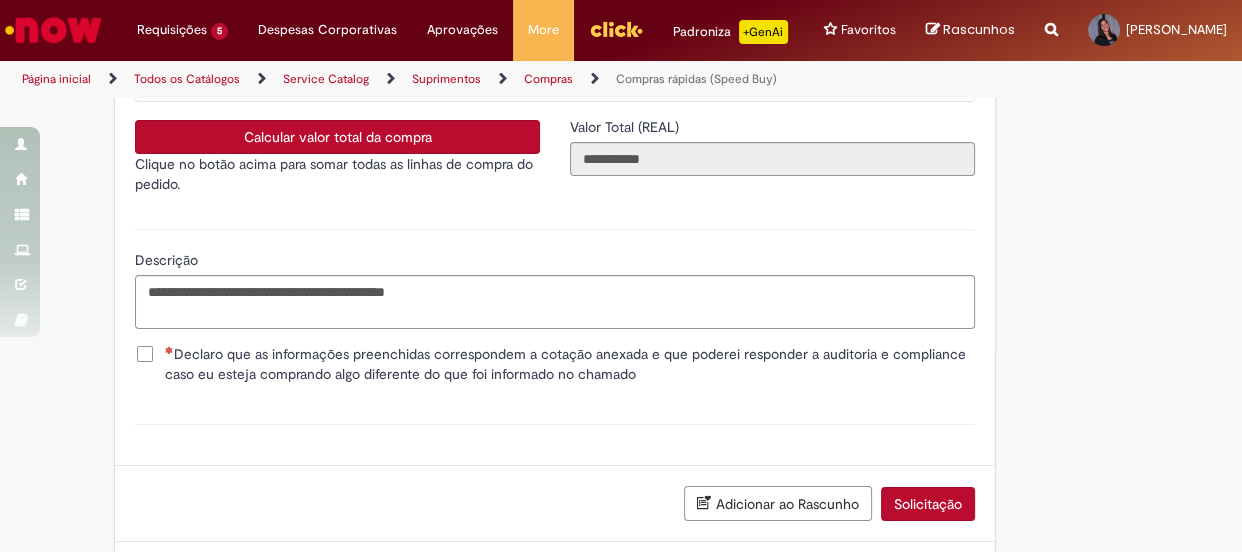 click on "Declaro que as informações preenchidas correspondem a cotação anexada e que poderei responder a auditoria e compliance caso eu esteja comprando algo diferente do que foi informado no chamado" at bounding box center [570, 364] 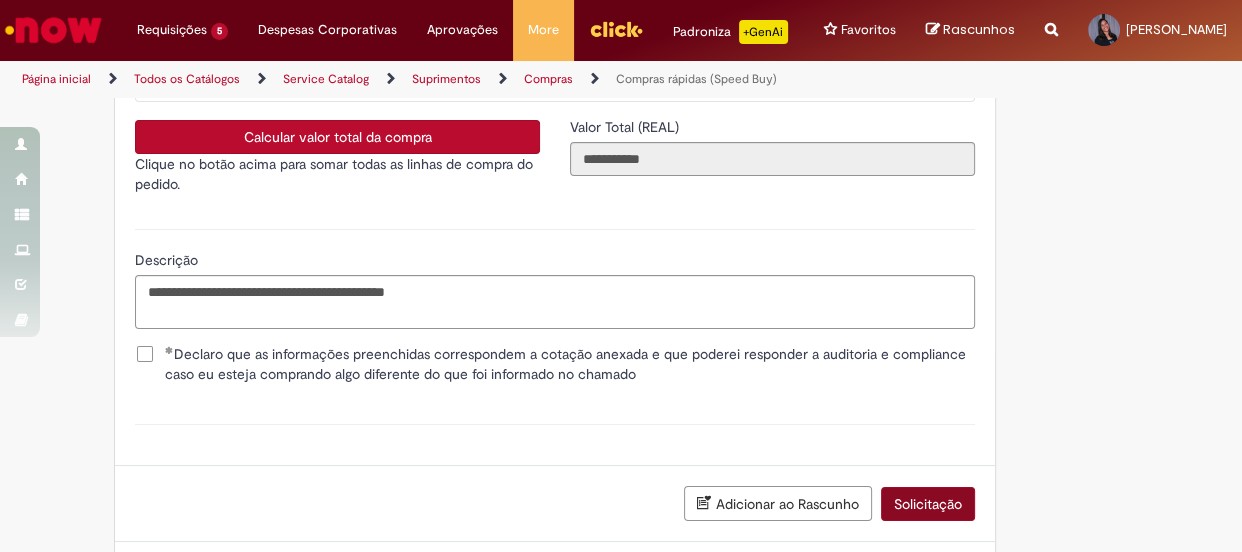 scroll, scrollTop: 3697, scrollLeft: 0, axis: vertical 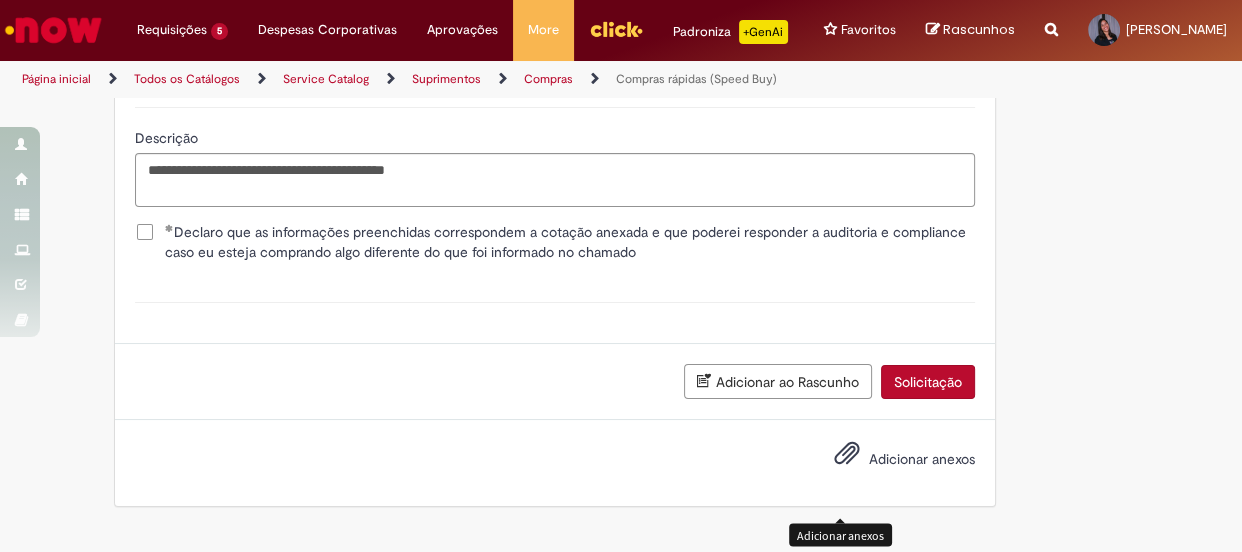 click at bounding box center (847, 454) 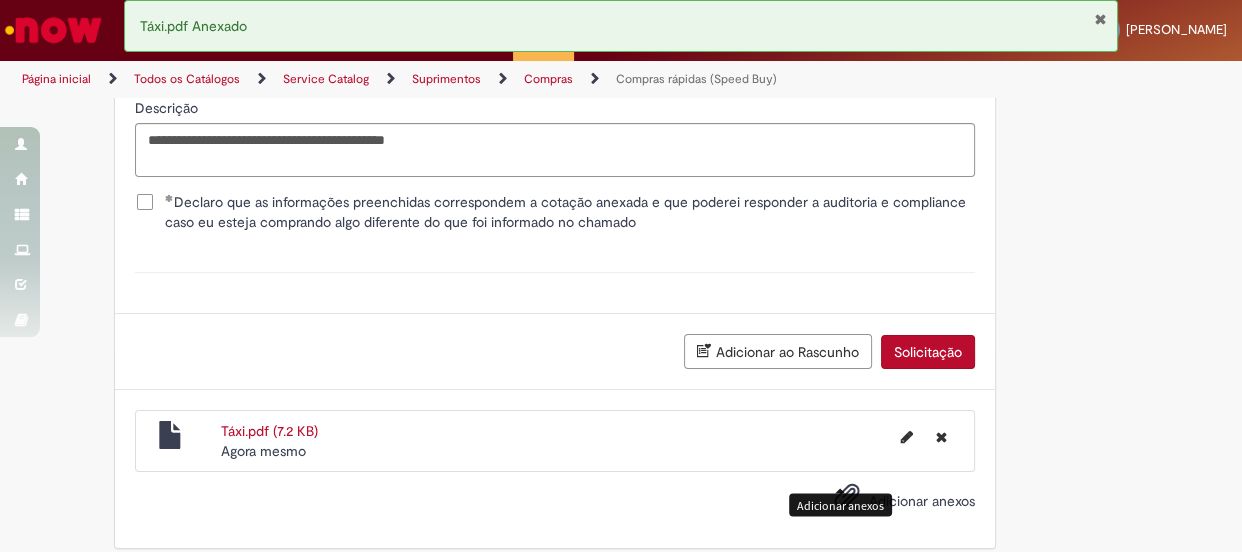 click on "Solicitação" at bounding box center (928, 352) 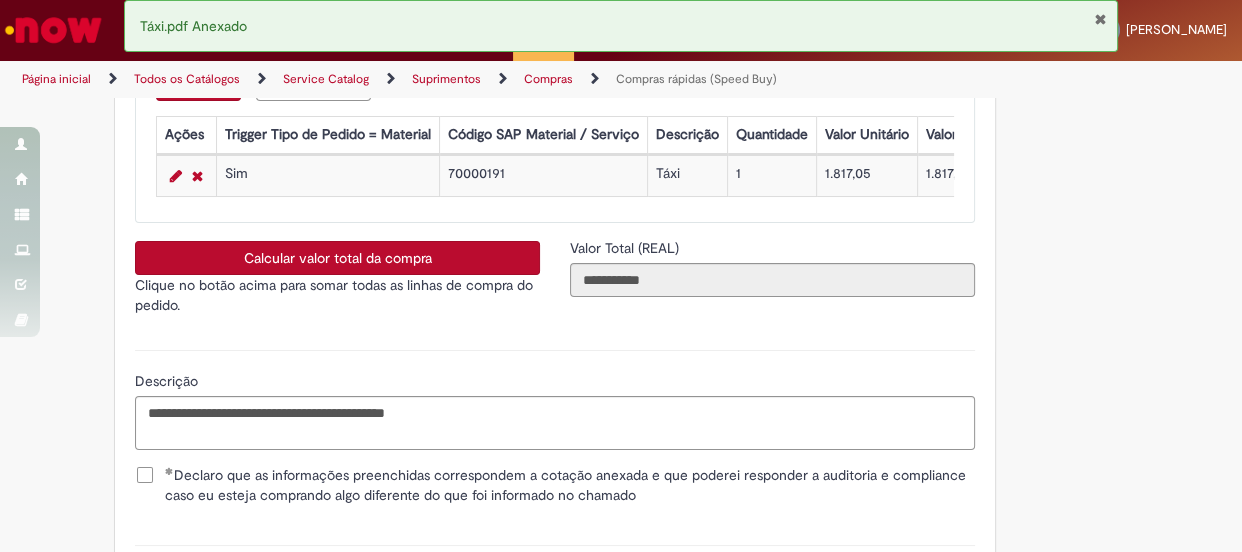 scroll, scrollTop: 3333, scrollLeft: 0, axis: vertical 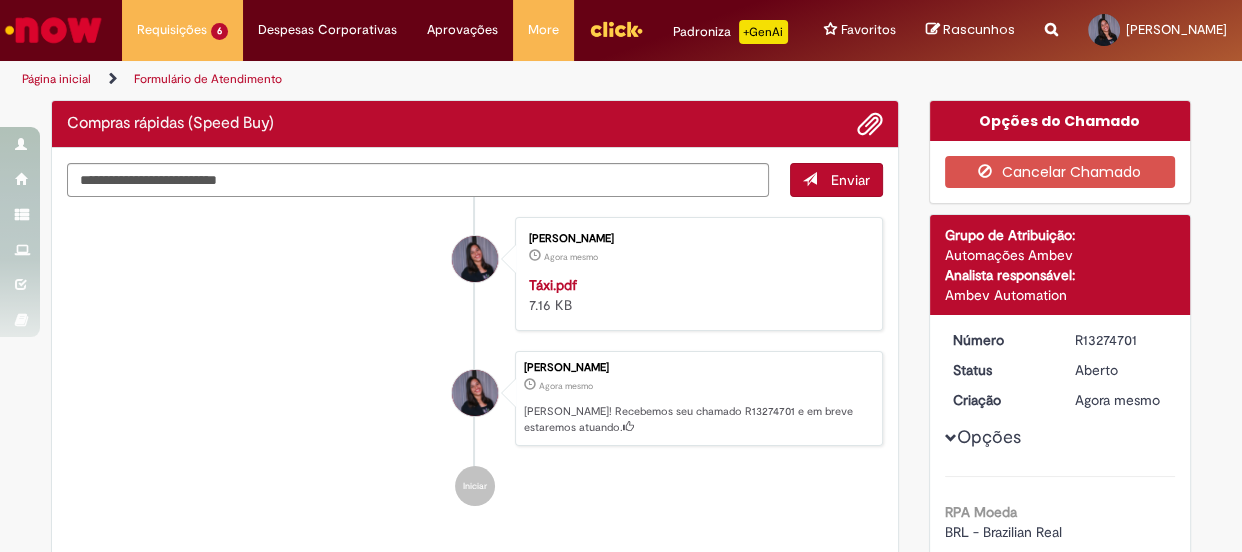 click on "R13274701" at bounding box center [1121, 340] 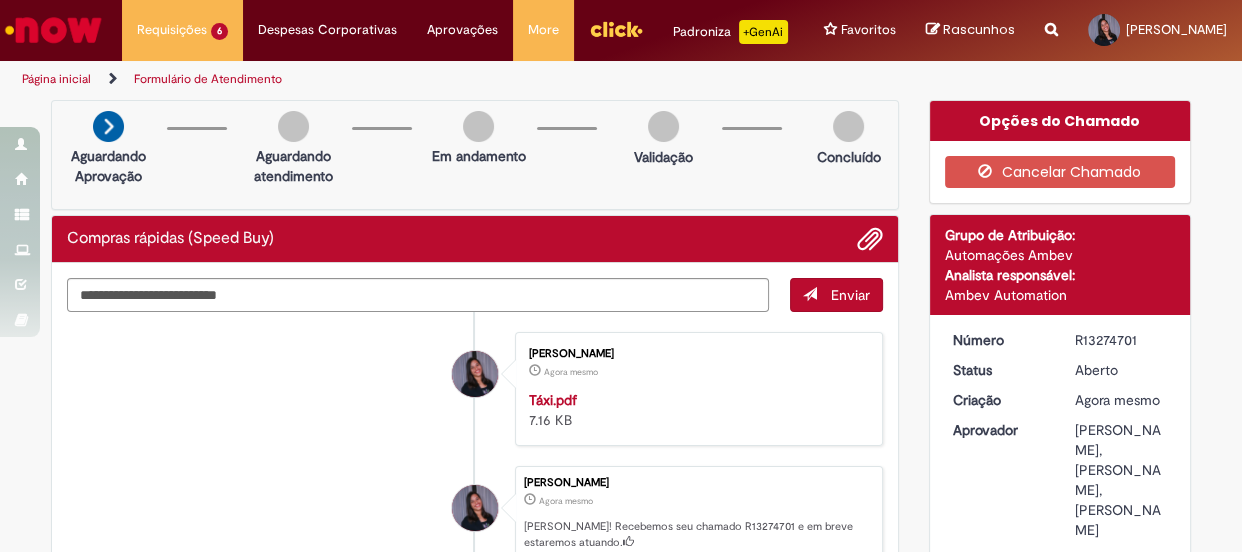 copy on "R13274701" 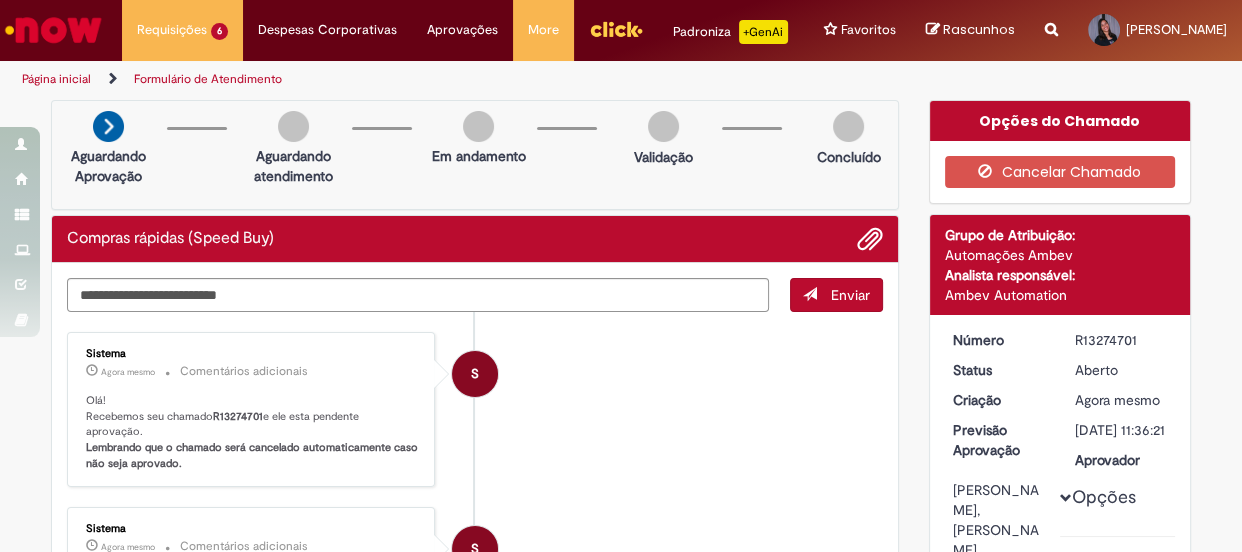click on "R13274701" at bounding box center (1121, 340) 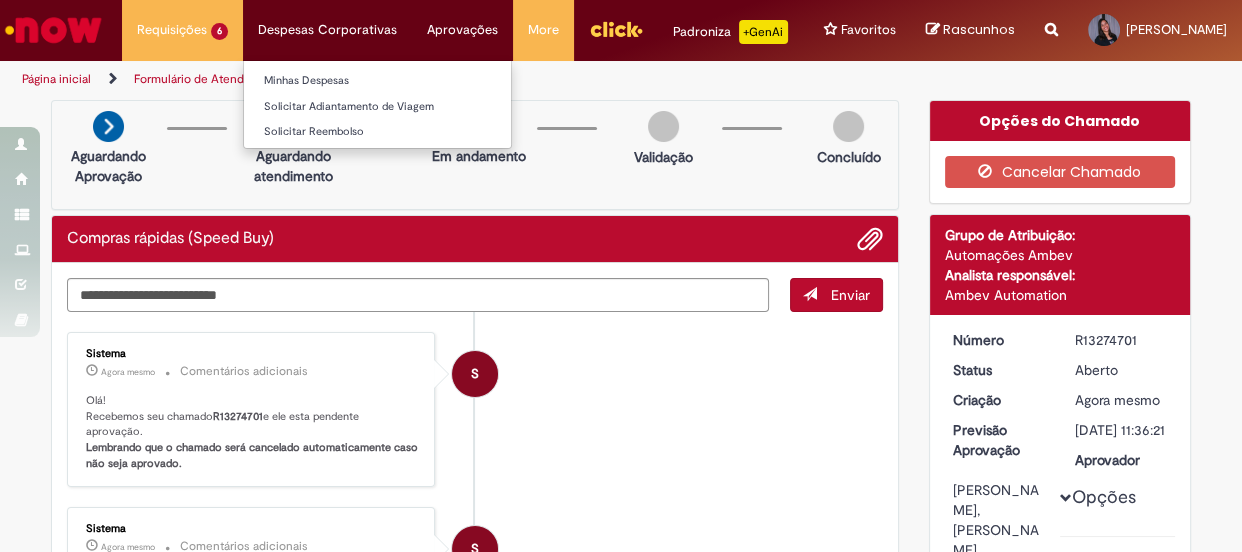 copy on "R13274701" 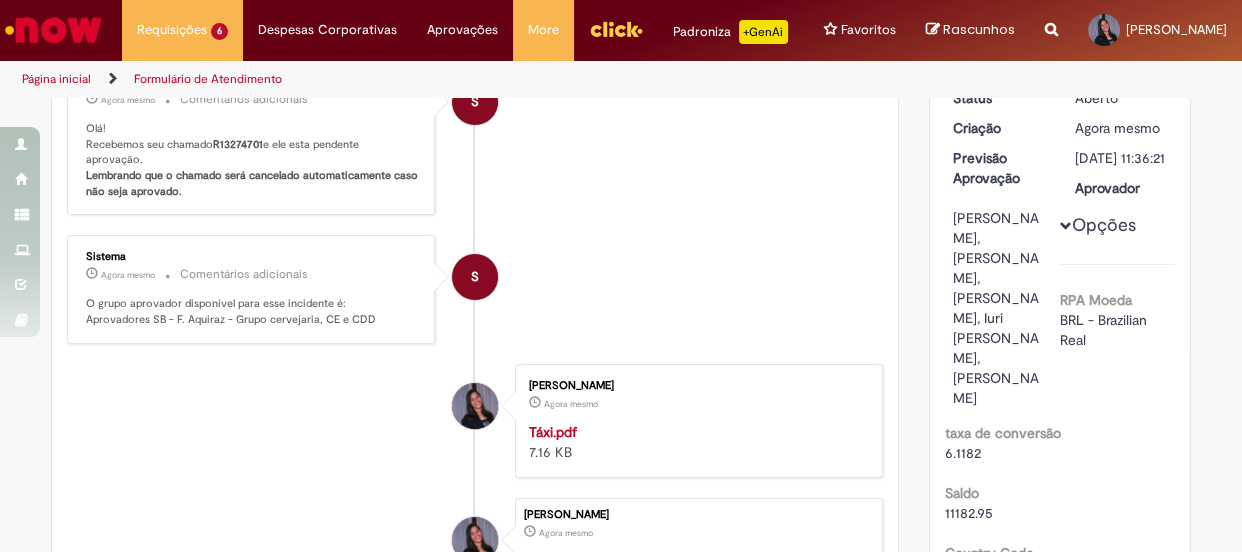 scroll, scrollTop: 0, scrollLeft: 0, axis: both 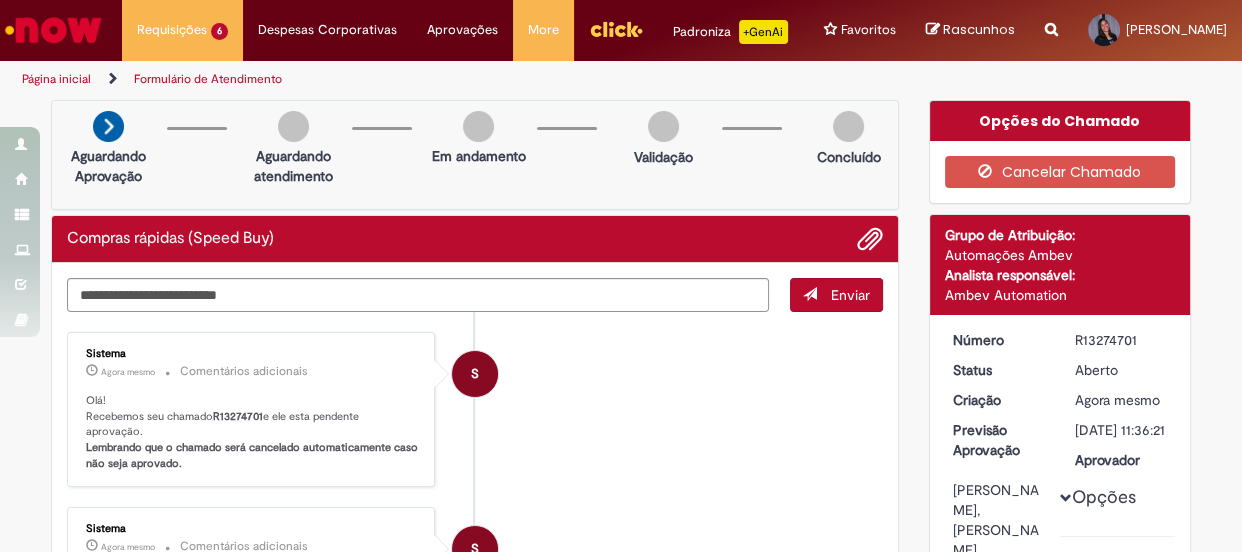 click on "Página inicial" at bounding box center [56, 79] 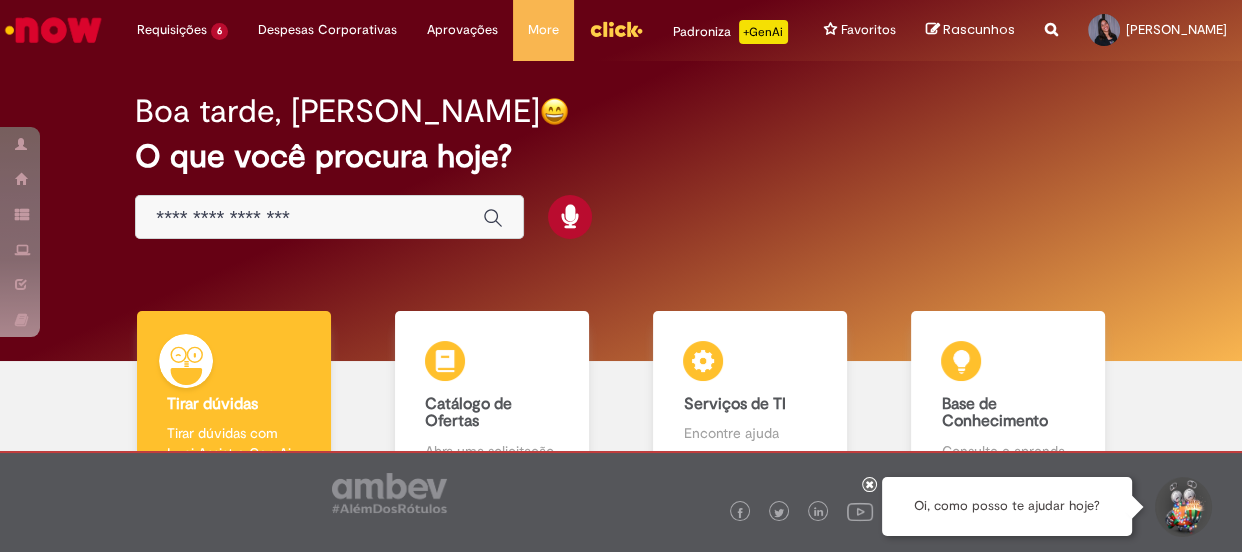 click at bounding box center [329, 217] 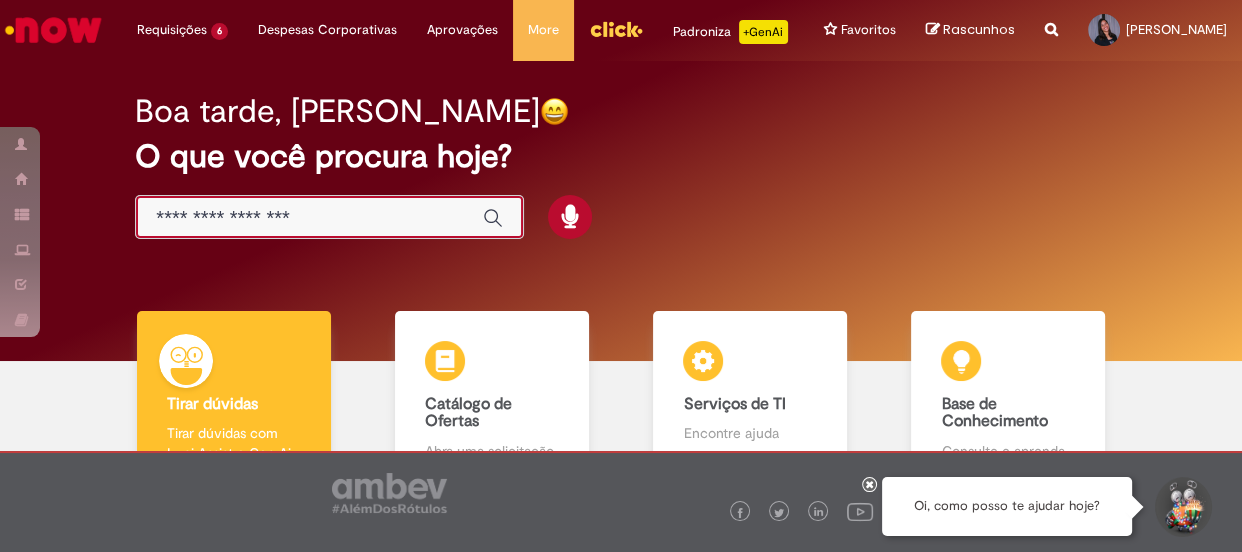click at bounding box center (309, 218) 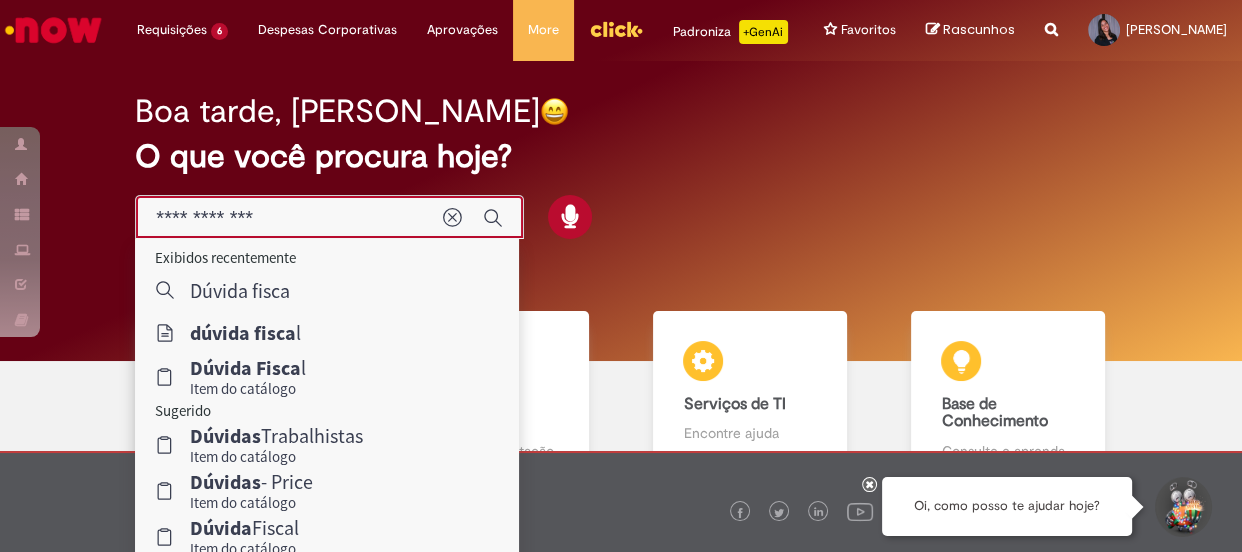 type on "**********" 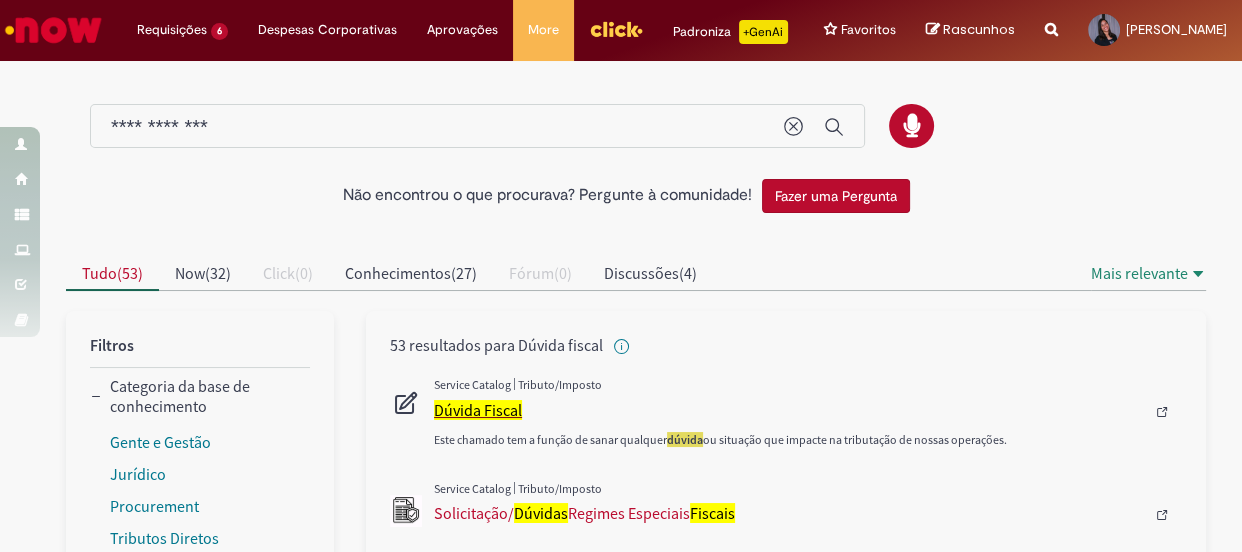 click on "Dúvida Fiscal" at bounding box center (478, 410) 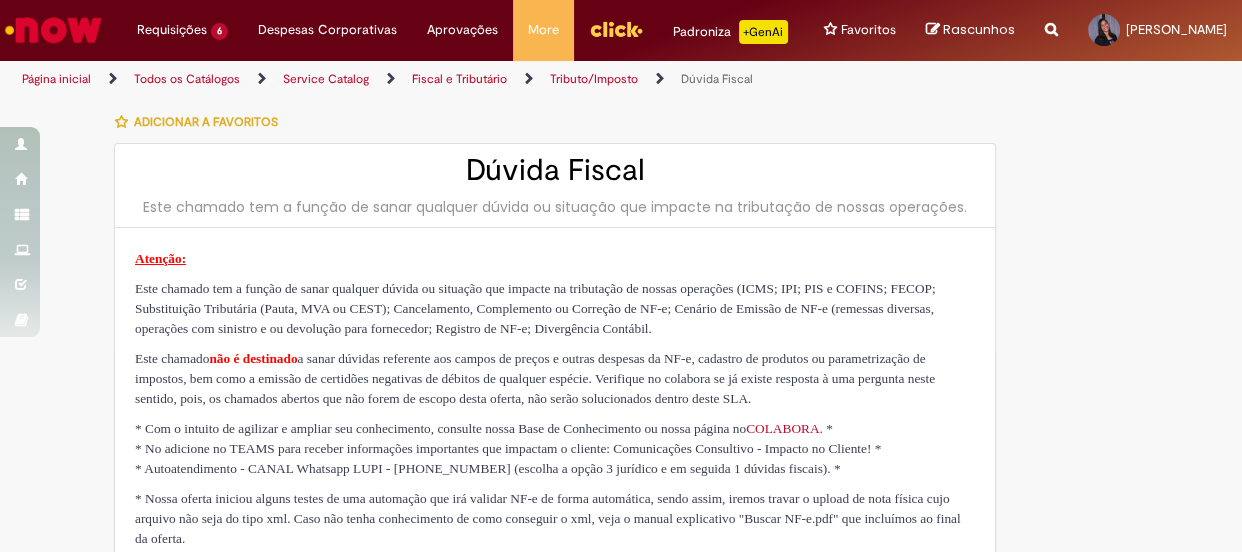 type on "********" 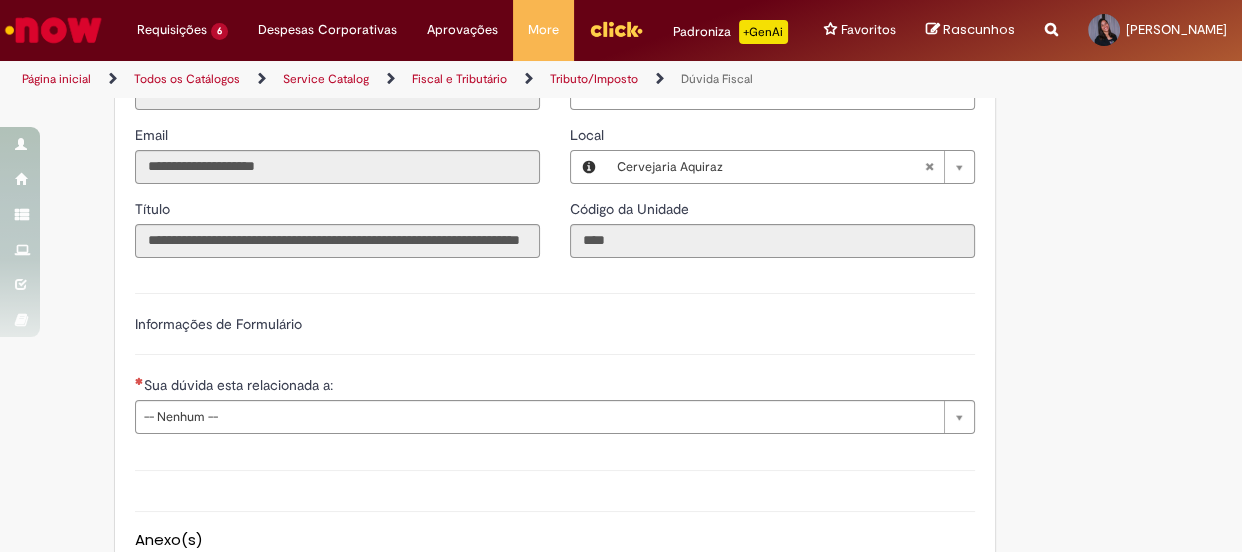 scroll, scrollTop: 909, scrollLeft: 0, axis: vertical 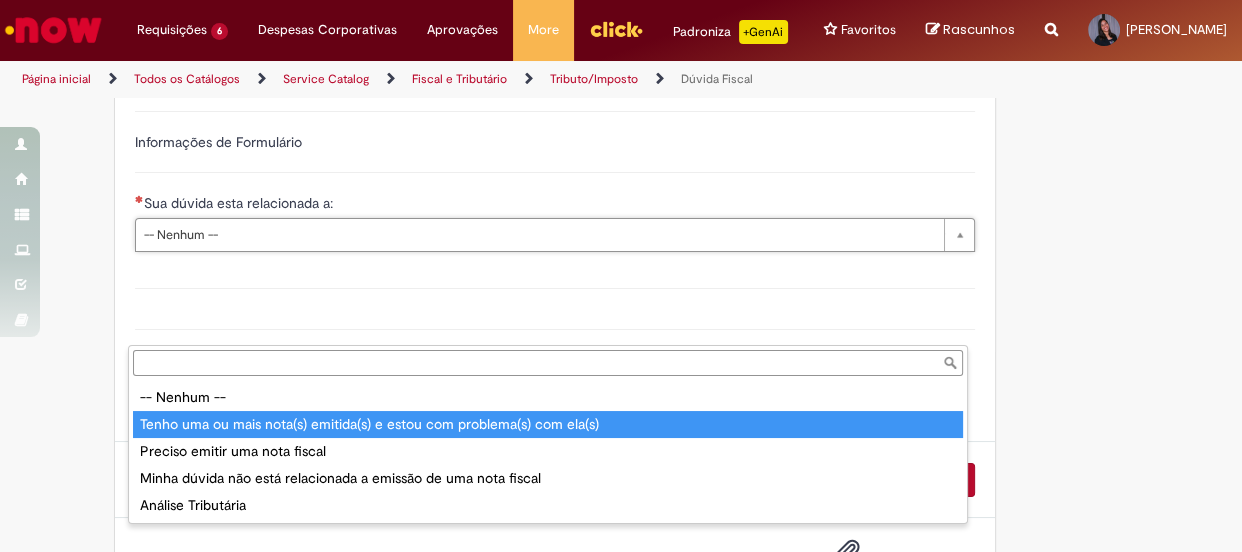 type on "**********" 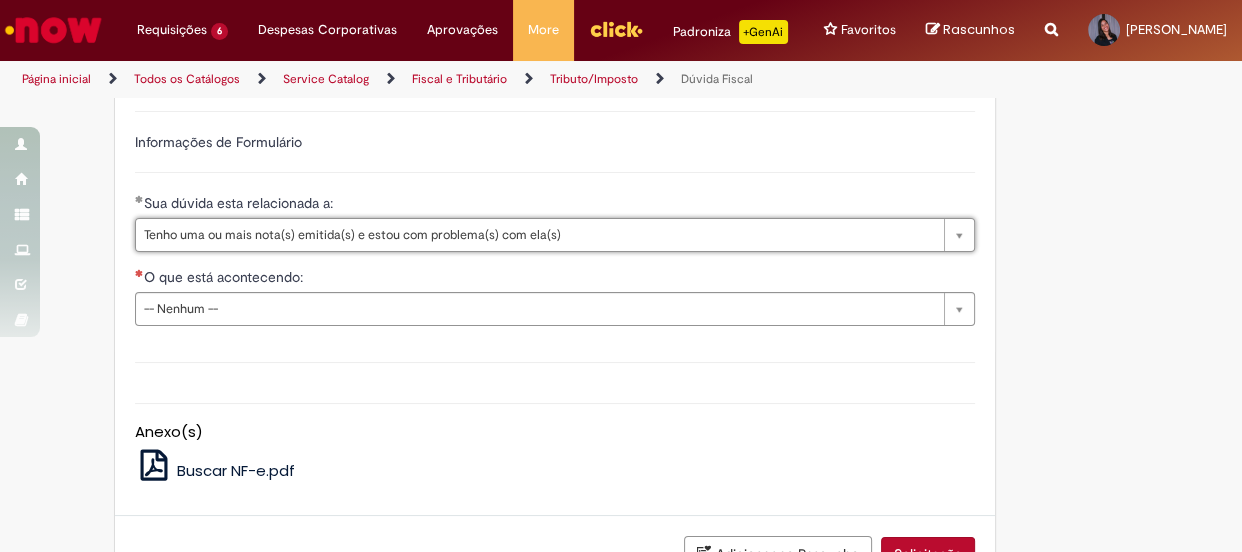 scroll, scrollTop: 1000, scrollLeft: 0, axis: vertical 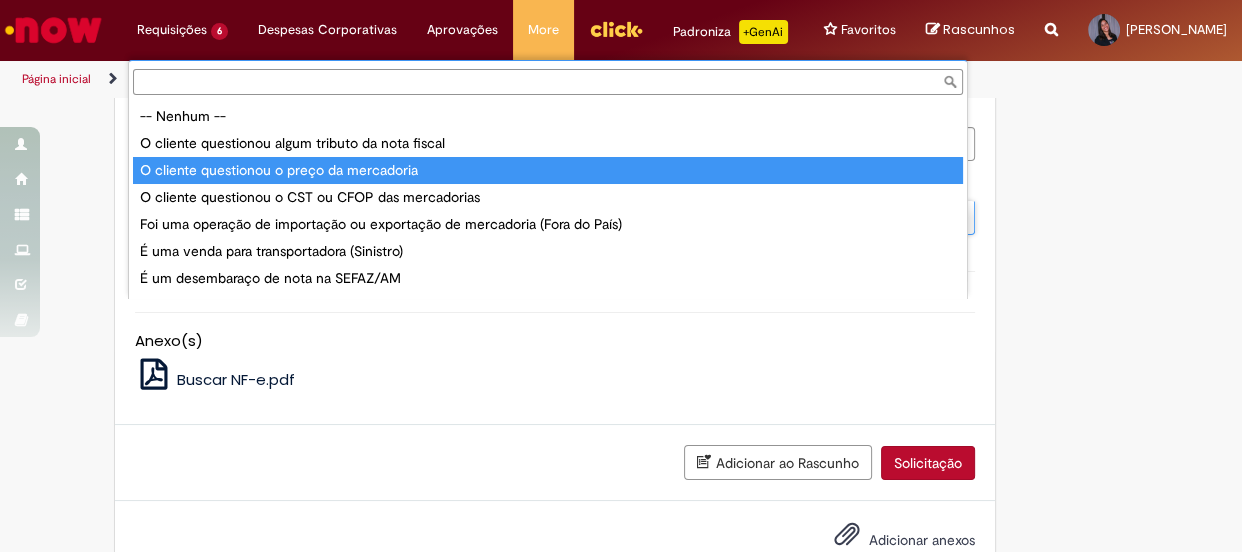 type on "**********" 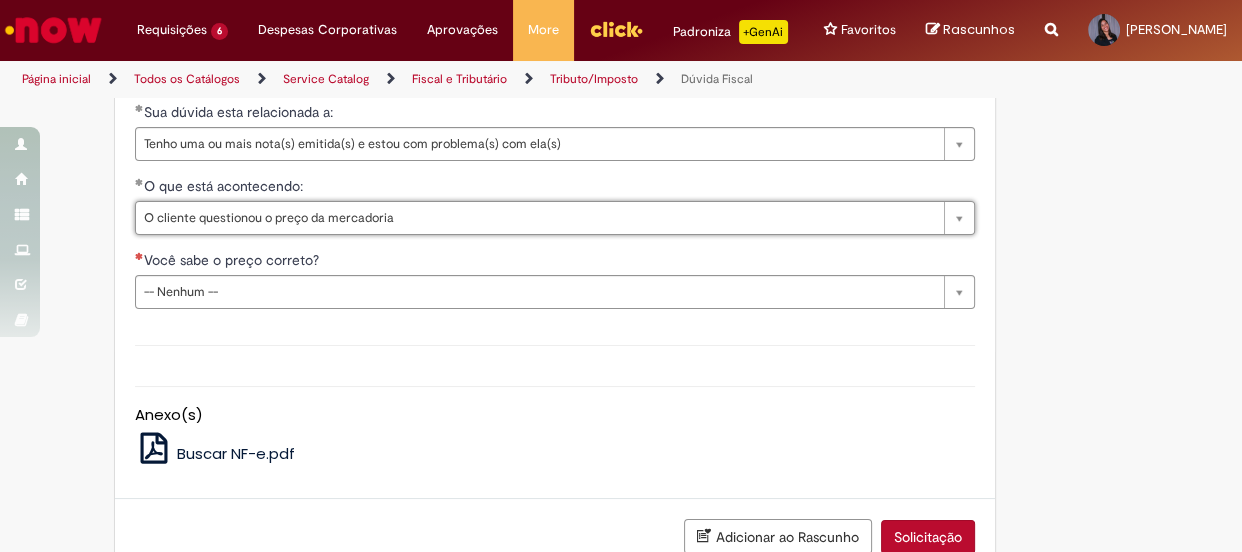 scroll, scrollTop: 1090, scrollLeft: 0, axis: vertical 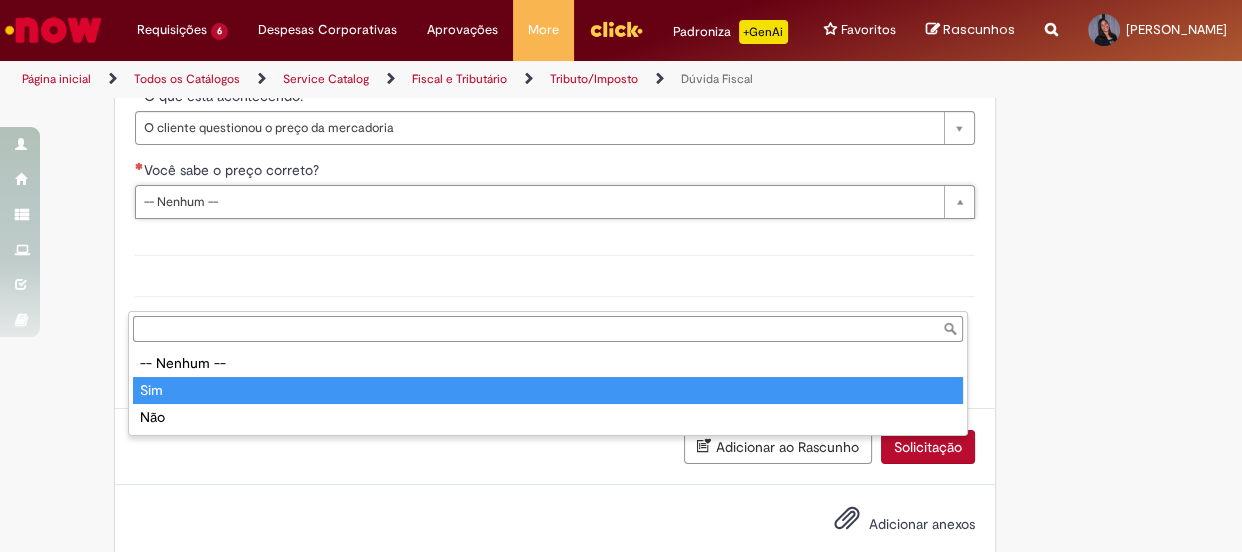 type on "***" 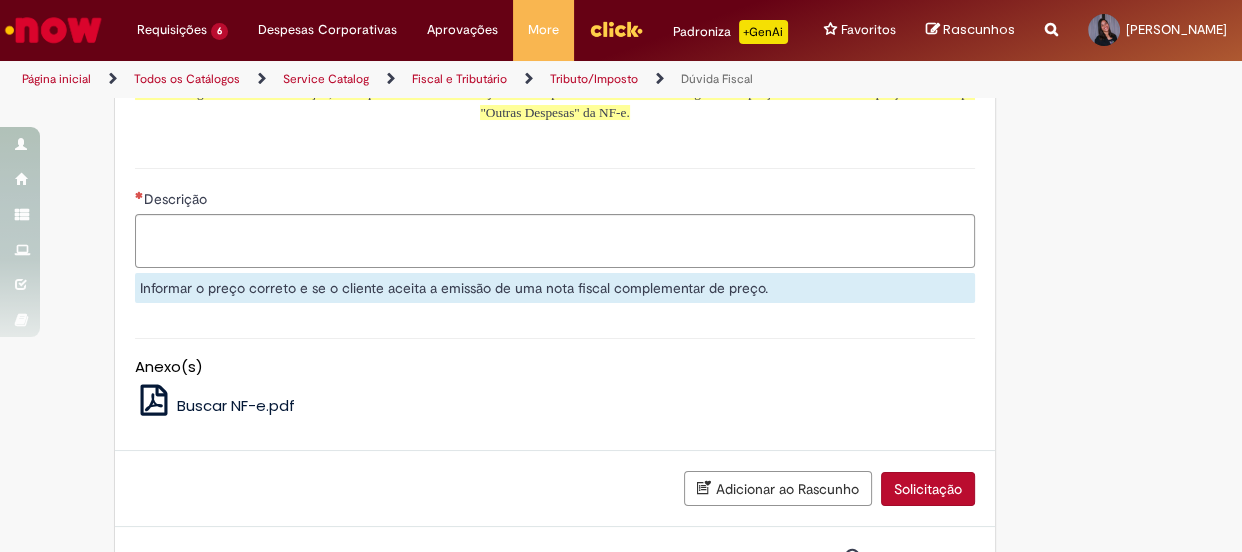 scroll, scrollTop: 1363, scrollLeft: 0, axis: vertical 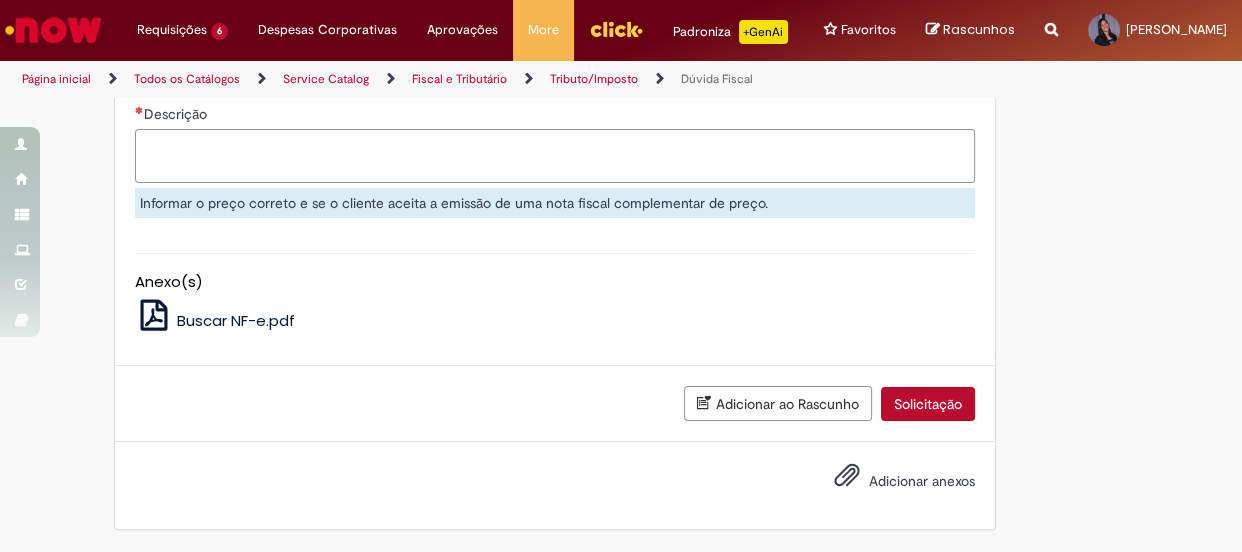click on "Descrição" at bounding box center [555, 156] 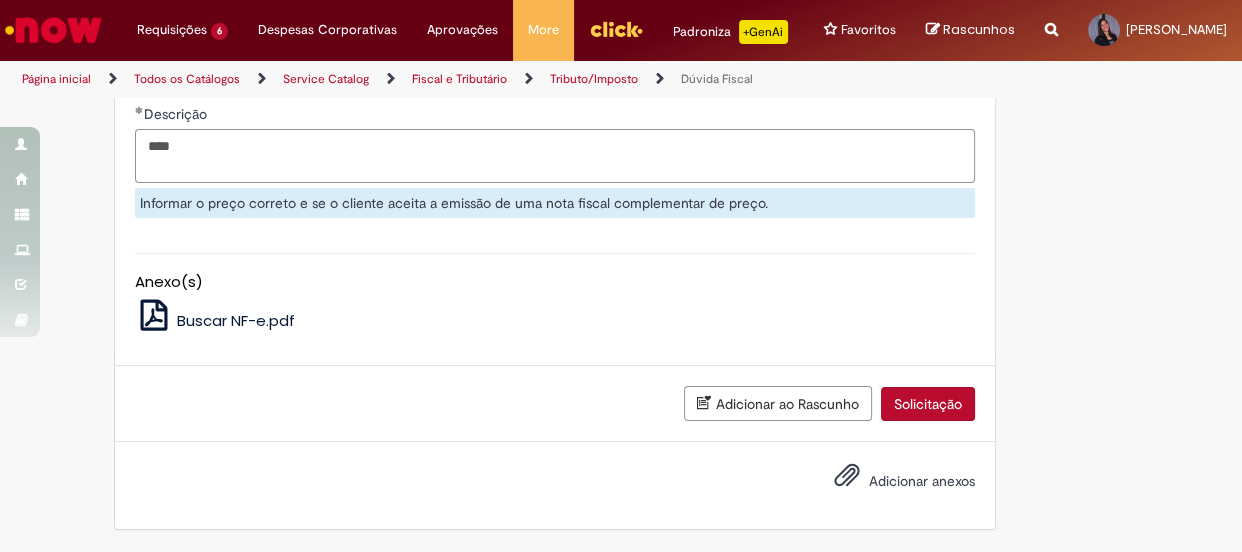 type on "***" 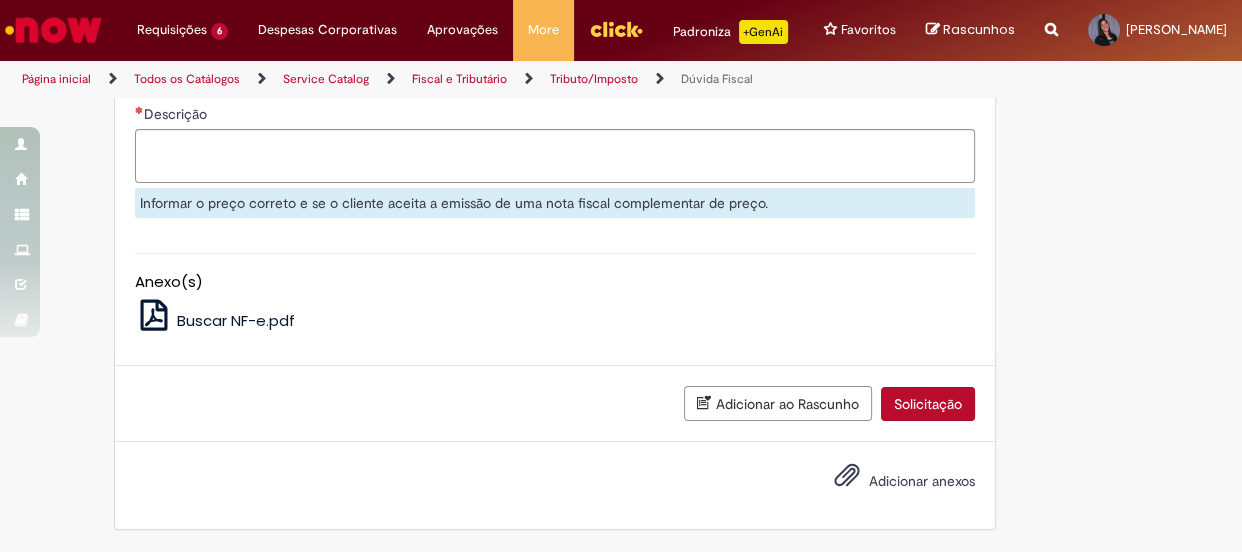 click on "Informar o preço correto e se o cliente aceita a emissão de uma nota fiscal complementar de preço." at bounding box center [555, 203] 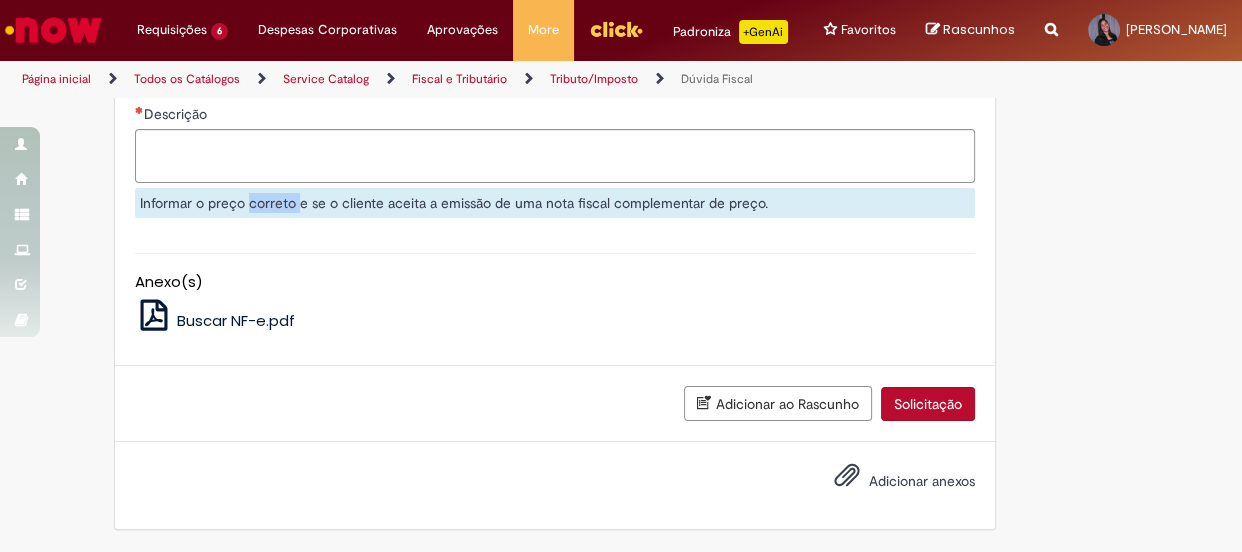 click on "Informar o preço correto e se o cliente aceita a emissão de uma nota fiscal complementar de preço." at bounding box center [555, 203] 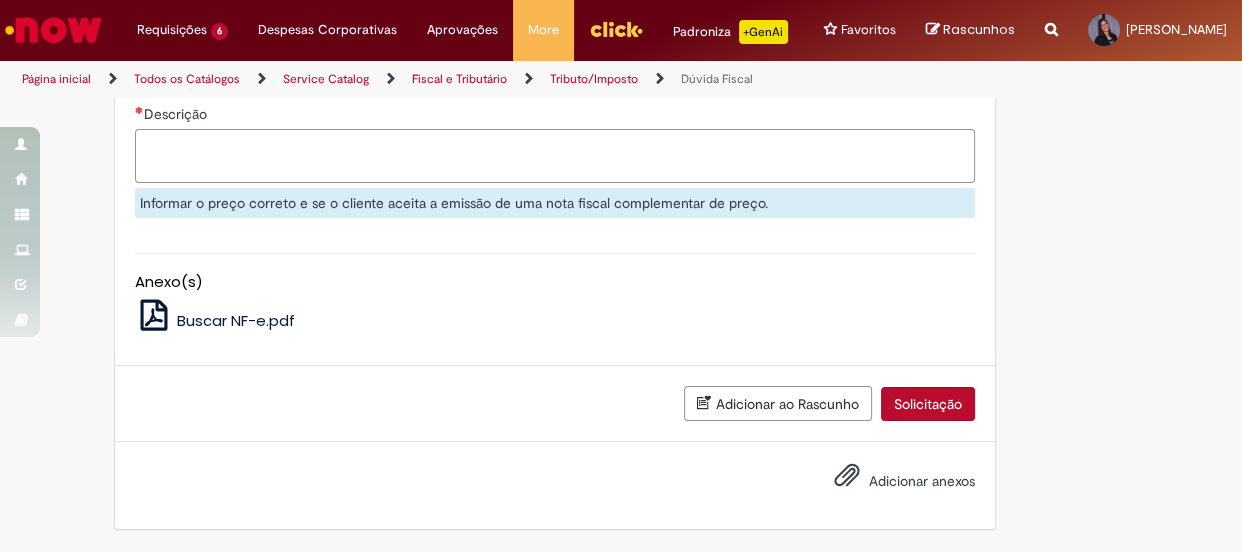 click on "Descrição" at bounding box center [555, 156] 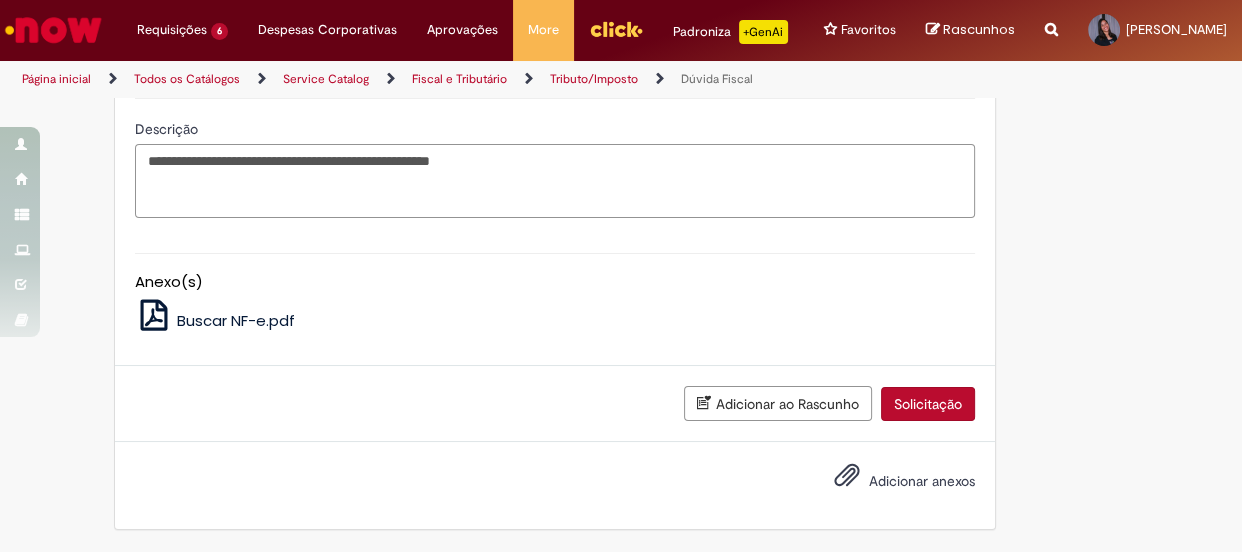 scroll, scrollTop: 1439, scrollLeft: 0, axis: vertical 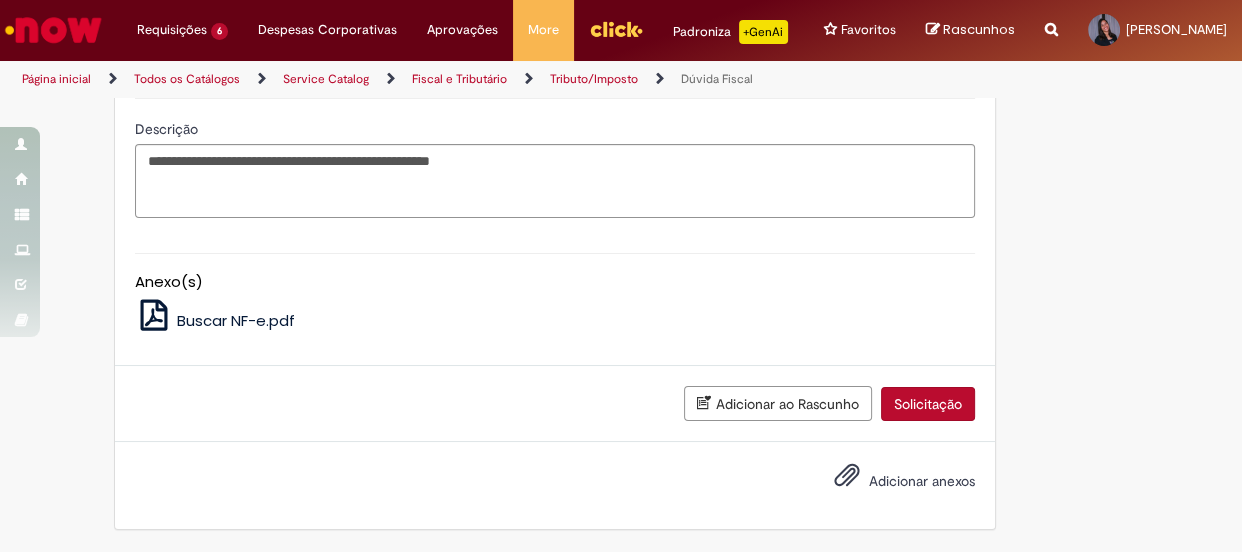 click on "Adicionar anexos" at bounding box center [890, 482] 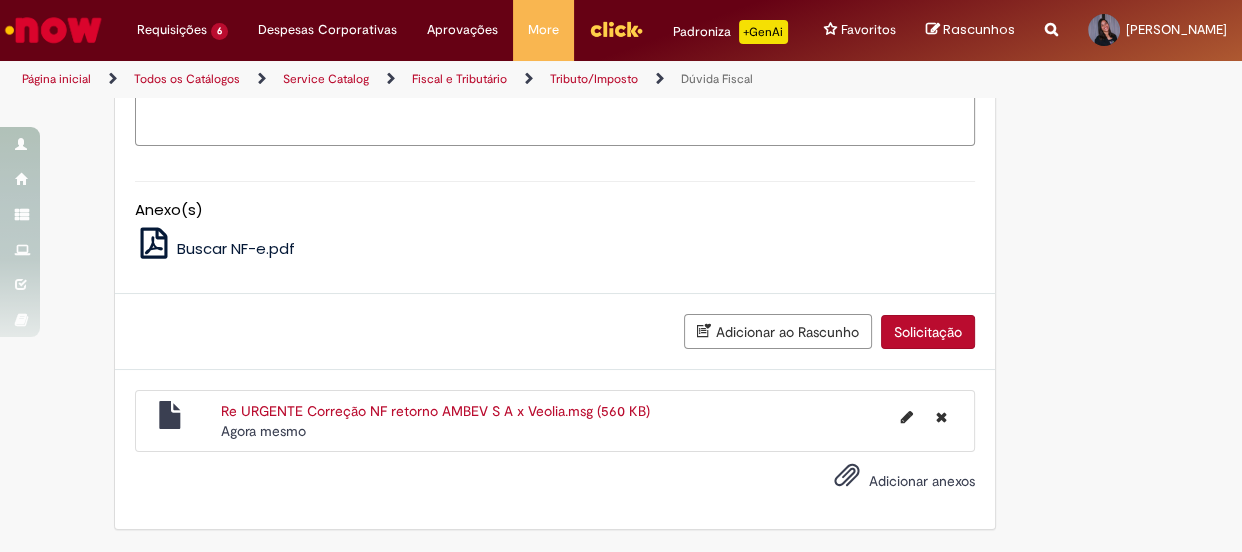 click on "**********" at bounding box center [555, 109] 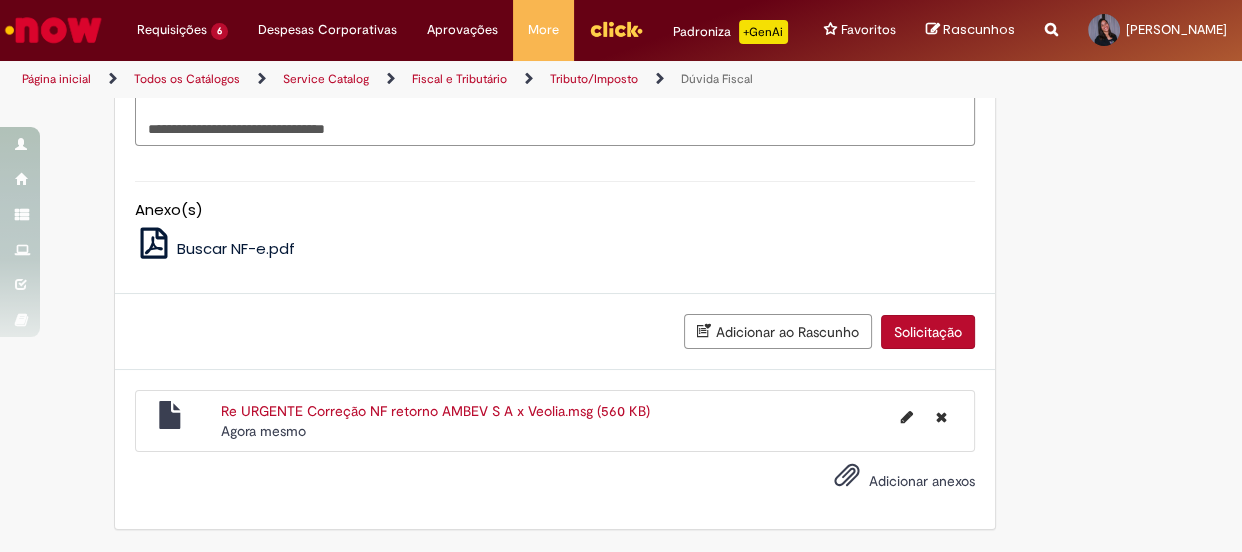 scroll, scrollTop: 1329, scrollLeft: 0, axis: vertical 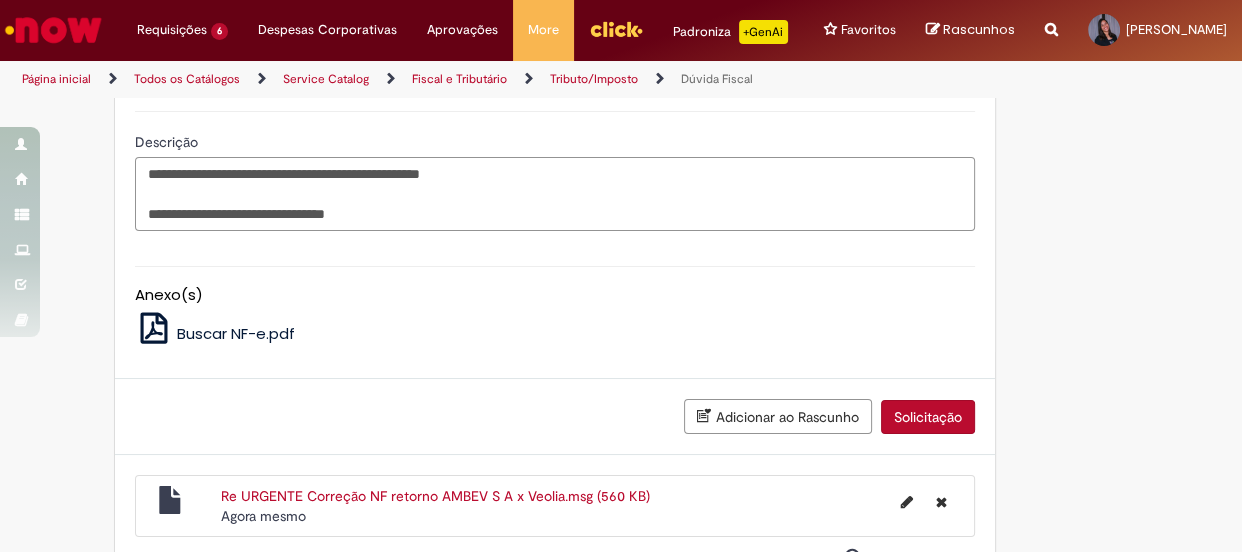 click on "**********" at bounding box center [555, 194] 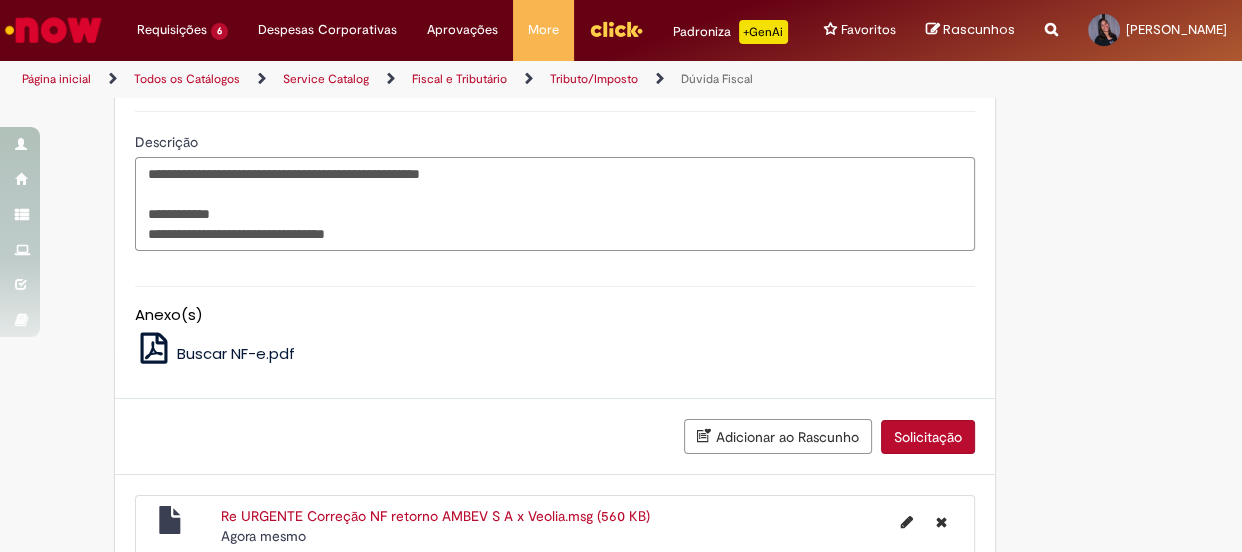 paste on "**********" 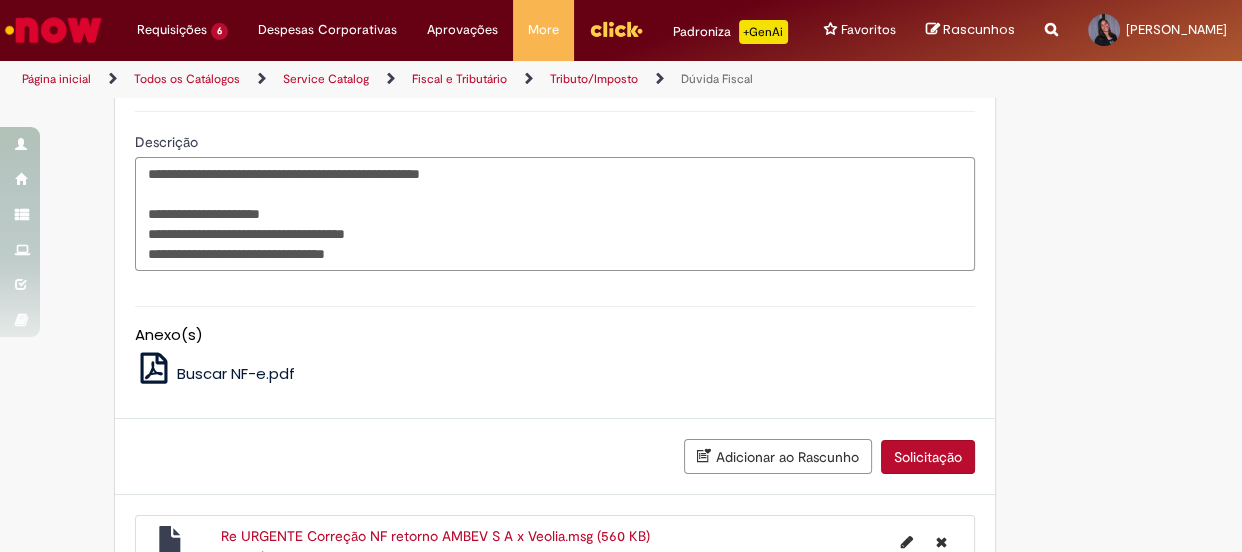 click on "**********" at bounding box center [555, 214] 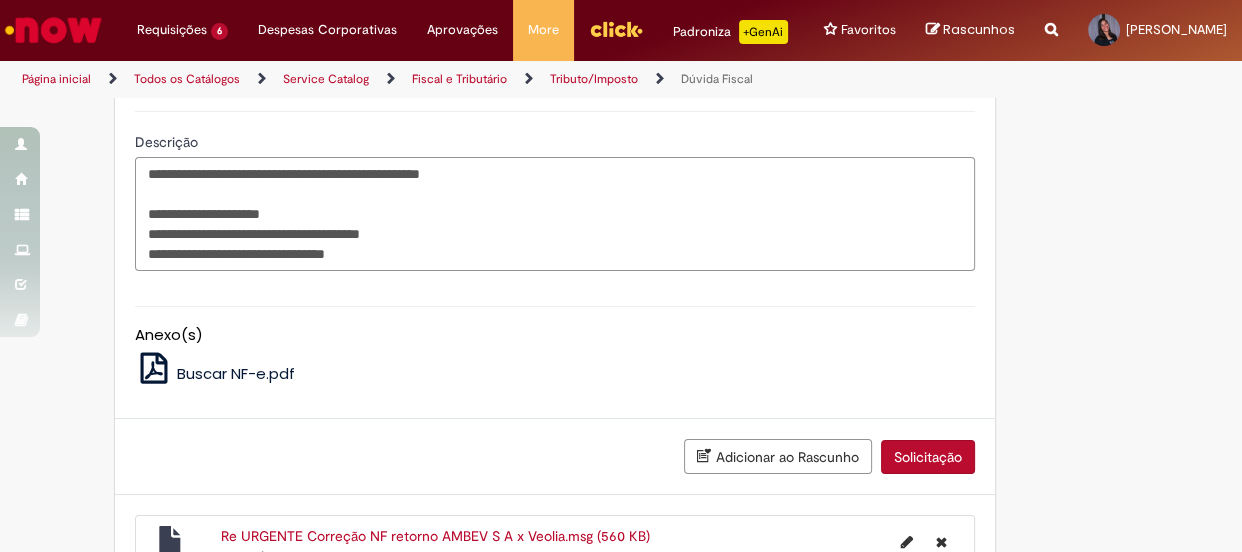 click on "**********" at bounding box center [555, 214] 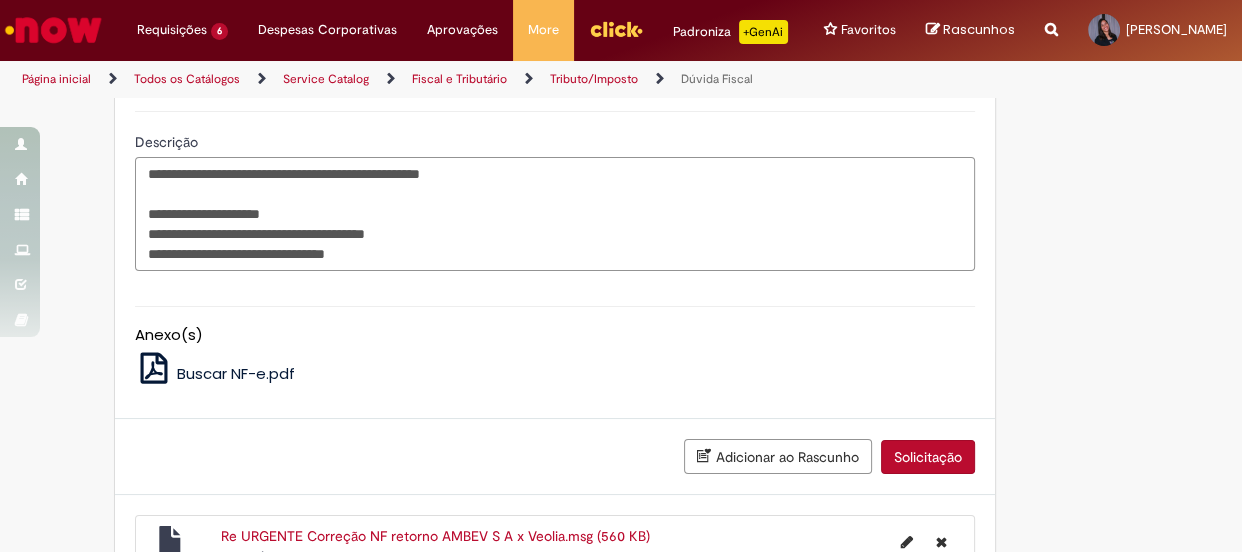 paste on "**********" 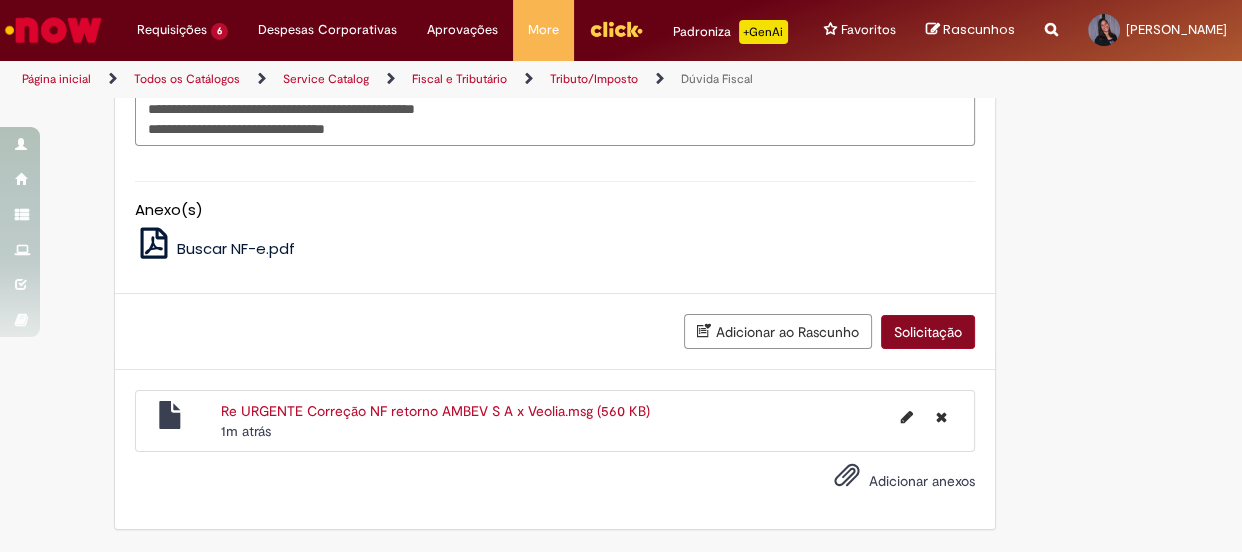 type on "**********" 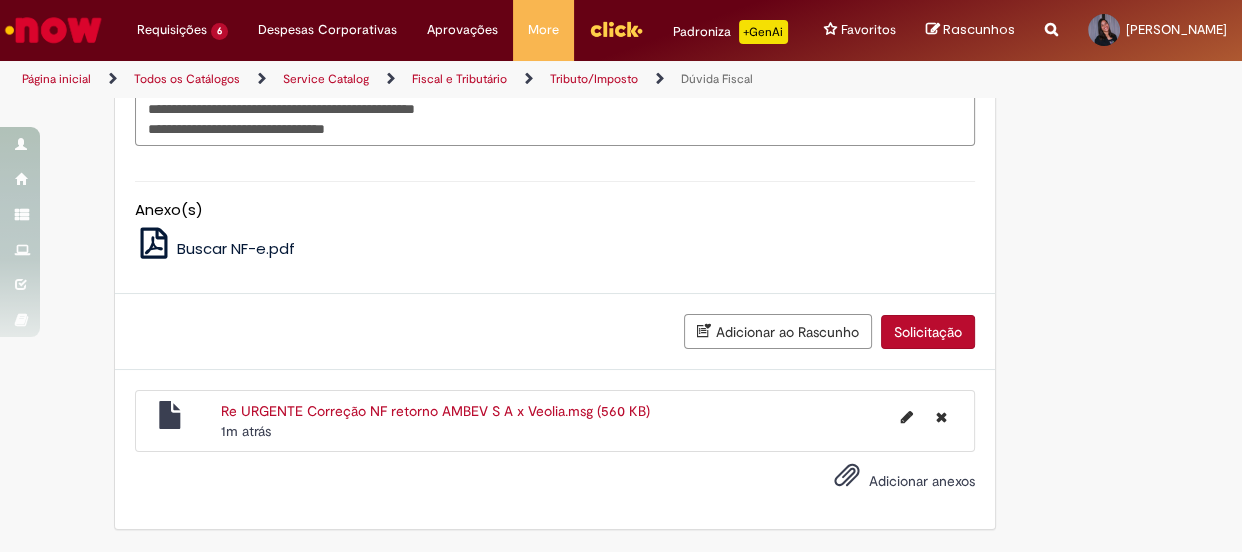 click on "Solicitação" at bounding box center (928, 332) 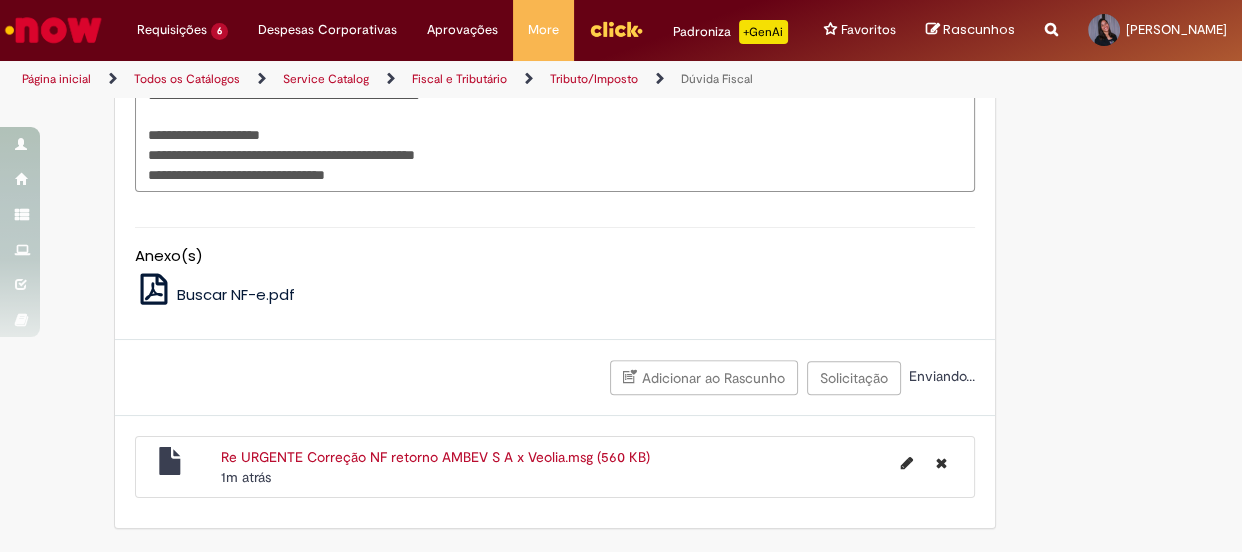 scroll, scrollTop: 1140, scrollLeft: 0, axis: vertical 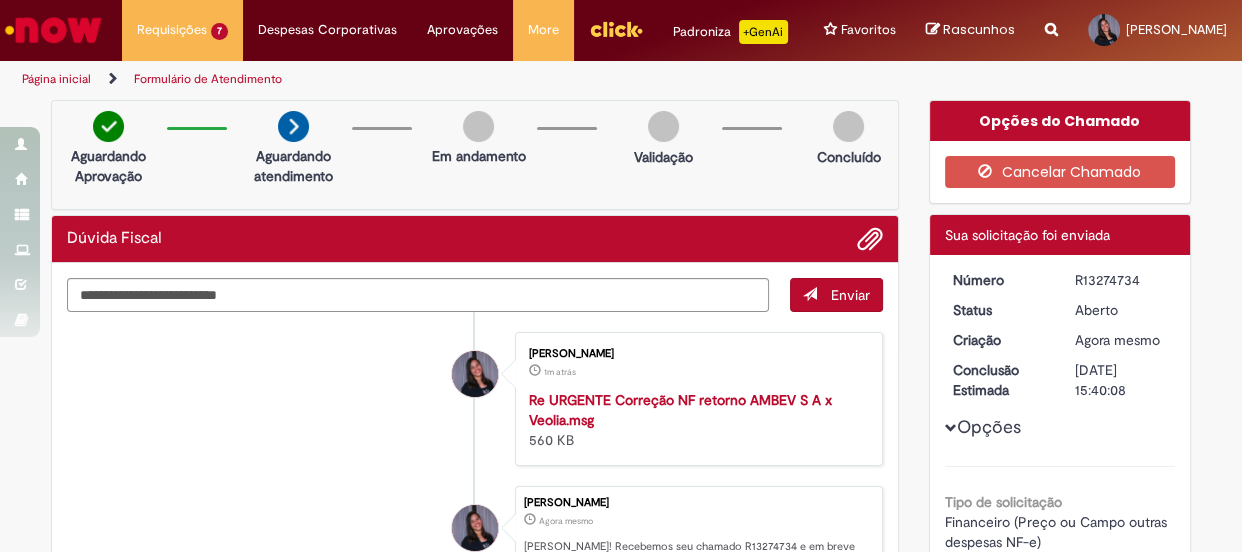 drag, startPoint x: 936, startPoint y: 295, endPoint x: 1140, endPoint y: 410, distance: 234.18155 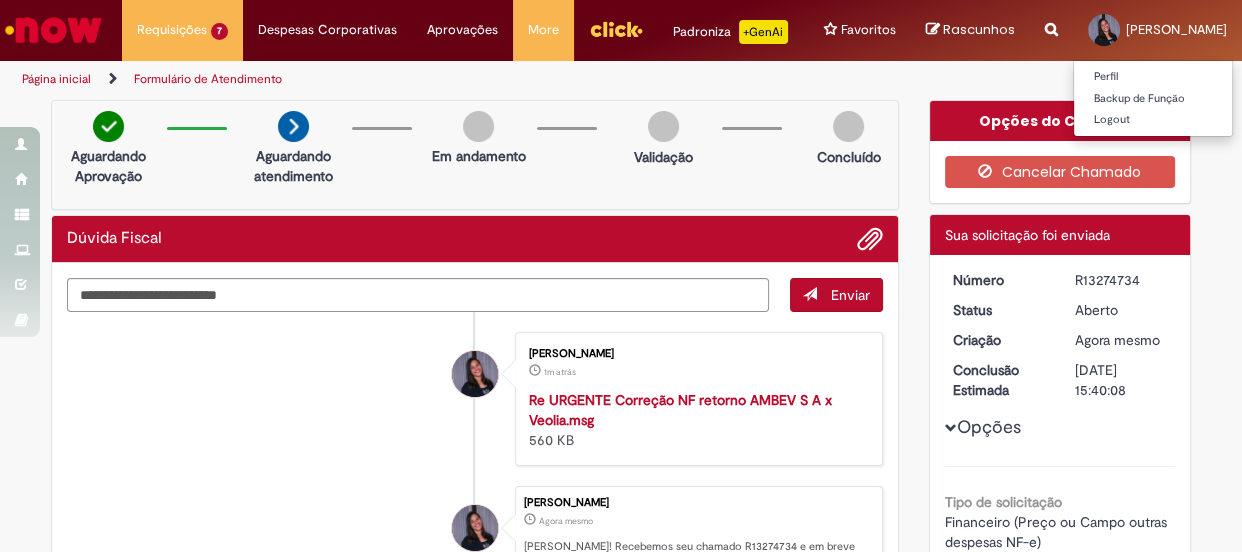 copy on "Número
R13274734
Status
Aberto
Criação
Agora mesmo Agora mesmo
Conclusão Estimada
11/07/2025 15:40:08" 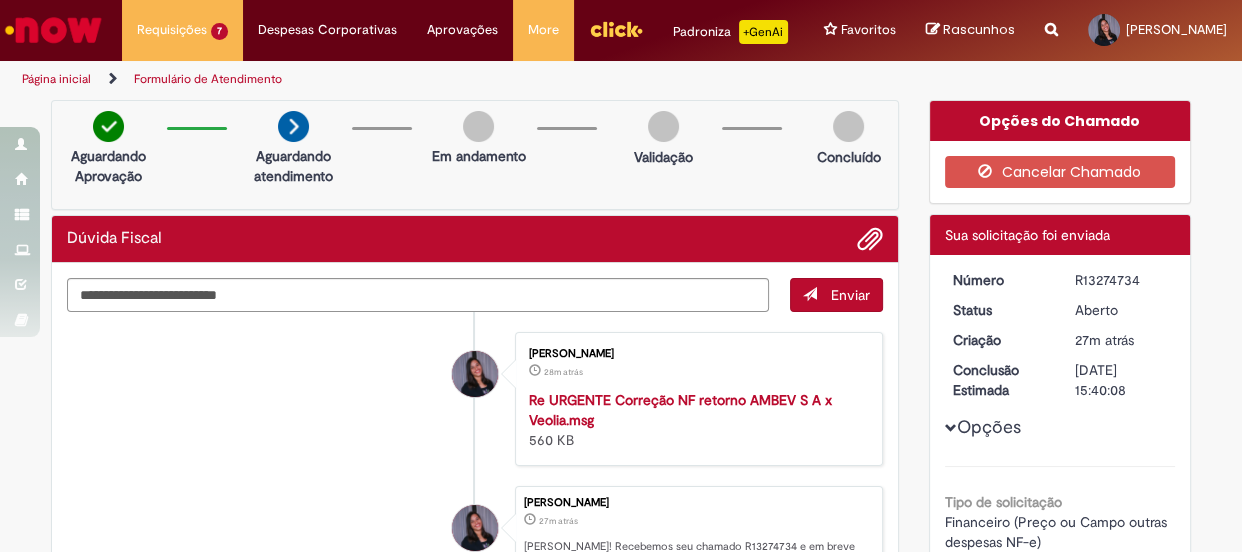 click on "Aguardando Aprovação
Aguardando atendimento
Em andamento
Validação
Concluído" at bounding box center (475, 155) 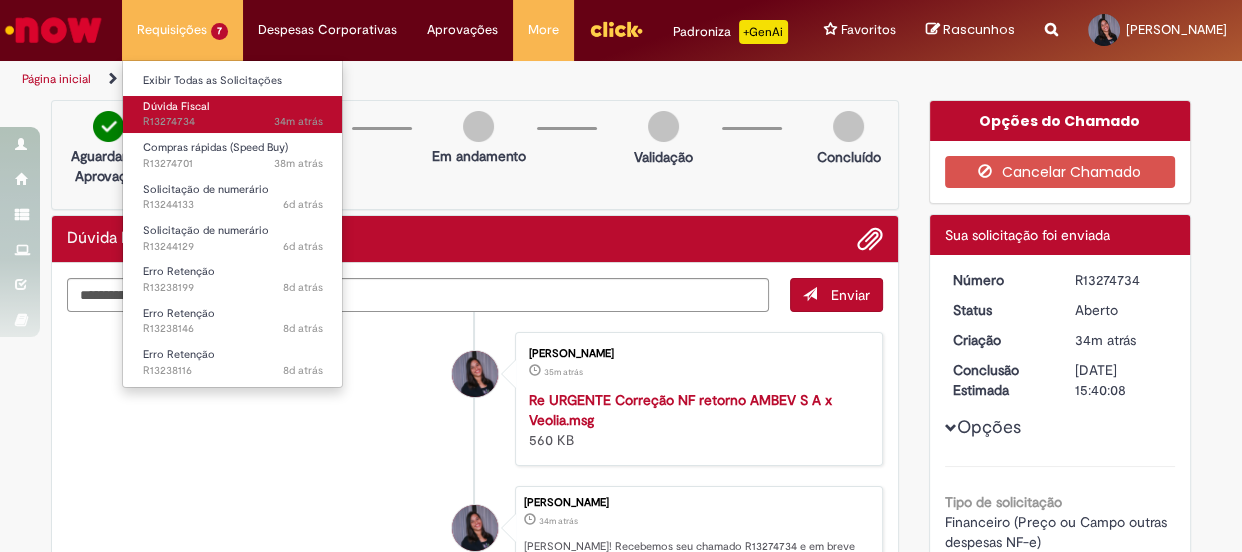 click on "Dúvida Fiscal" at bounding box center (176, 106) 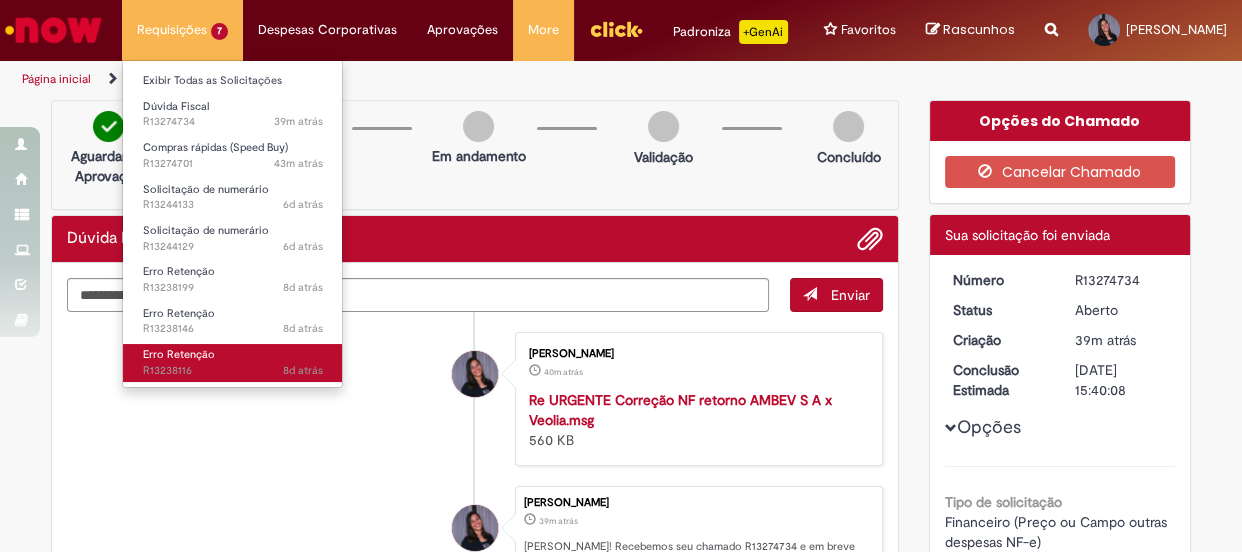 click on "8d atrás 8 dias atrás  R13238116" at bounding box center [233, 371] 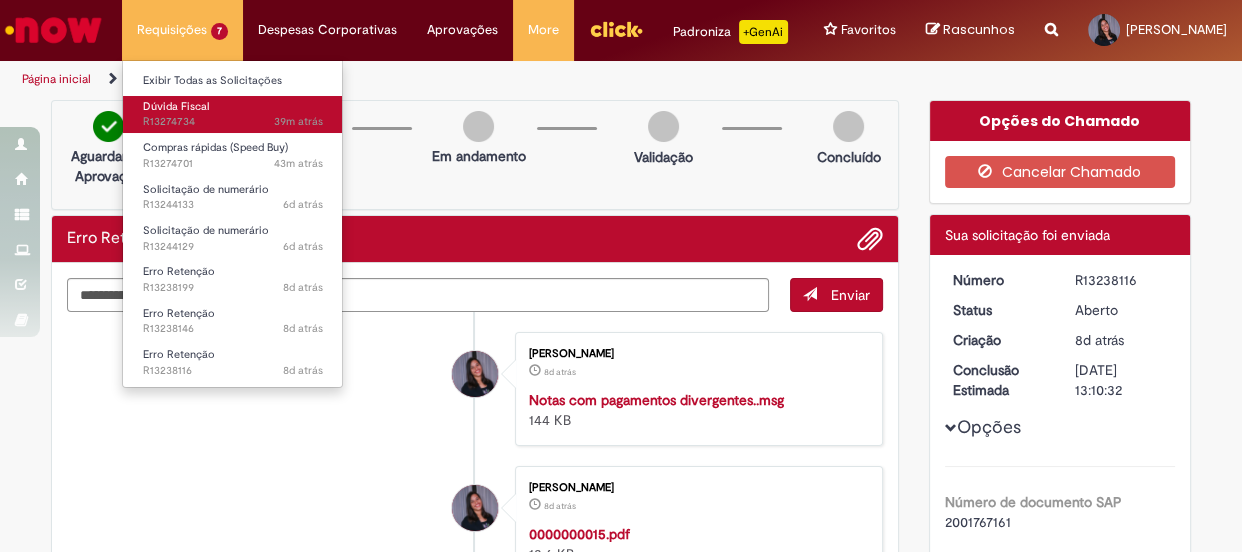 click on "Dúvida Fiscal" at bounding box center [176, 106] 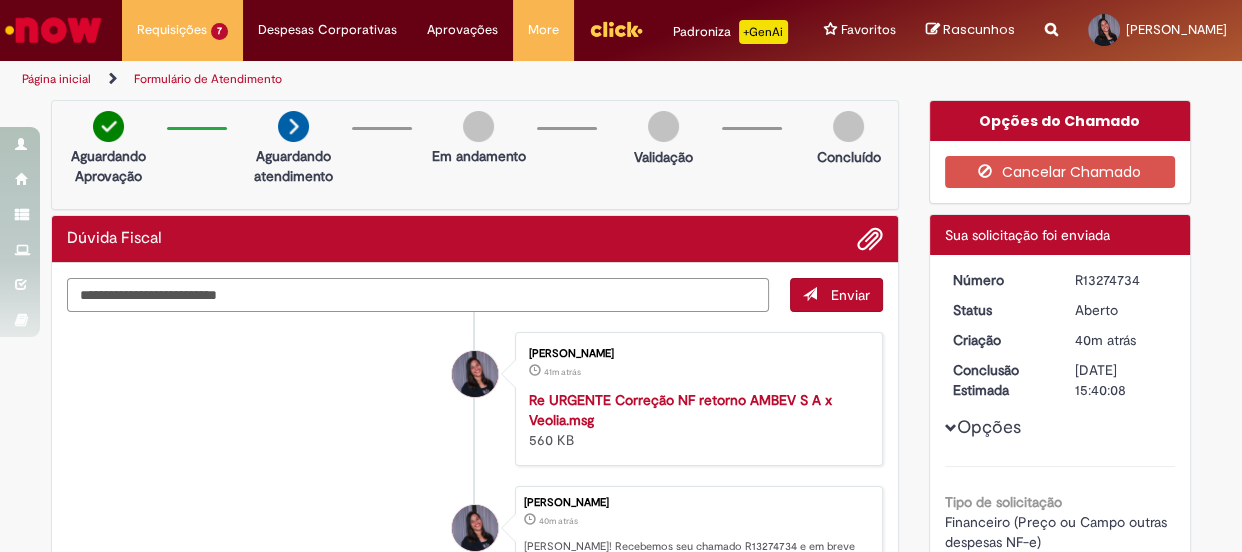 click at bounding box center (418, 295) 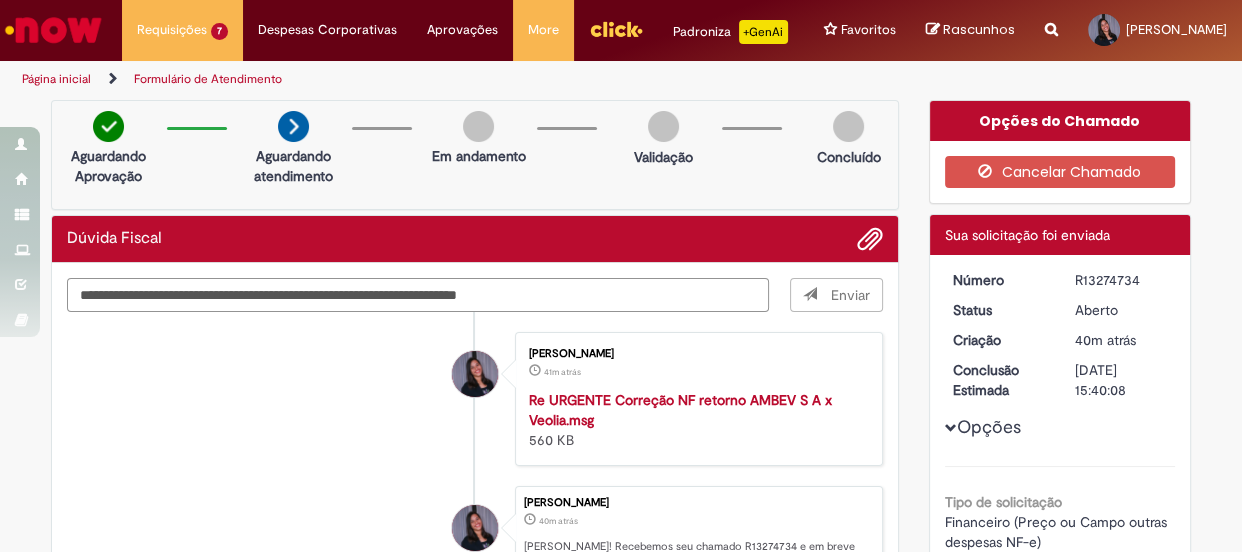 type on "**********" 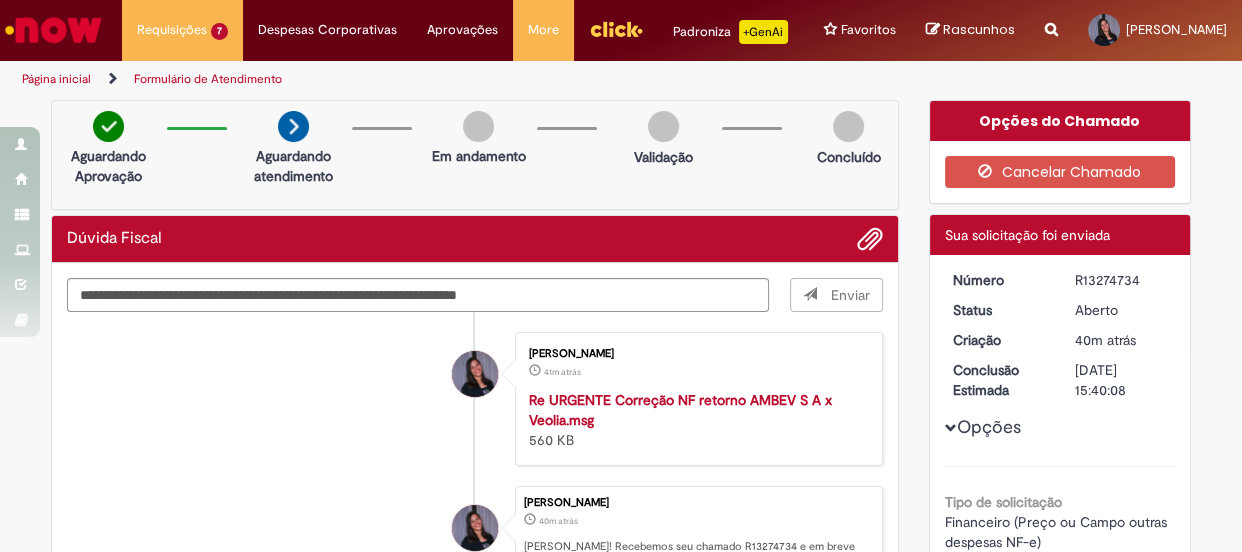 type 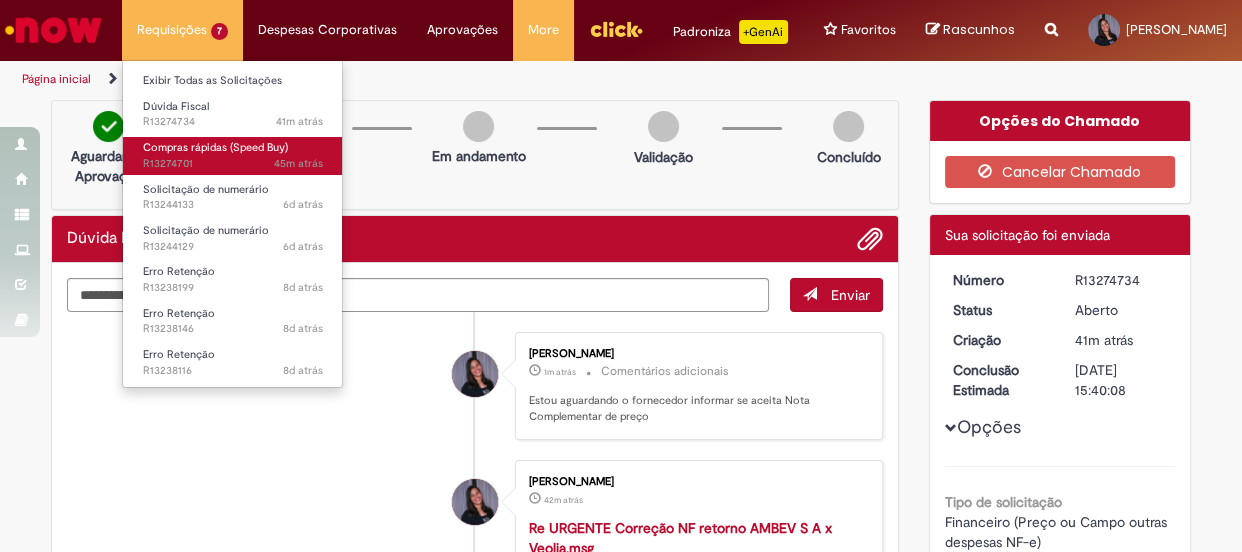 click on "Compras rápidas (Speed Buy)
45m atrás 45 minutos atrás  R13274701" at bounding box center (233, 155) 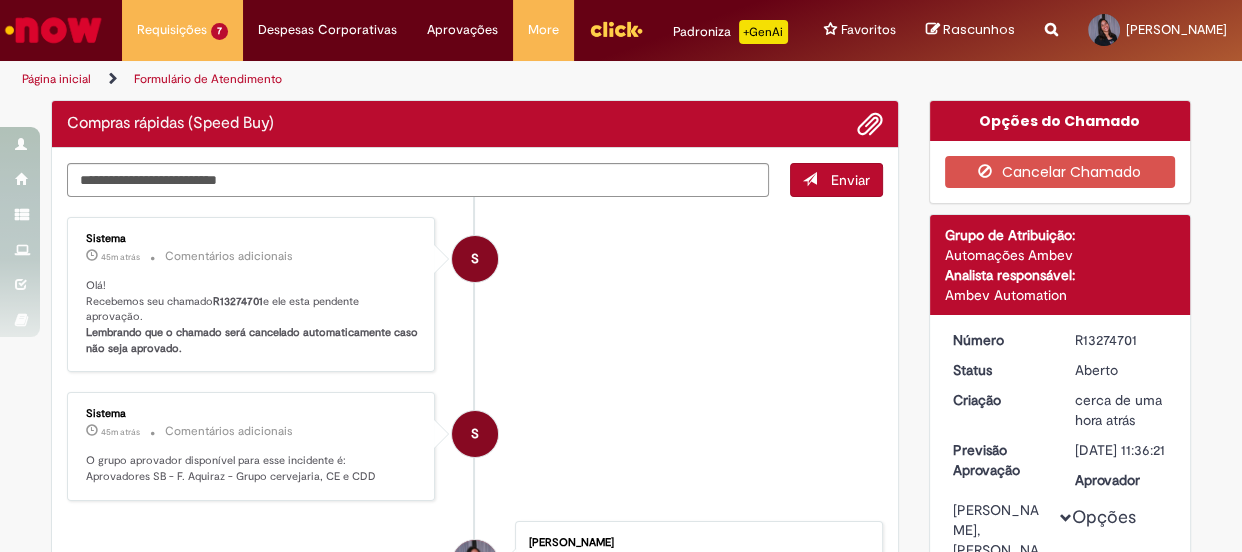 click on "S
Sistema
45m atrás 45 minutos atrás     Comentários adicionais
Olá!  Recebemos seu chamado  R13274701  e ele esta pendente aprovação.  Lembrando que o chamado será cancelado automaticamente caso não seja aprovado." at bounding box center (475, 295) 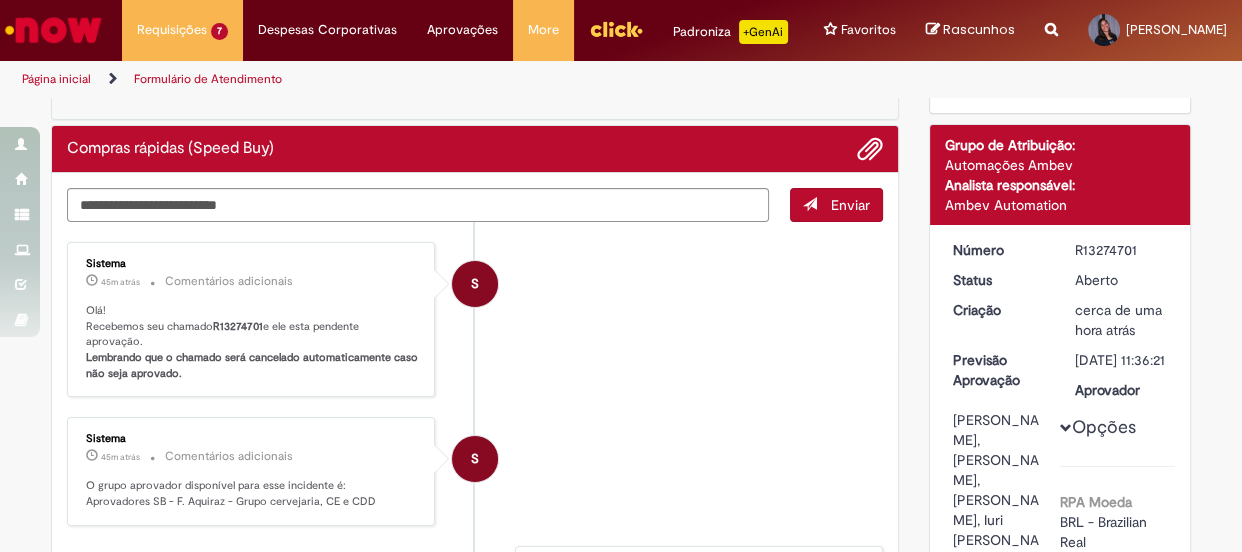 scroll, scrollTop: 0, scrollLeft: 0, axis: both 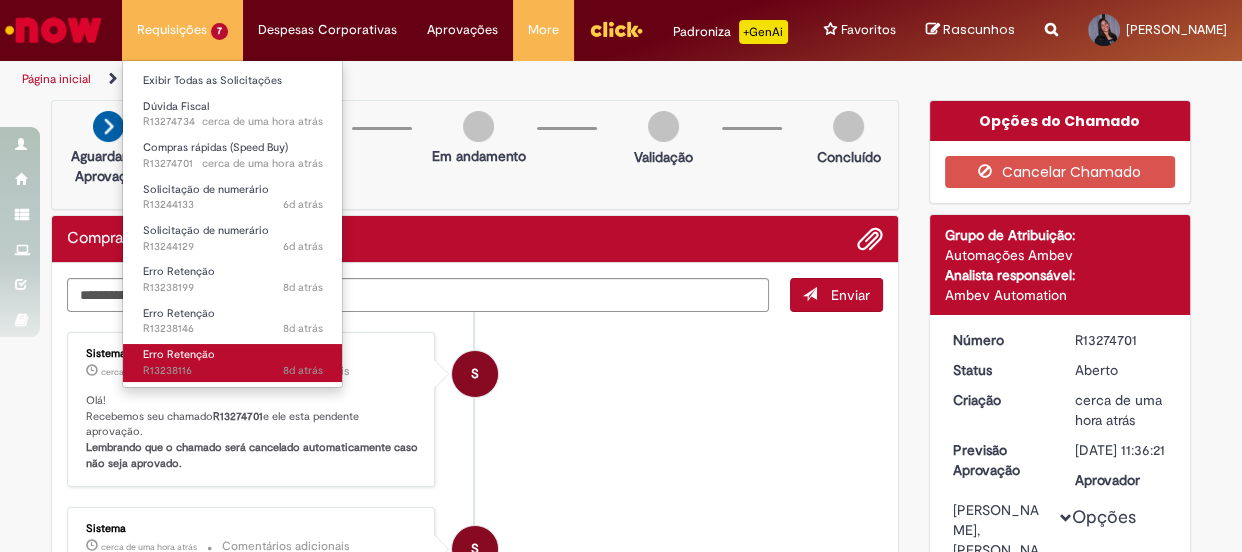 click on "Erro Retenção
8d atrás 8 dias atrás  R13238116" at bounding box center (233, 362) 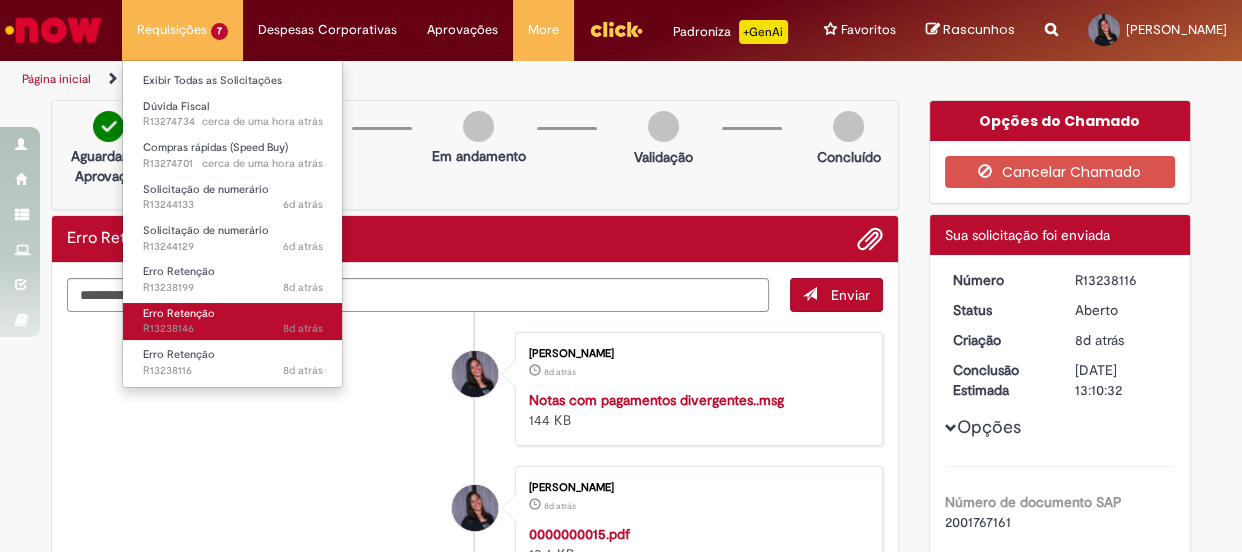 click on "8d atrás 8 dias atrás  R13238146" at bounding box center (233, 329) 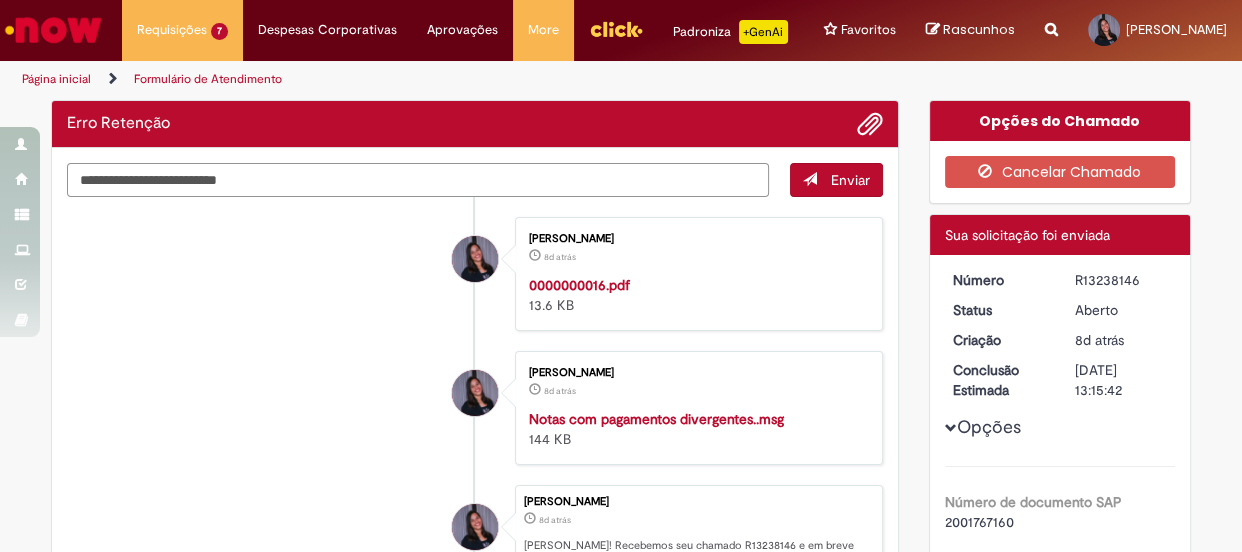 click at bounding box center (418, 180) 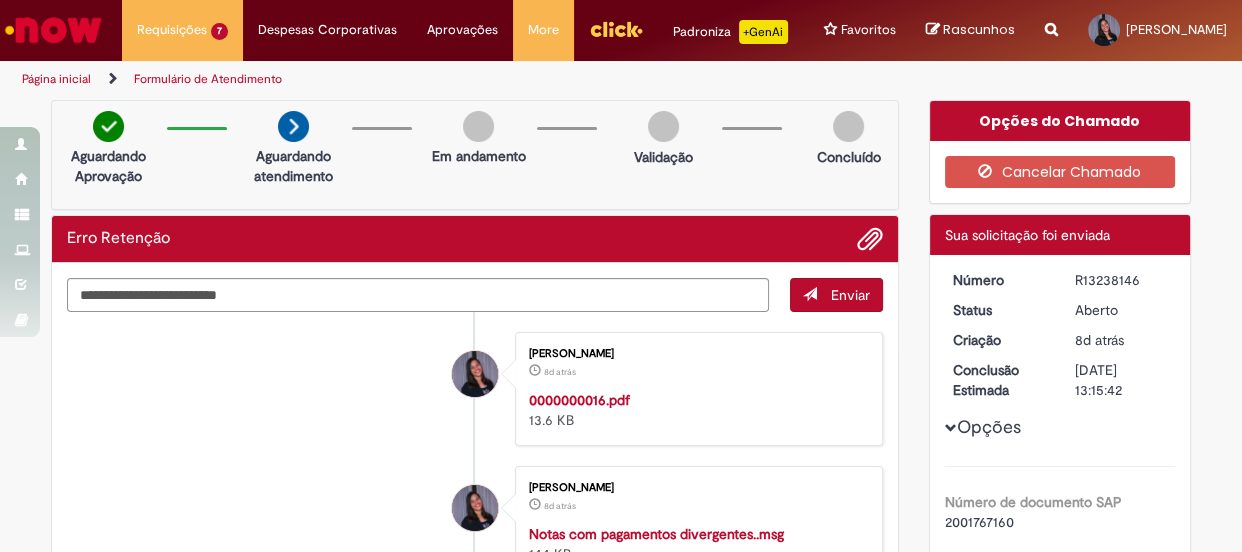 click on "Erro Retenção" at bounding box center [475, 239] 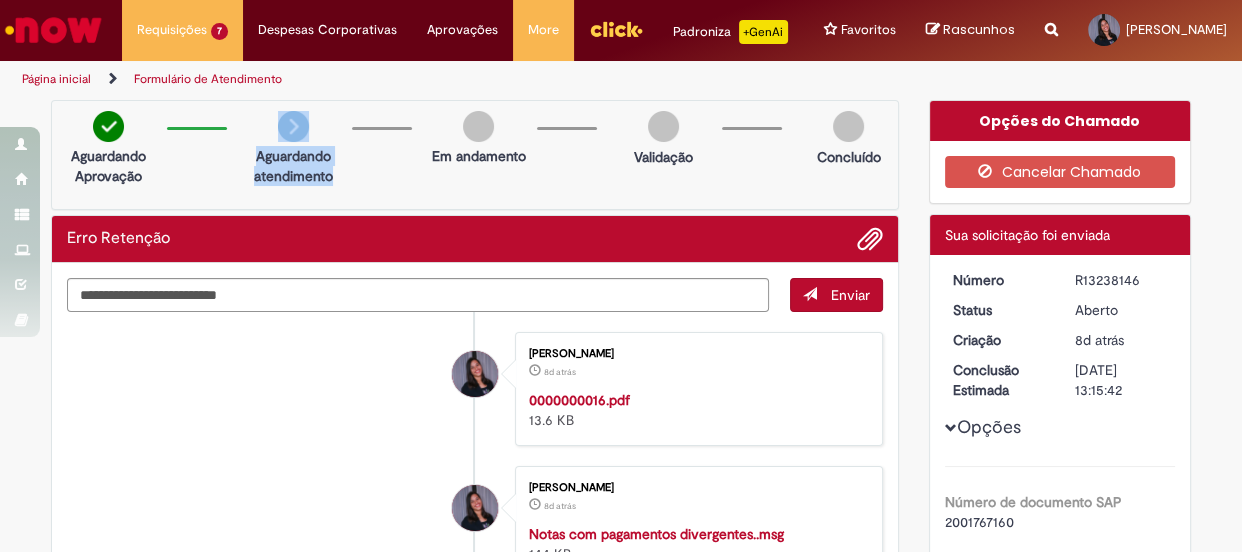 drag, startPoint x: 226, startPoint y: 172, endPoint x: 387, endPoint y: 187, distance: 161.69725 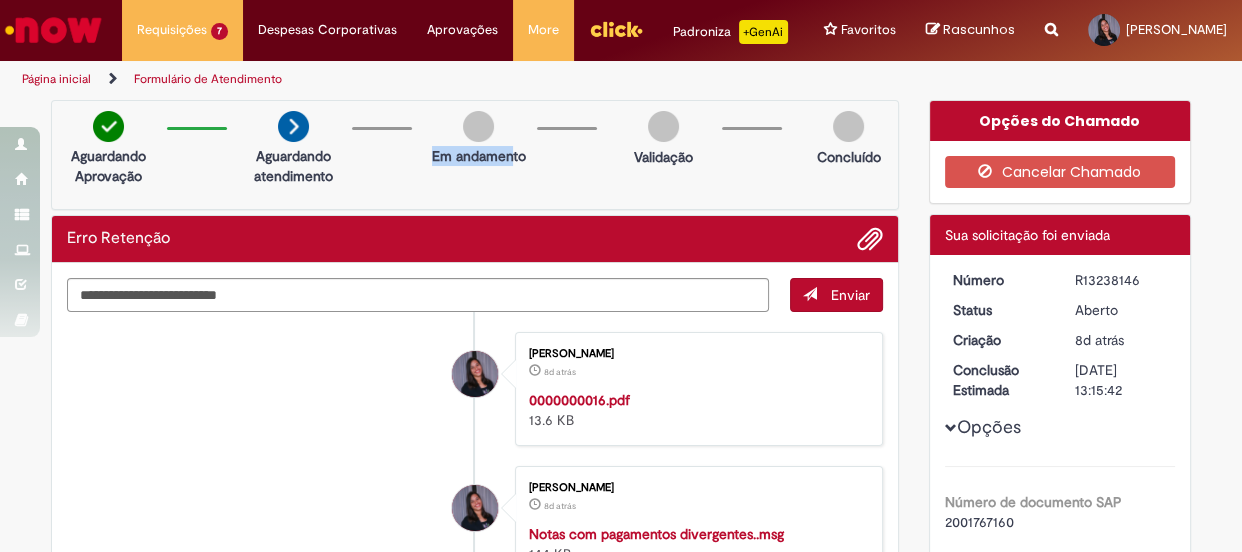 drag, startPoint x: 419, startPoint y: 150, endPoint x: 502, endPoint y: 177, distance: 87.28116 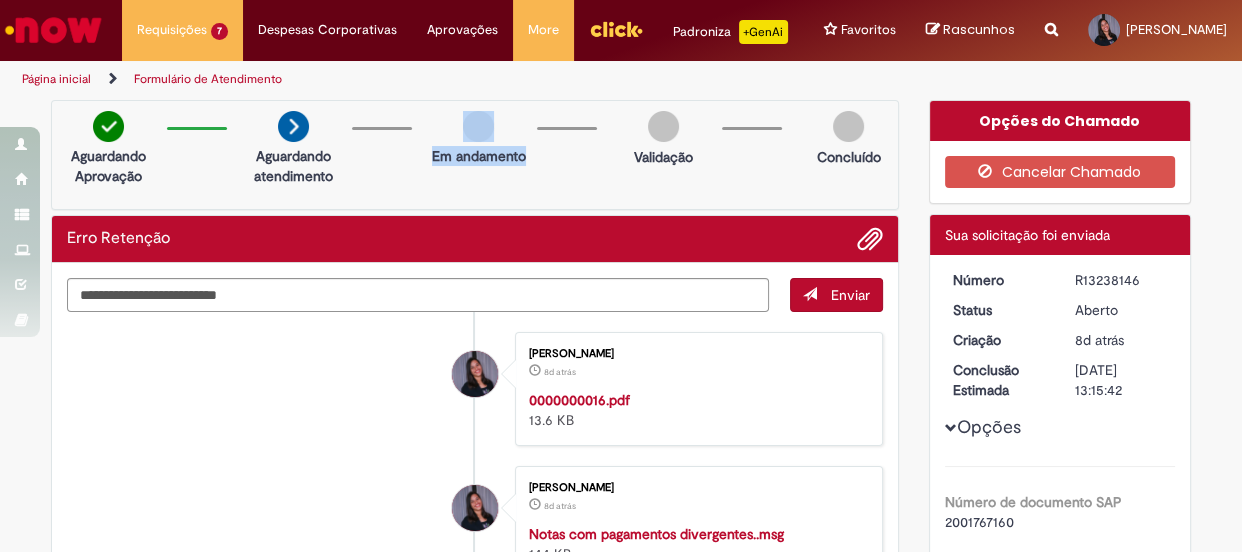 drag, startPoint x: 451, startPoint y: 134, endPoint x: 556, endPoint y: 171, distance: 111.32835 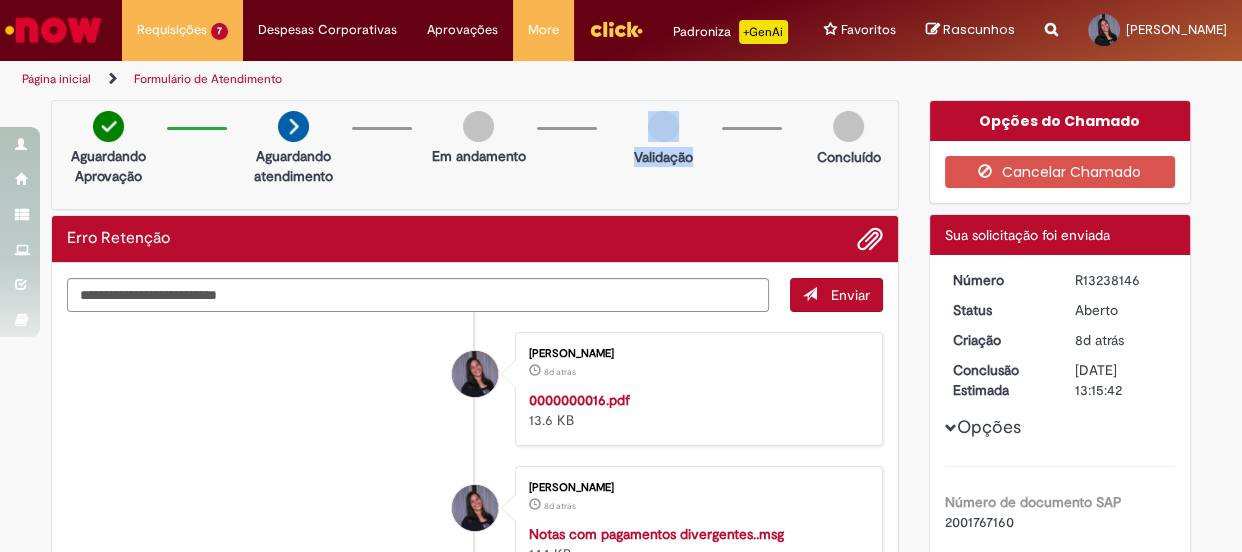 drag, startPoint x: 628, startPoint y: 135, endPoint x: 730, endPoint y: 169, distance: 107.51744 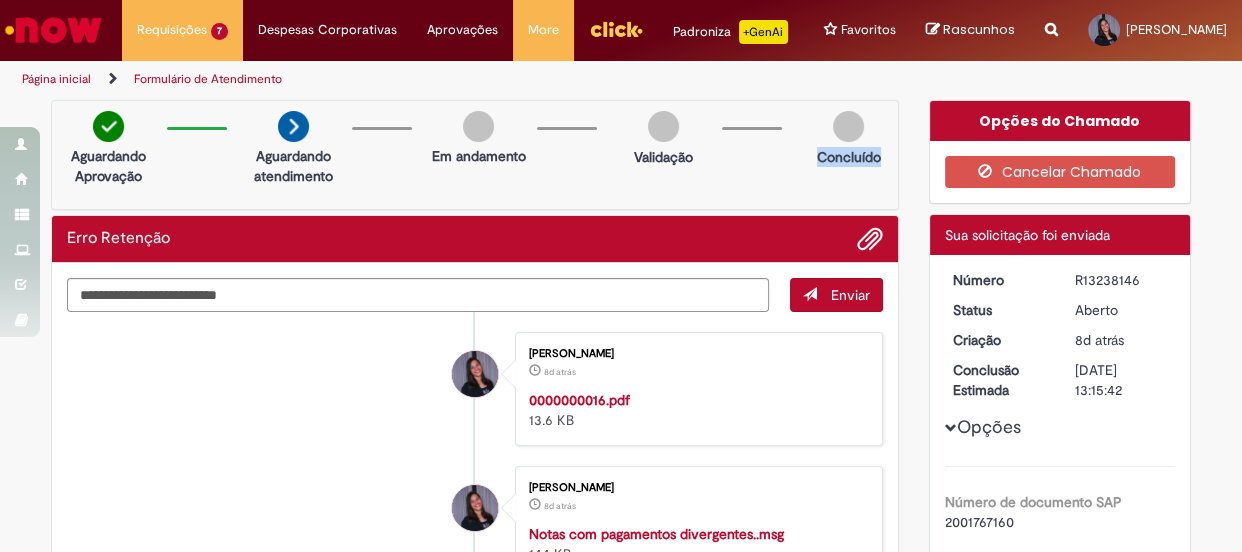 drag, startPoint x: 805, startPoint y: 152, endPoint x: 877, endPoint y: 176, distance: 75.89466 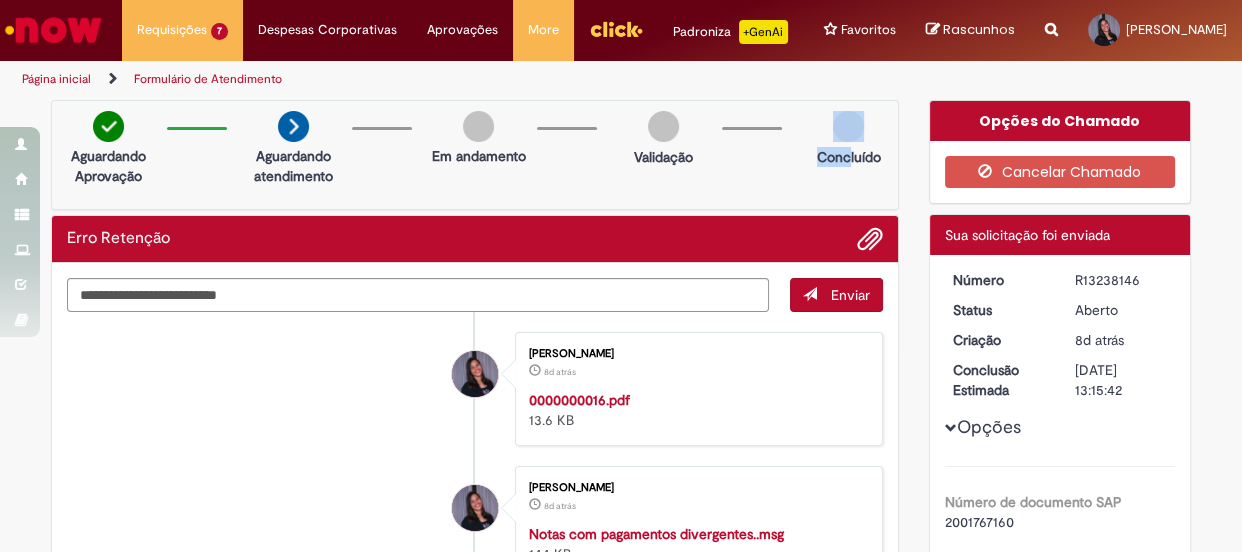 drag, startPoint x: 810, startPoint y: 140, endPoint x: 858, endPoint y: 184, distance: 65.11528 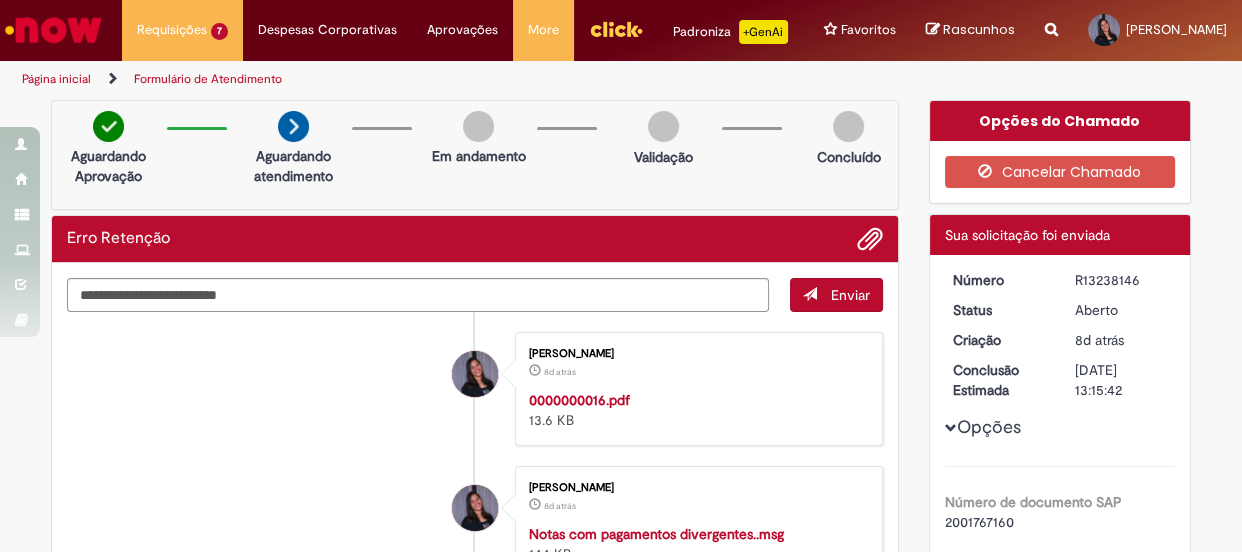 click on "Concluído" at bounding box center [848, 144] 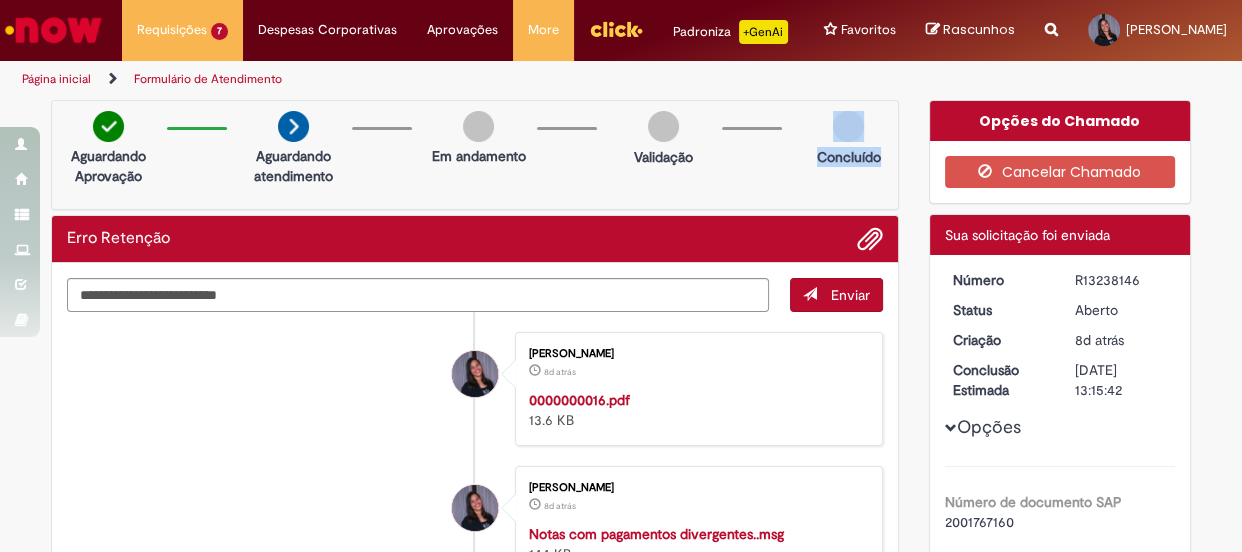 drag, startPoint x: 819, startPoint y: 149, endPoint x: 877, endPoint y: 198, distance: 75.9276 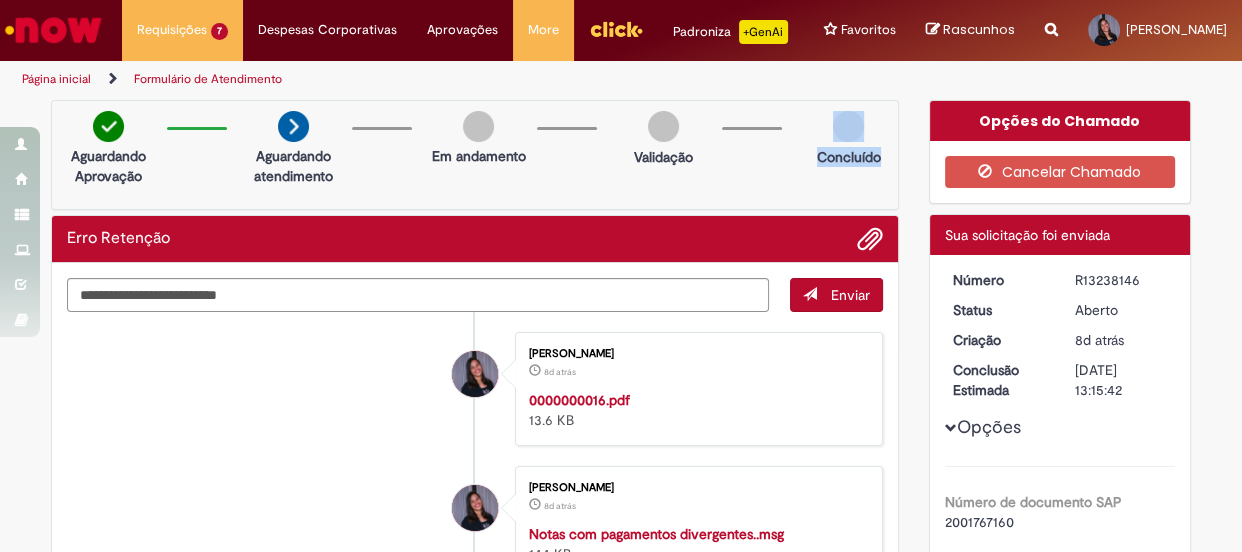 drag, startPoint x: 931, startPoint y: 245, endPoint x: 1120, endPoint y: 405, distance: 247.63077 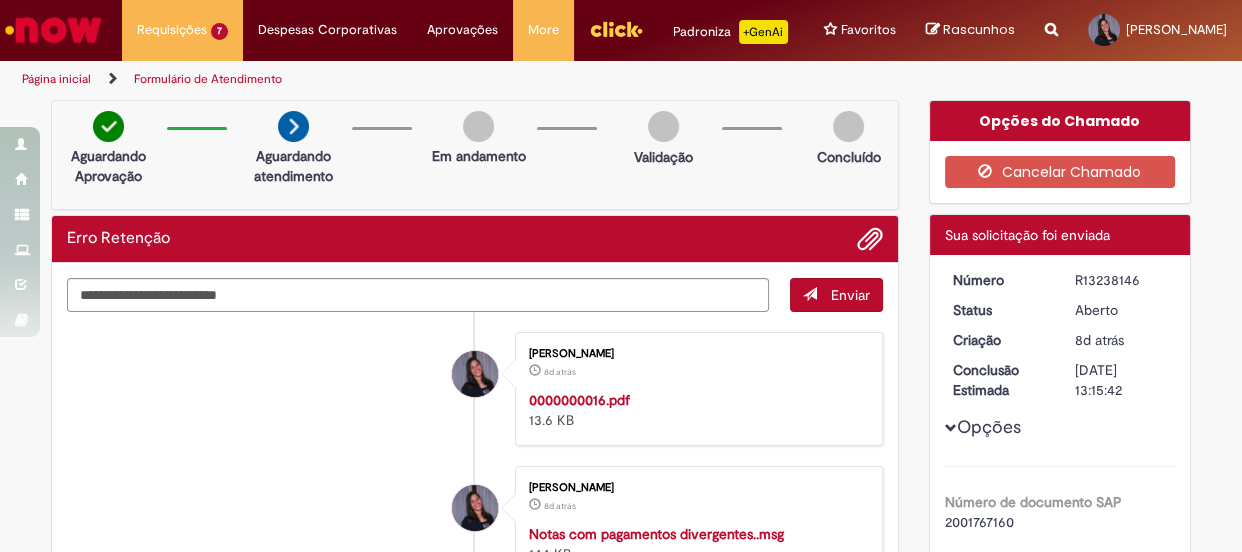 click on "Opções
Número de documento SAP
2001767160
Empresa
F. Aquiraz
Year
2025
Imposto
INSS
Valor R$
R$ 351,76
Descrição
Bom dia!
Pessoal, tudo bem?
O fornecedor alega que não deveria haver nenhum tipo de desconto de pagamento nas notas fiscais do mesmo, porém analisando vi que descontamos ISS e INSS da NFSE 16.
Poderiam nos ajudar, conforme email e Nota Fiscal anexo?" at bounding box center [1060, 641] 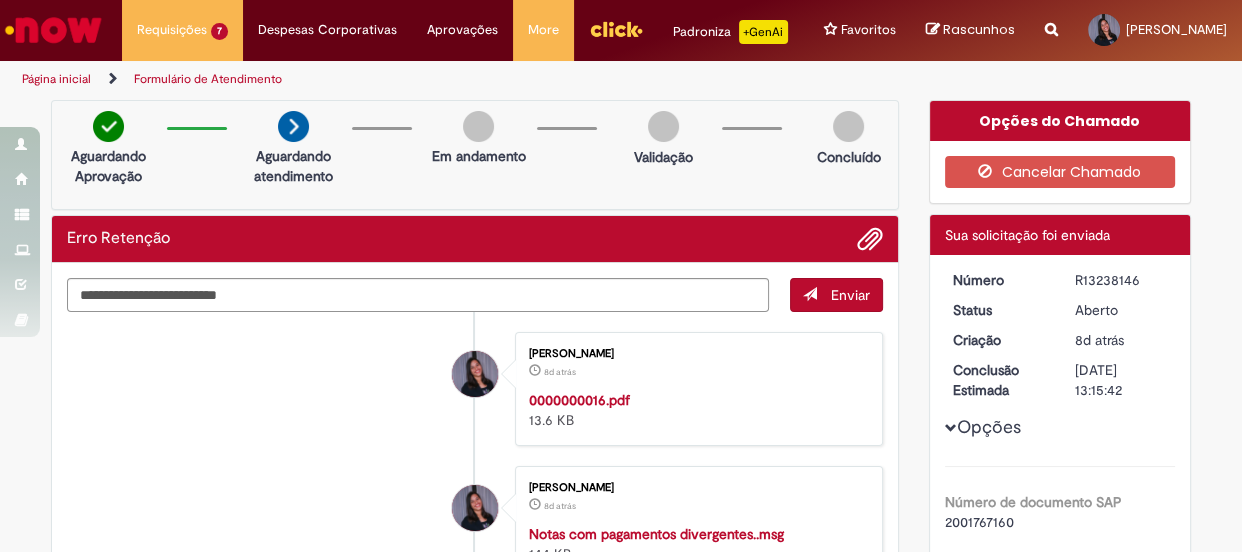 click on "R13238146" at bounding box center (1121, 280) 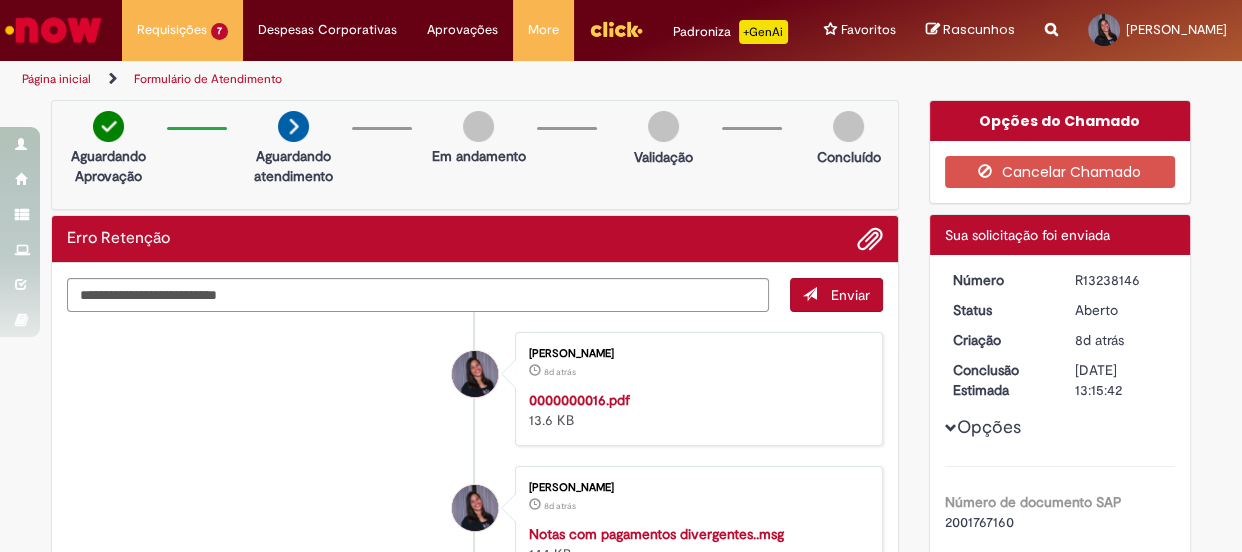 click on "Número" at bounding box center (999, 280) 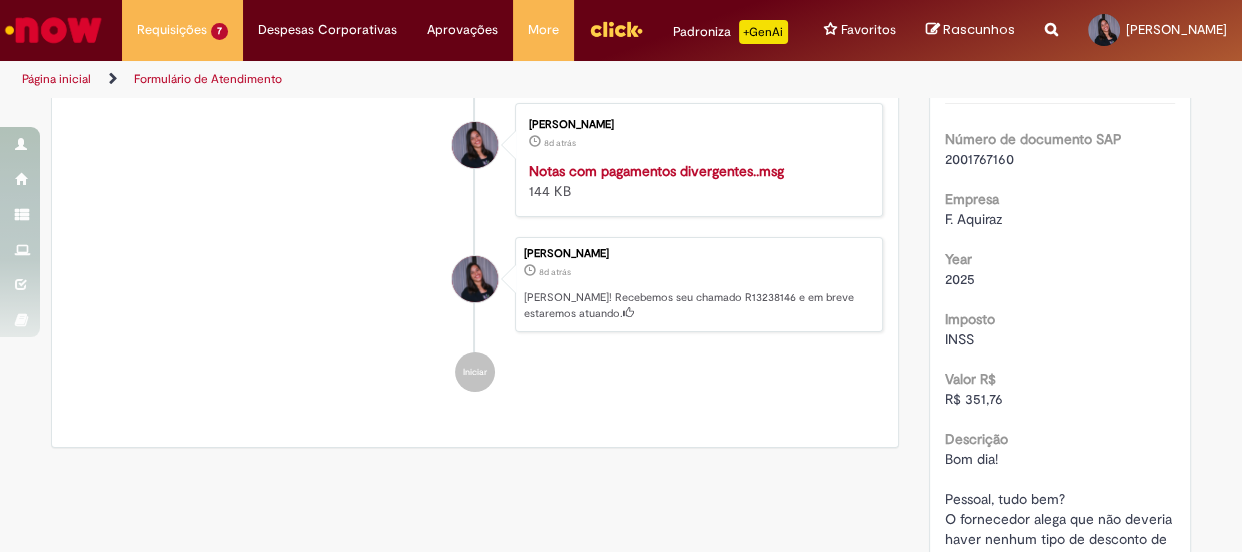 scroll, scrollTop: 0, scrollLeft: 0, axis: both 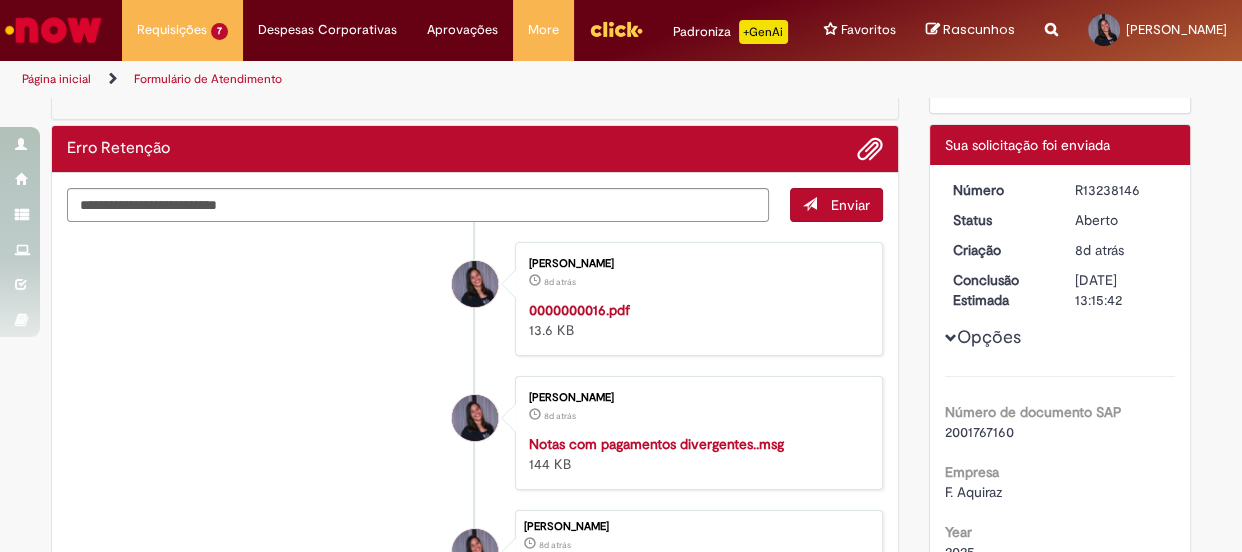 click on "Julia Oliveira Falcao Dos Santos
8d atrás 8 dias atrás
Notas com pagamentos divergentes..msg  144 KB" at bounding box center [475, 433] 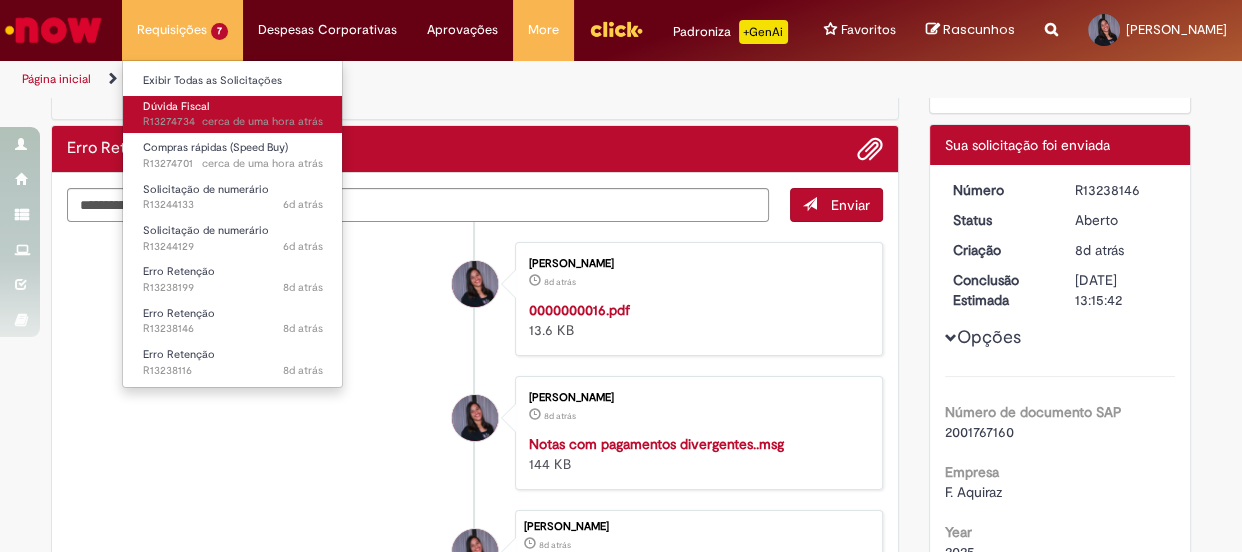 click on "cerca de uma hora atrás" at bounding box center (262, 121) 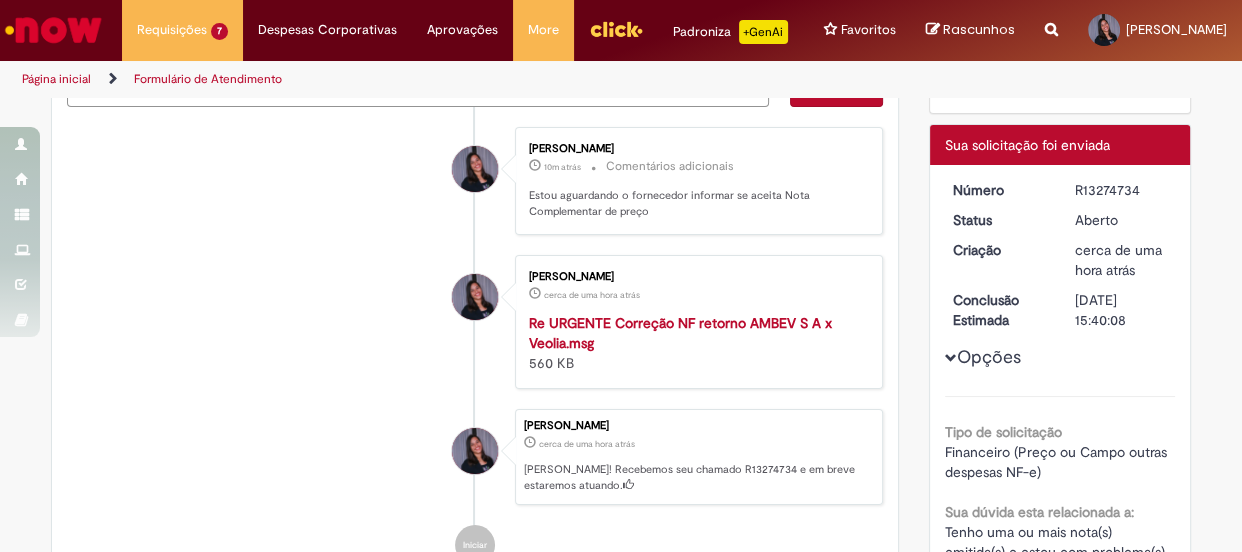 scroll, scrollTop: 0, scrollLeft: 0, axis: both 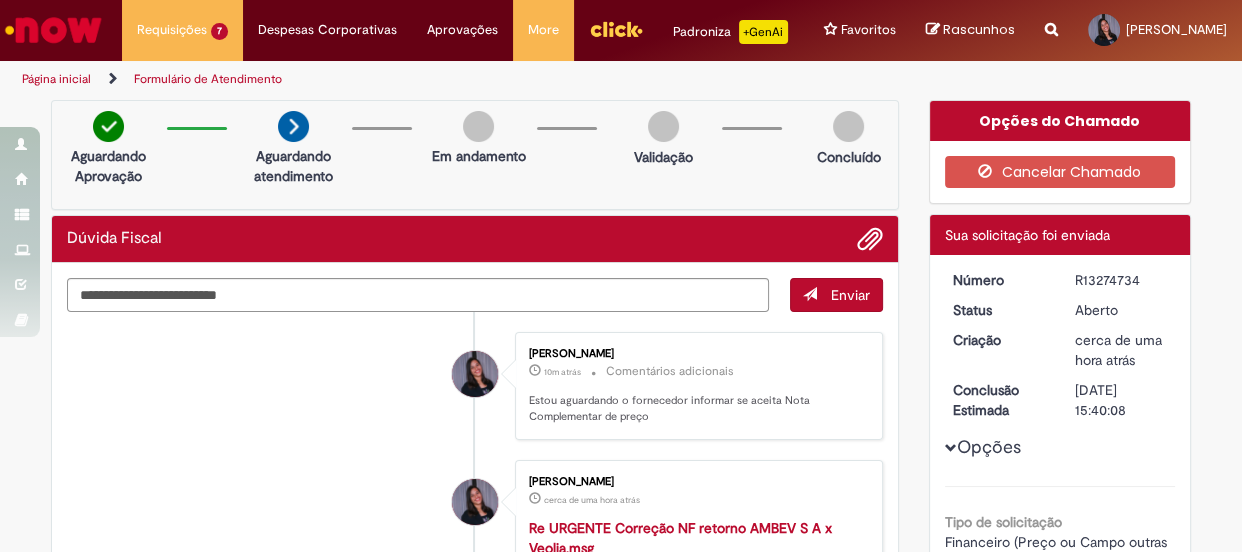 click on "Página inicial" at bounding box center [56, 79] 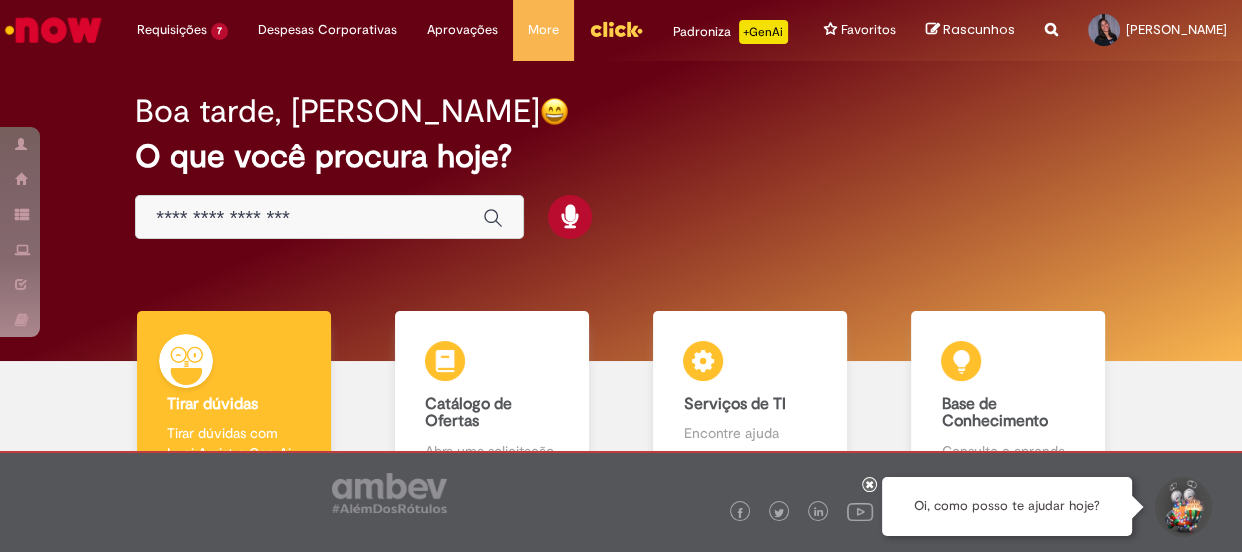 click at bounding box center [309, 218] 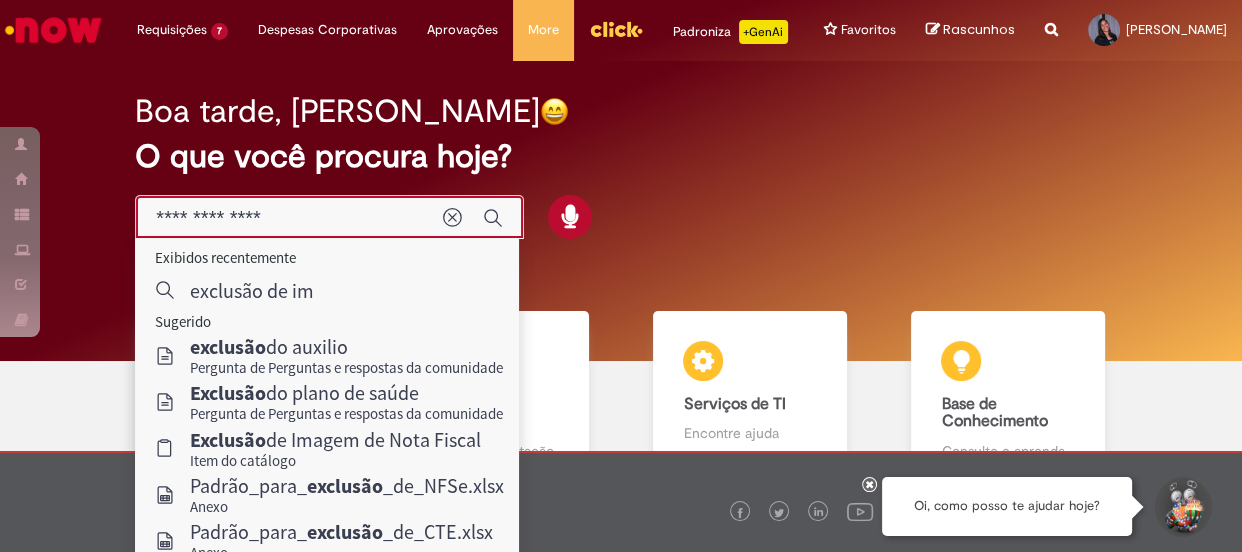 type on "**********" 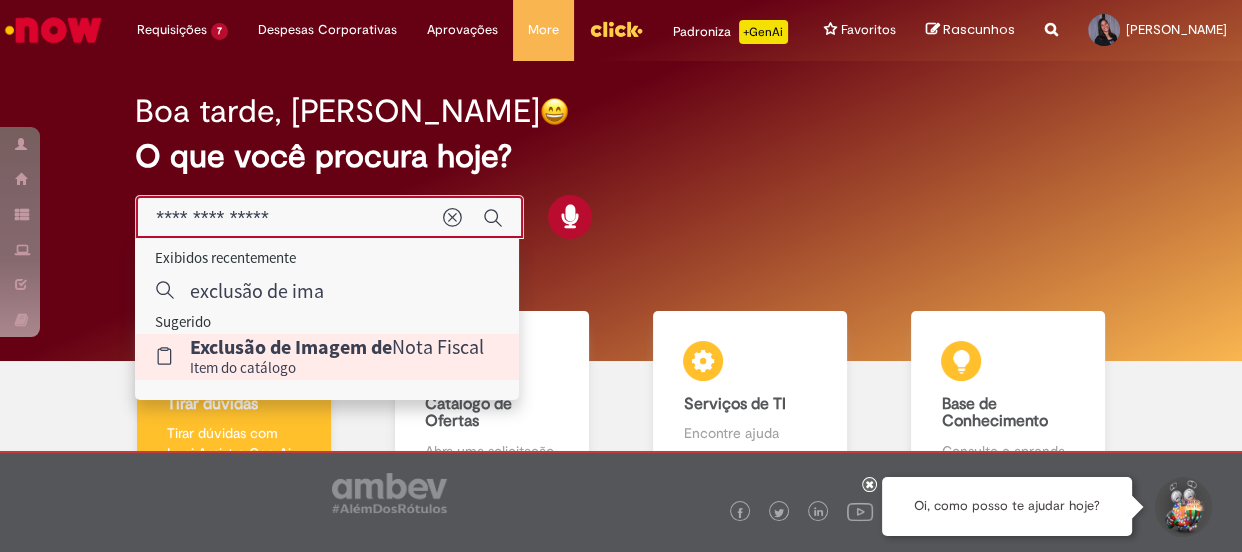 click on "Item do catálogo" at bounding box center [337, 368] 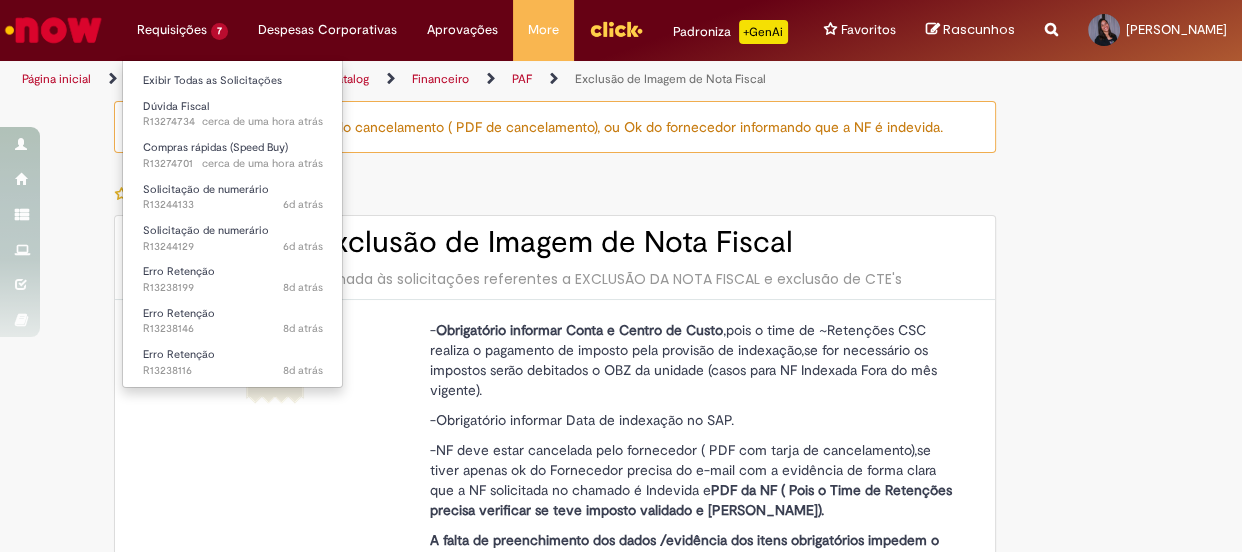 type on "********" 